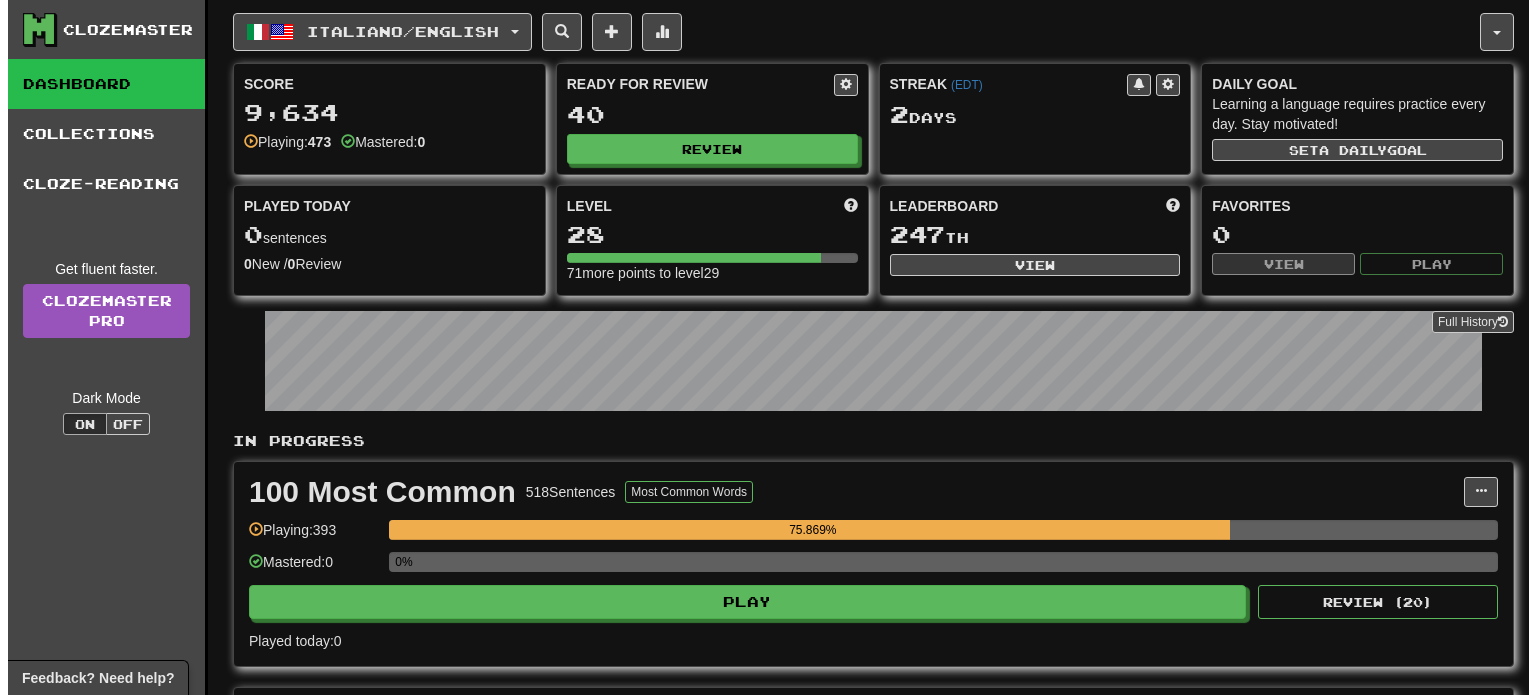 scroll, scrollTop: 0, scrollLeft: 0, axis: both 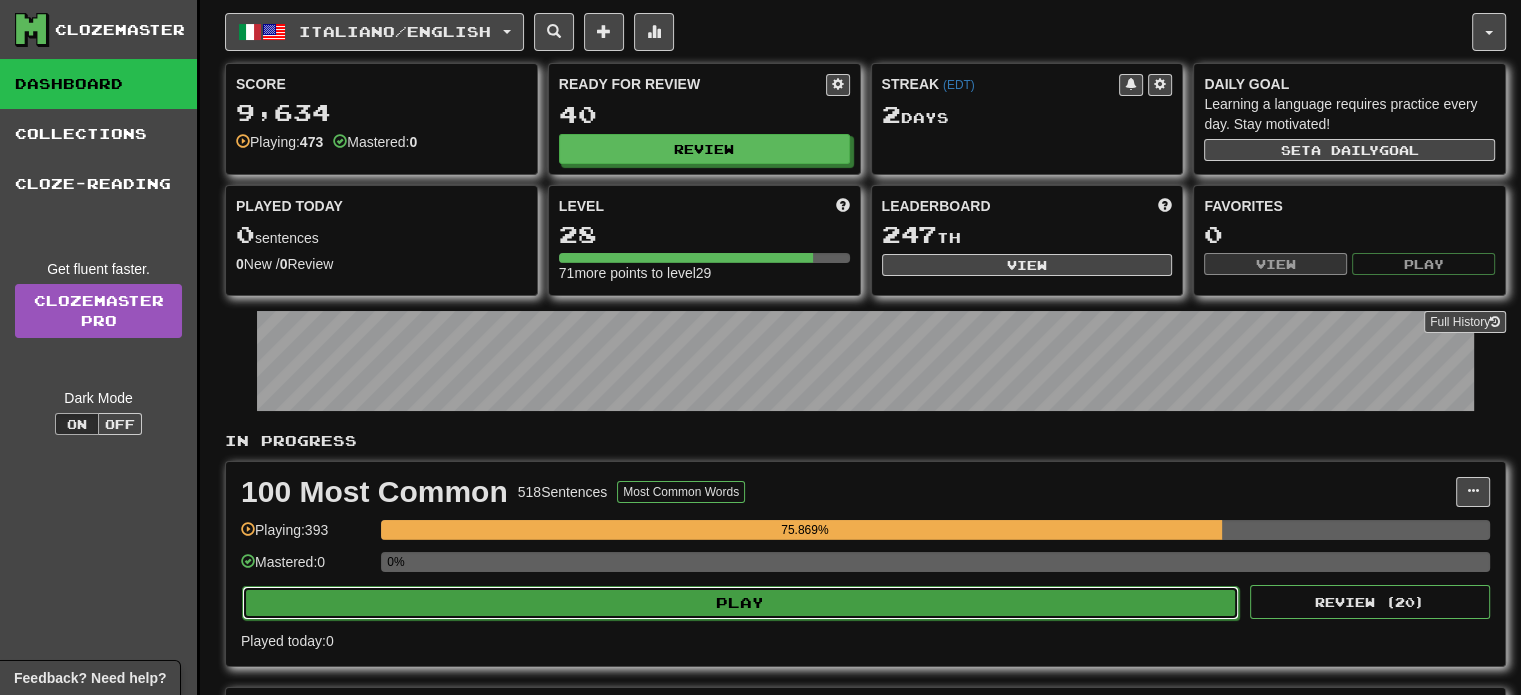 click on "Play" at bounding box center (740, 603) 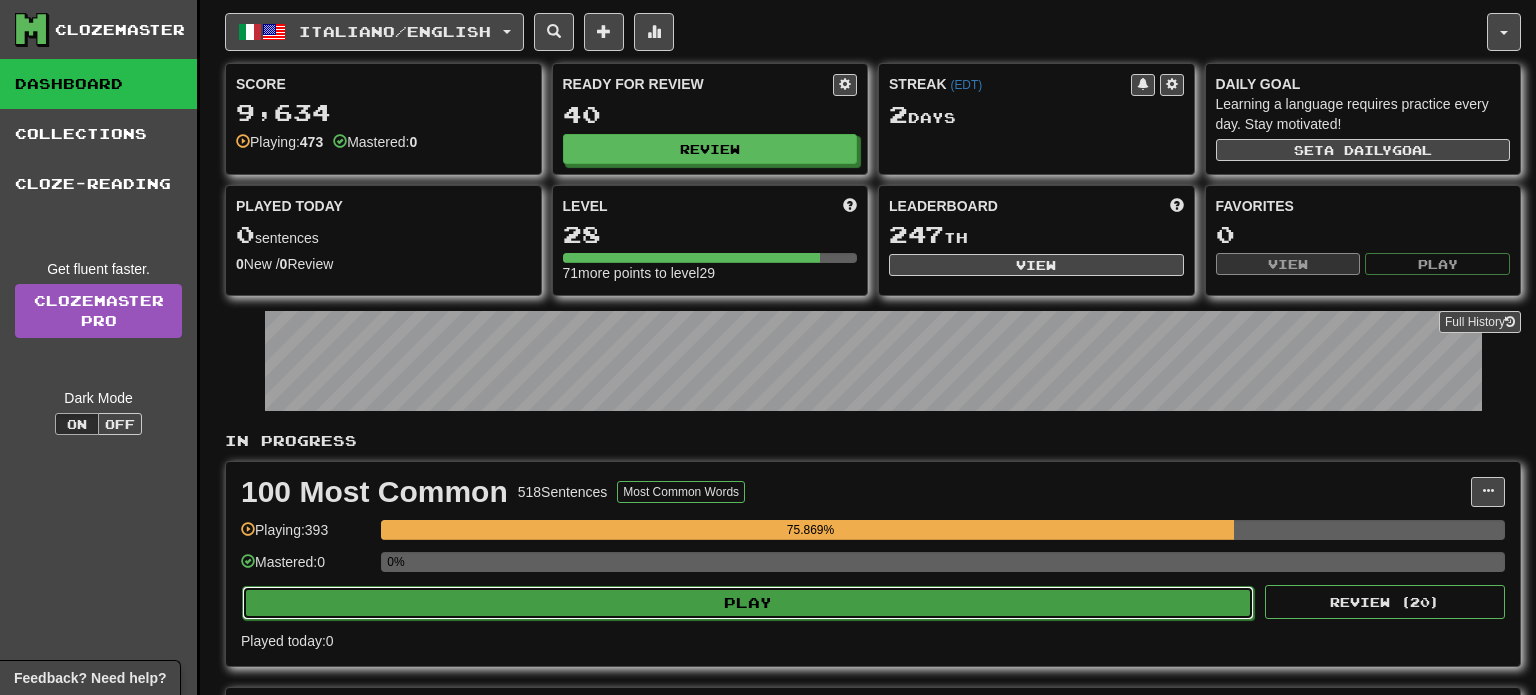 select on "**" 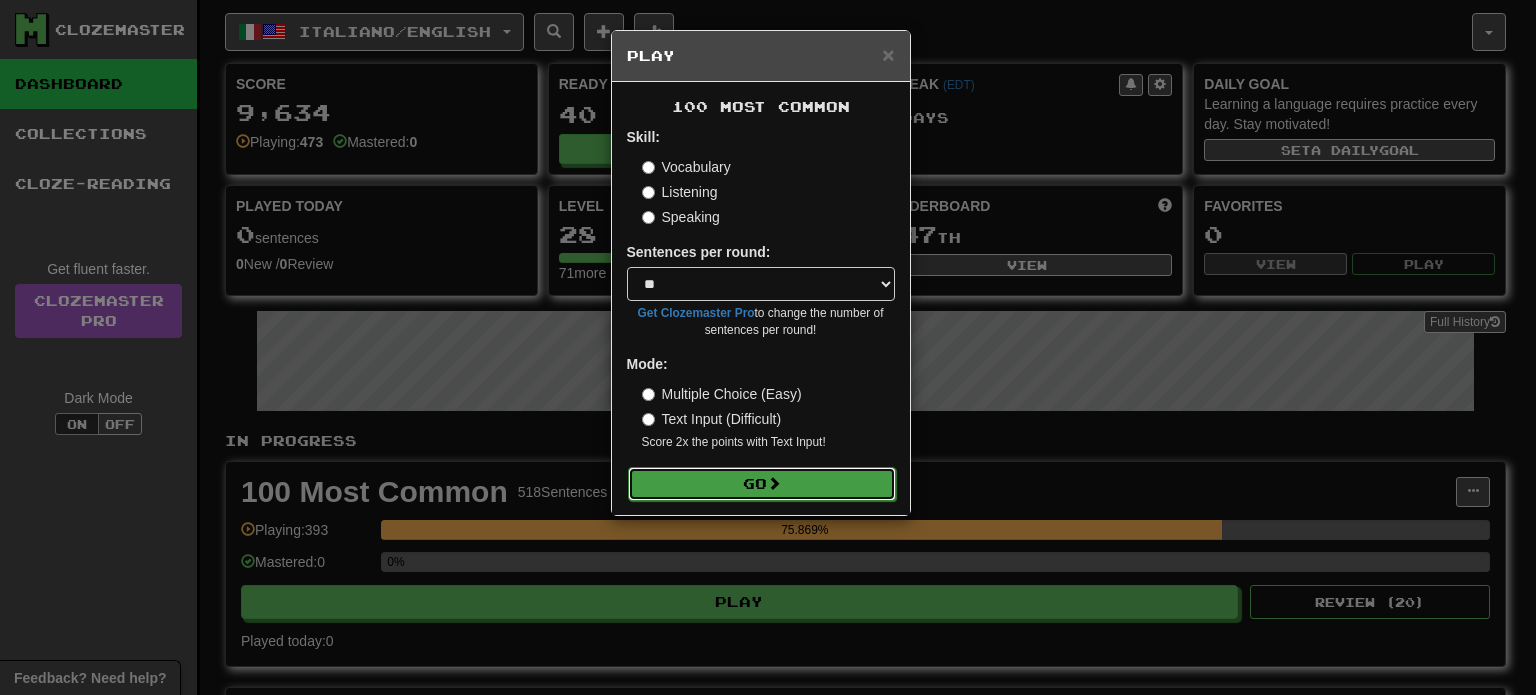 click on "Go" at bounding box center (762, 484) 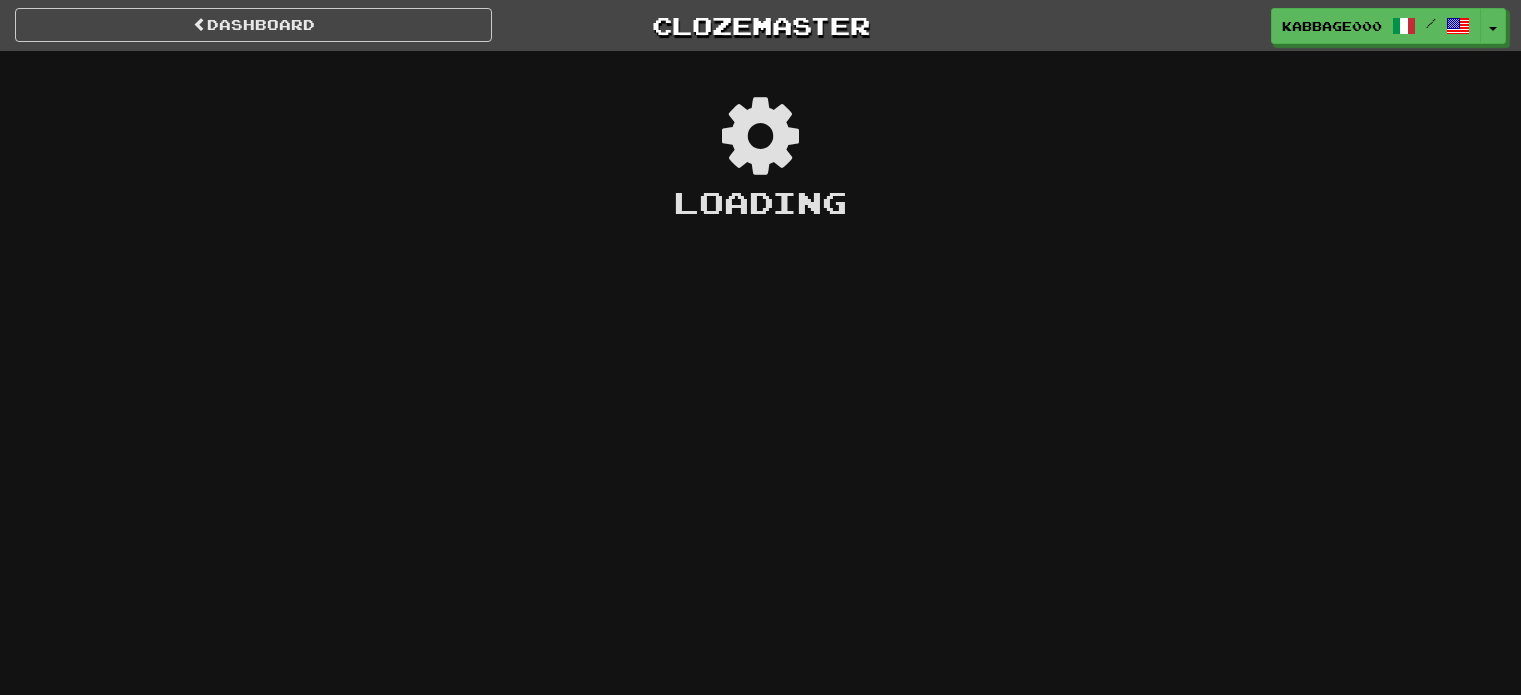 scroll, scrollTop: 0, scrollLeft: 0, axis: both 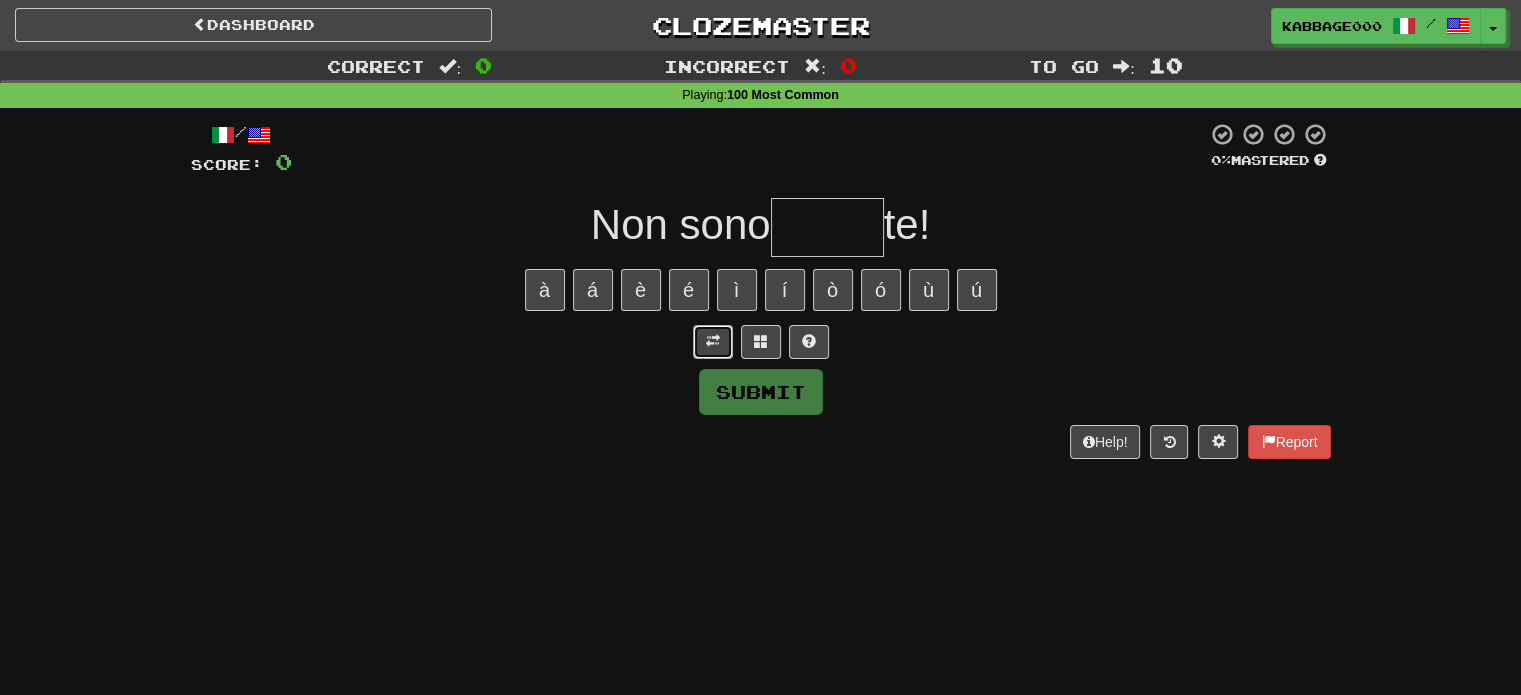click at bounding box center (713, 342) 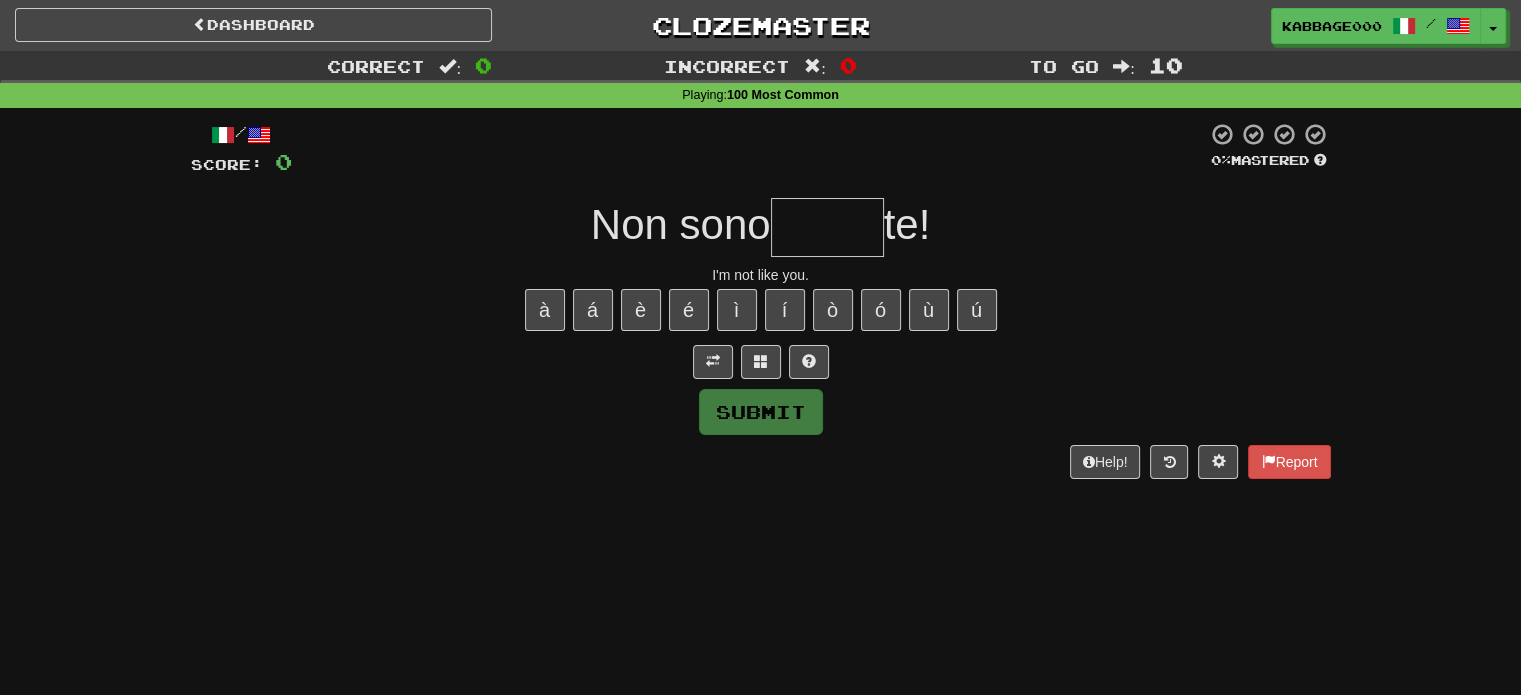 click on "/  Score:   0 0 %  Mastered Non sono   te! I'm not like you. à á è é ì í ò ó ù ú Submit  Help!  Report" at bounding box center (761, 300) 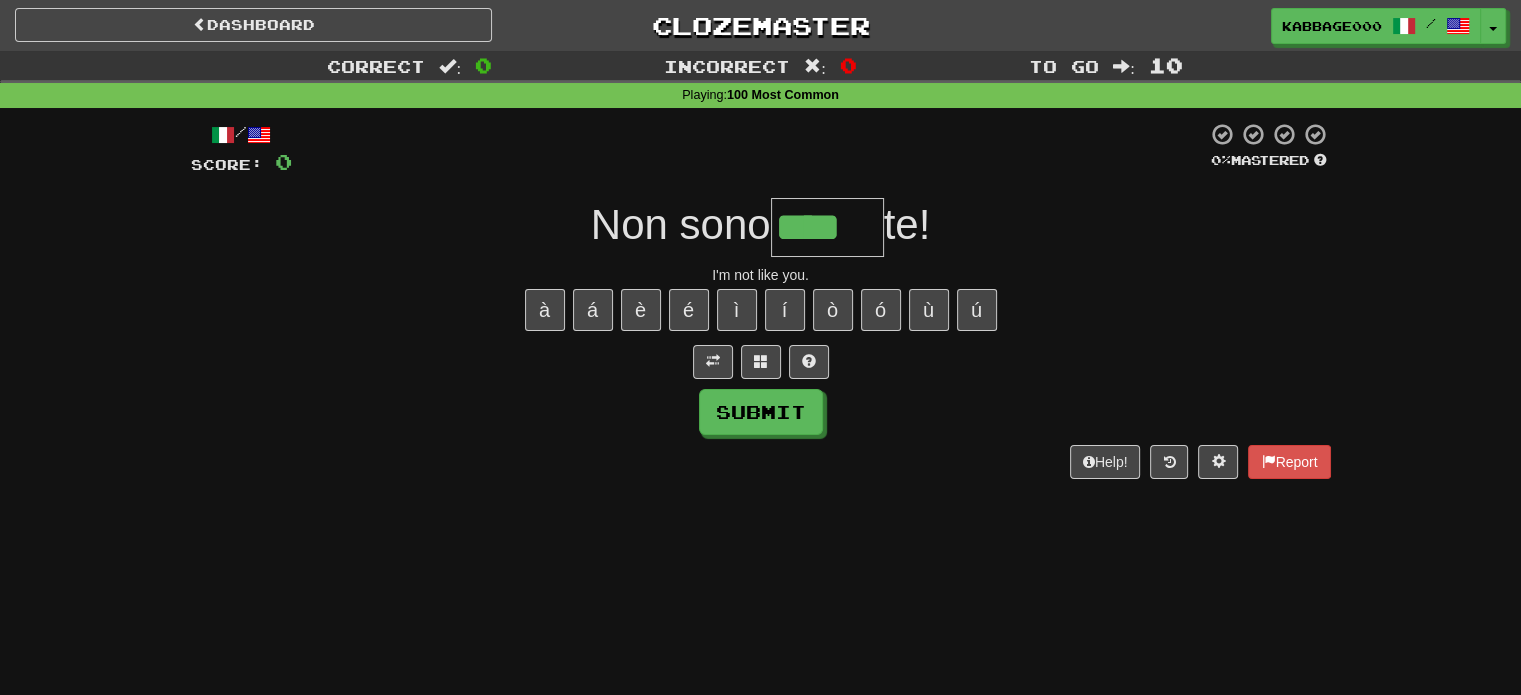 type on "****" 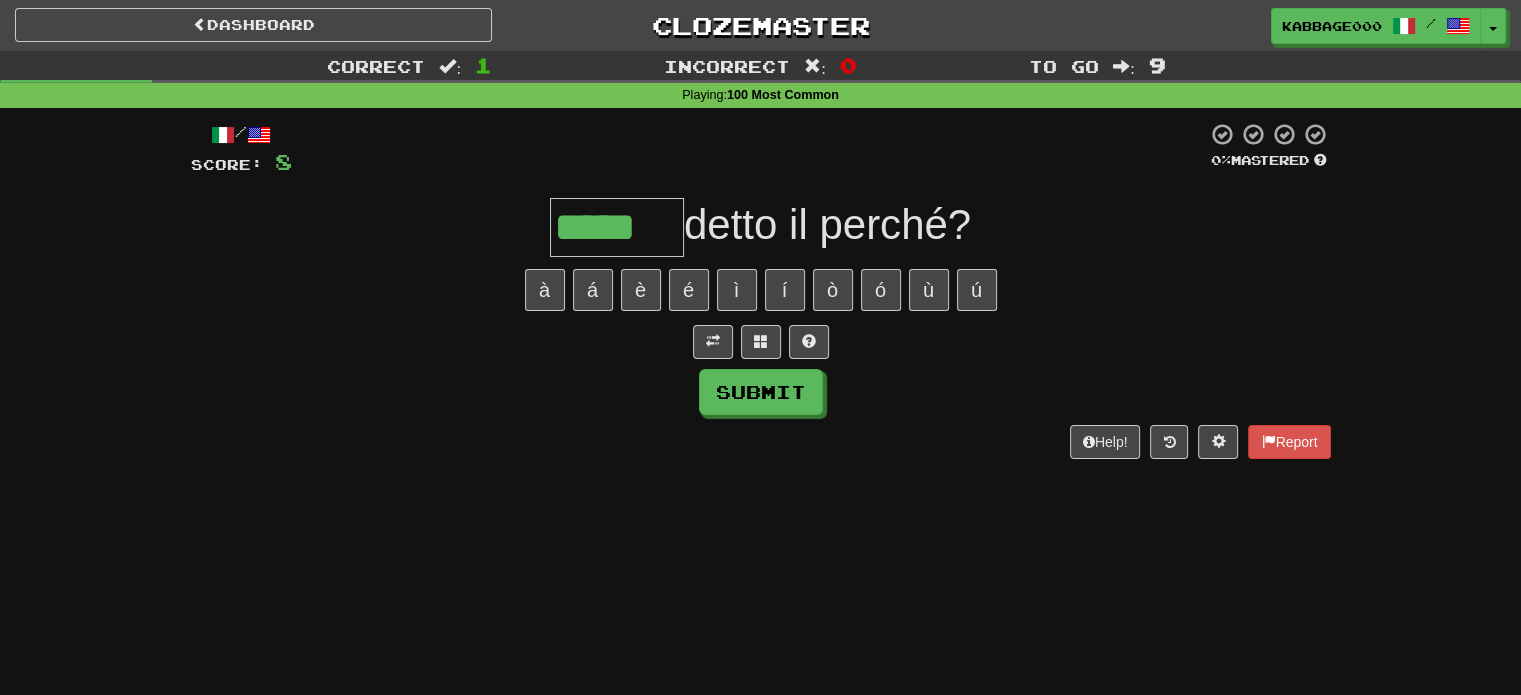 type on "*****" 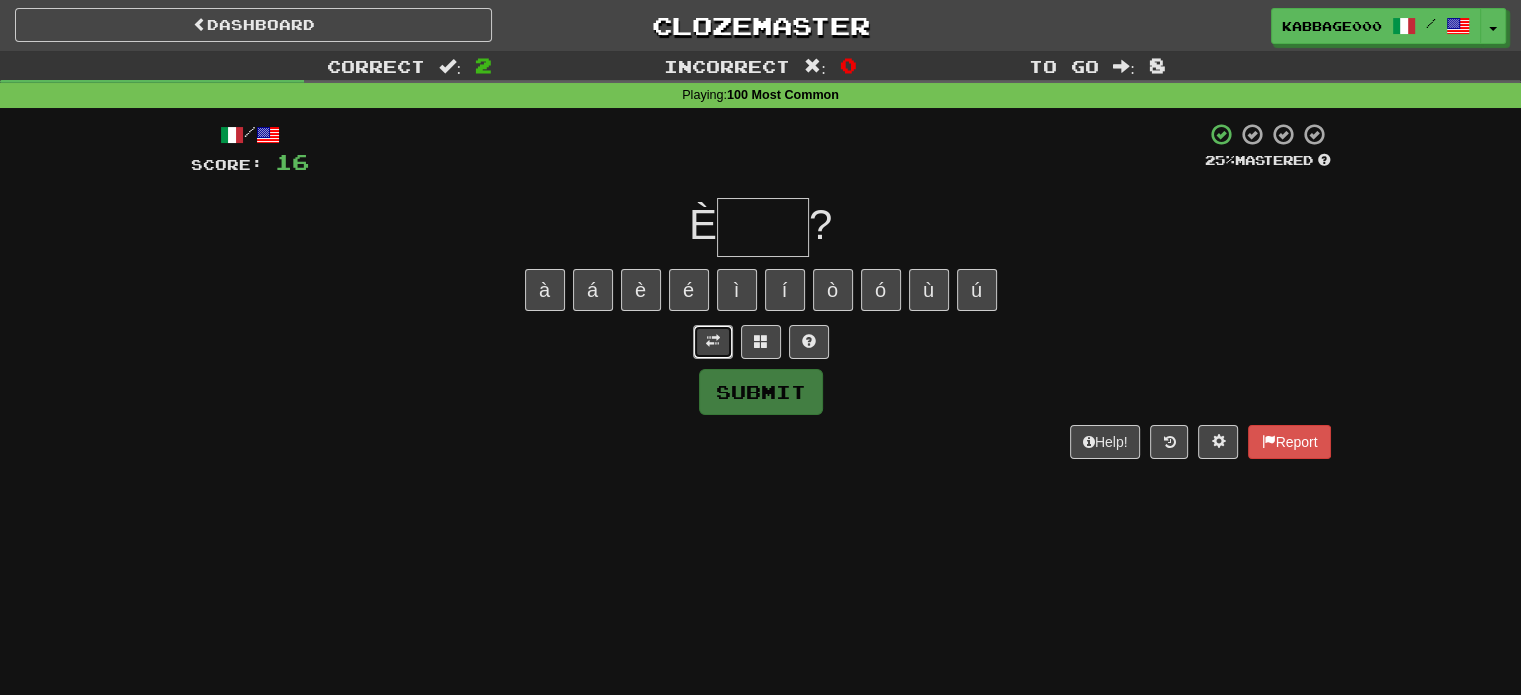 click at bounding box center (713, 342) 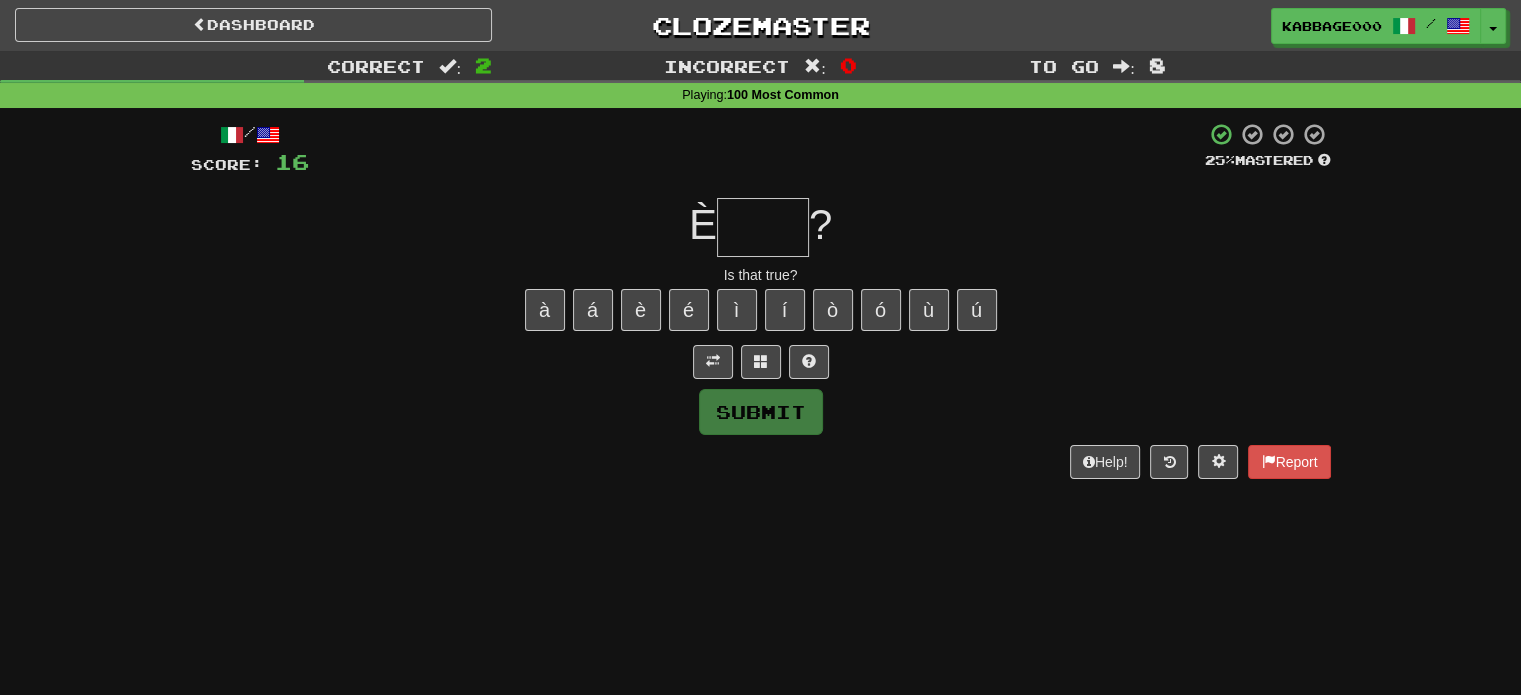 click at bounding box center [763, 227] 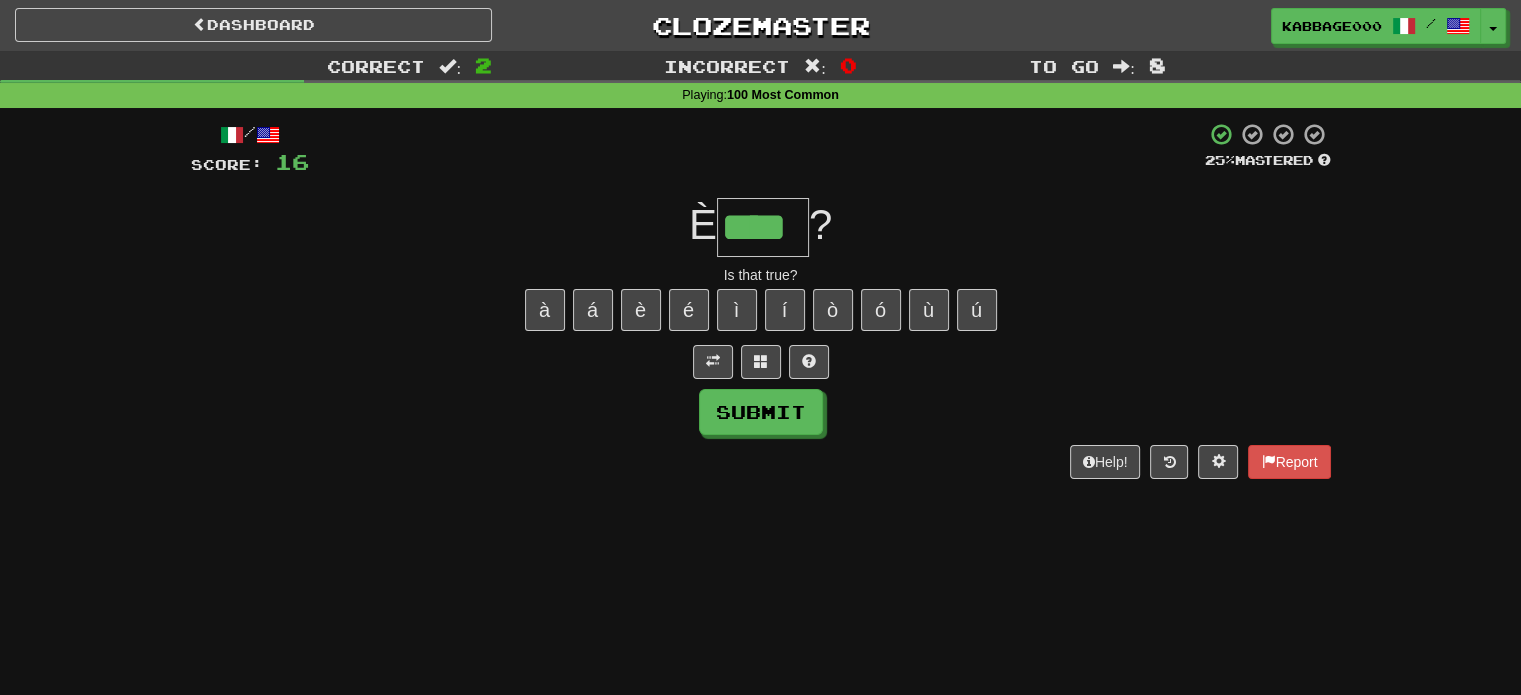 type on "****" 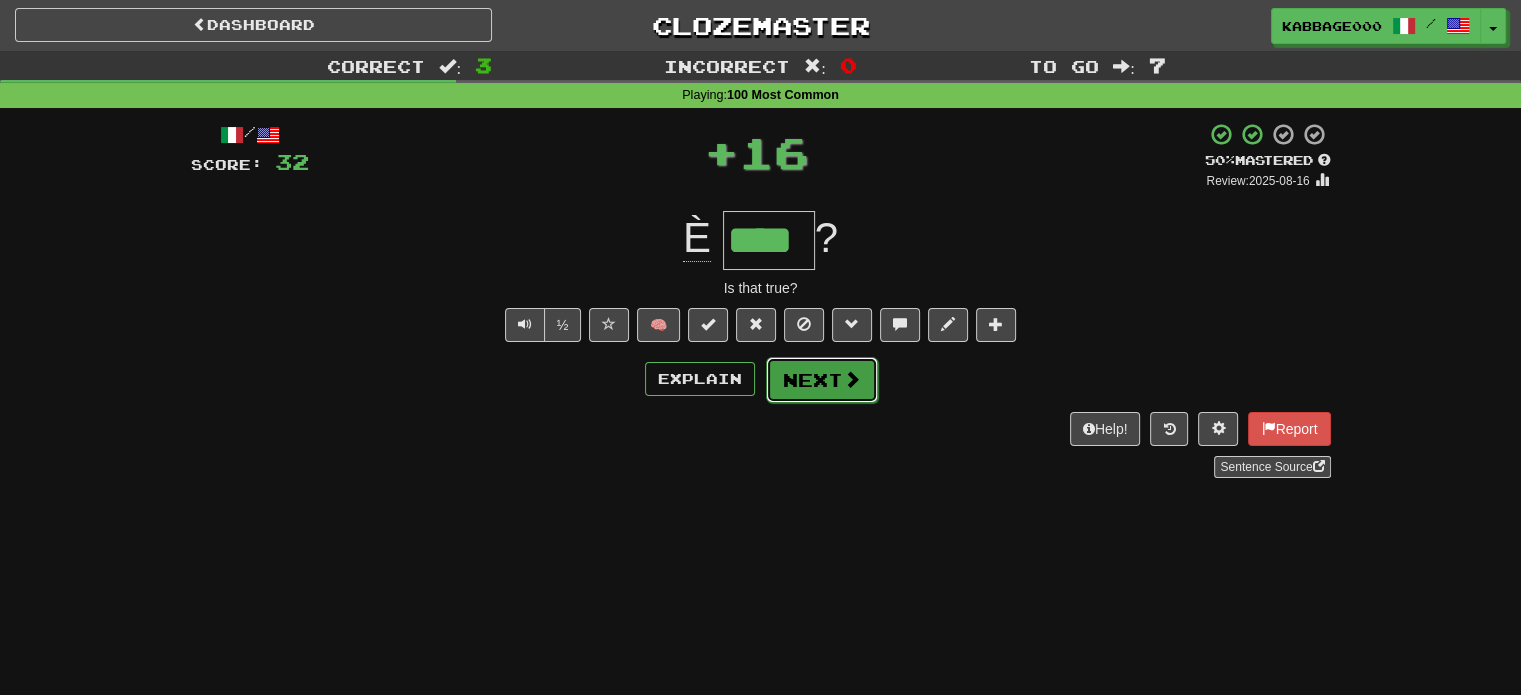 click on "Next" at bounding box center [822, 380] 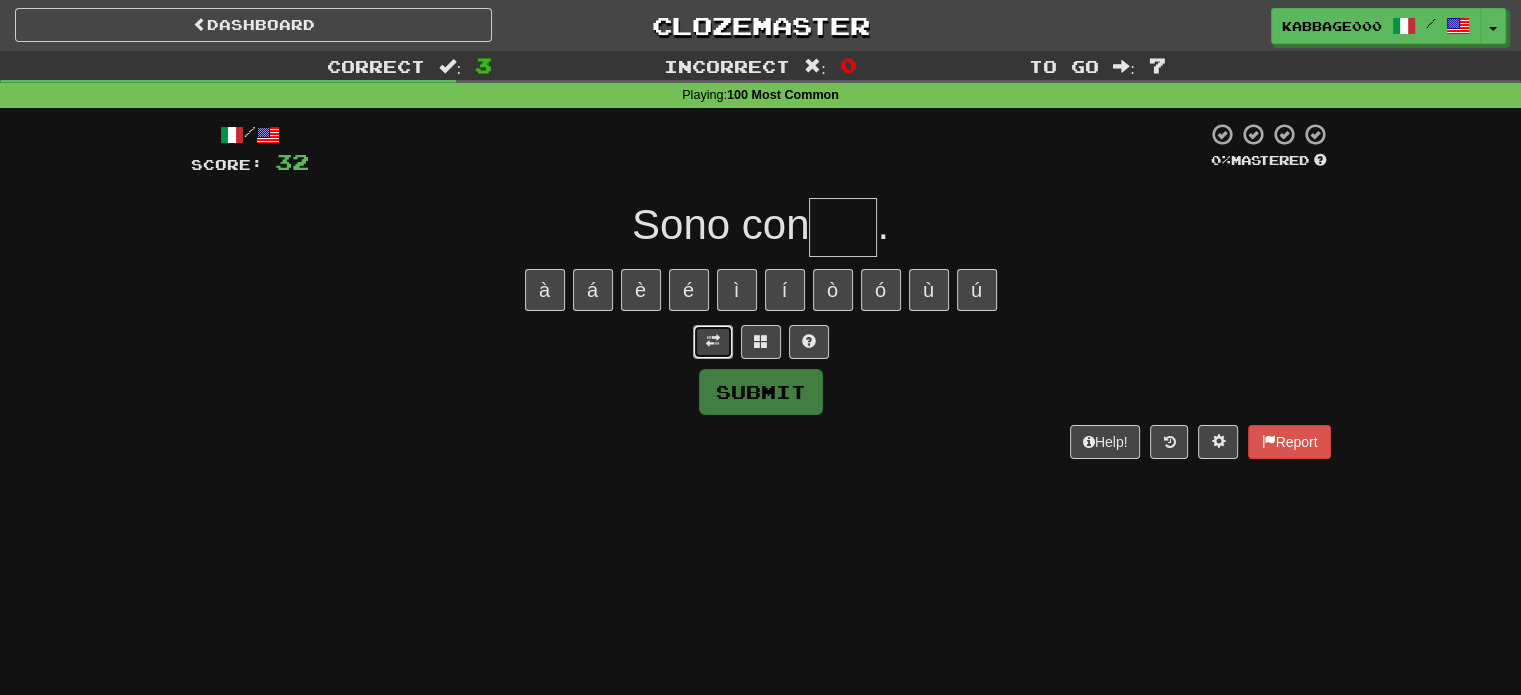 click at bounding box center [713, 341] 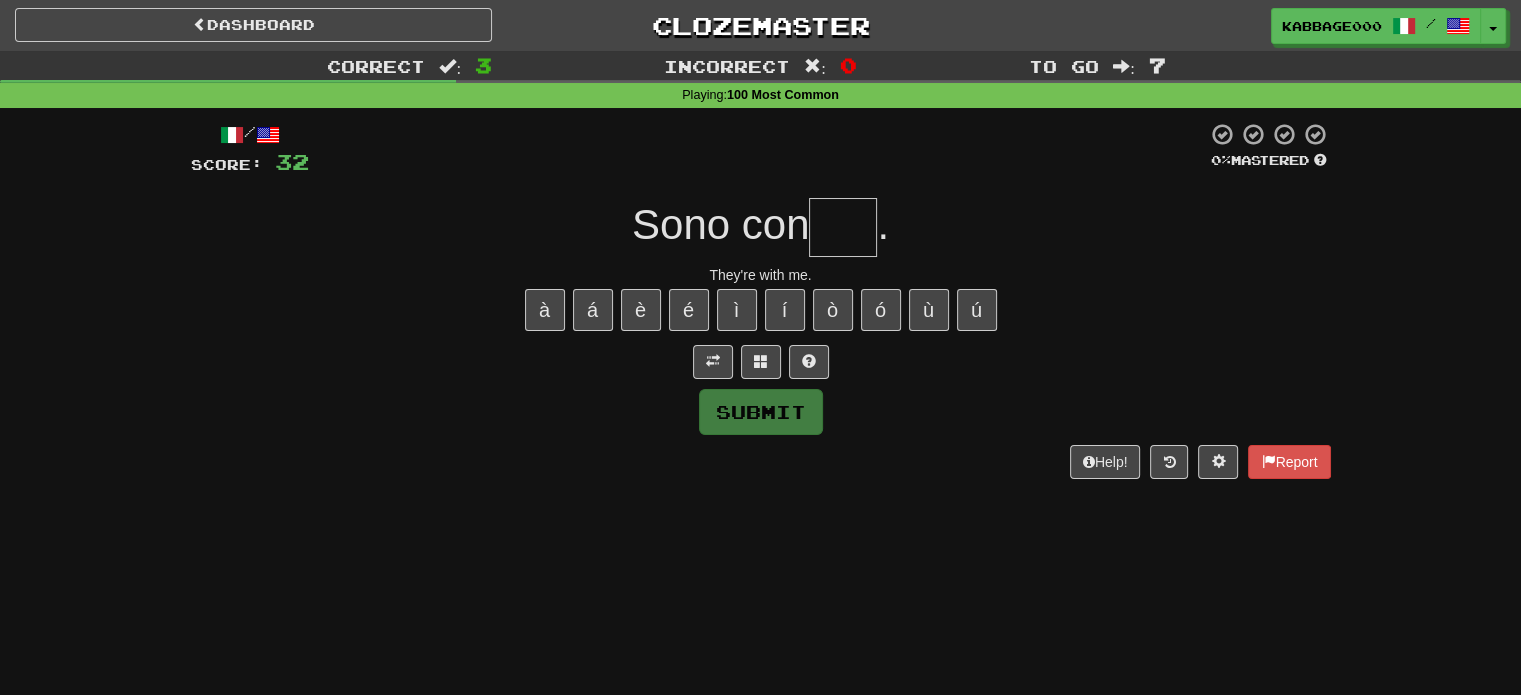 click at bounding box center (843, 227) 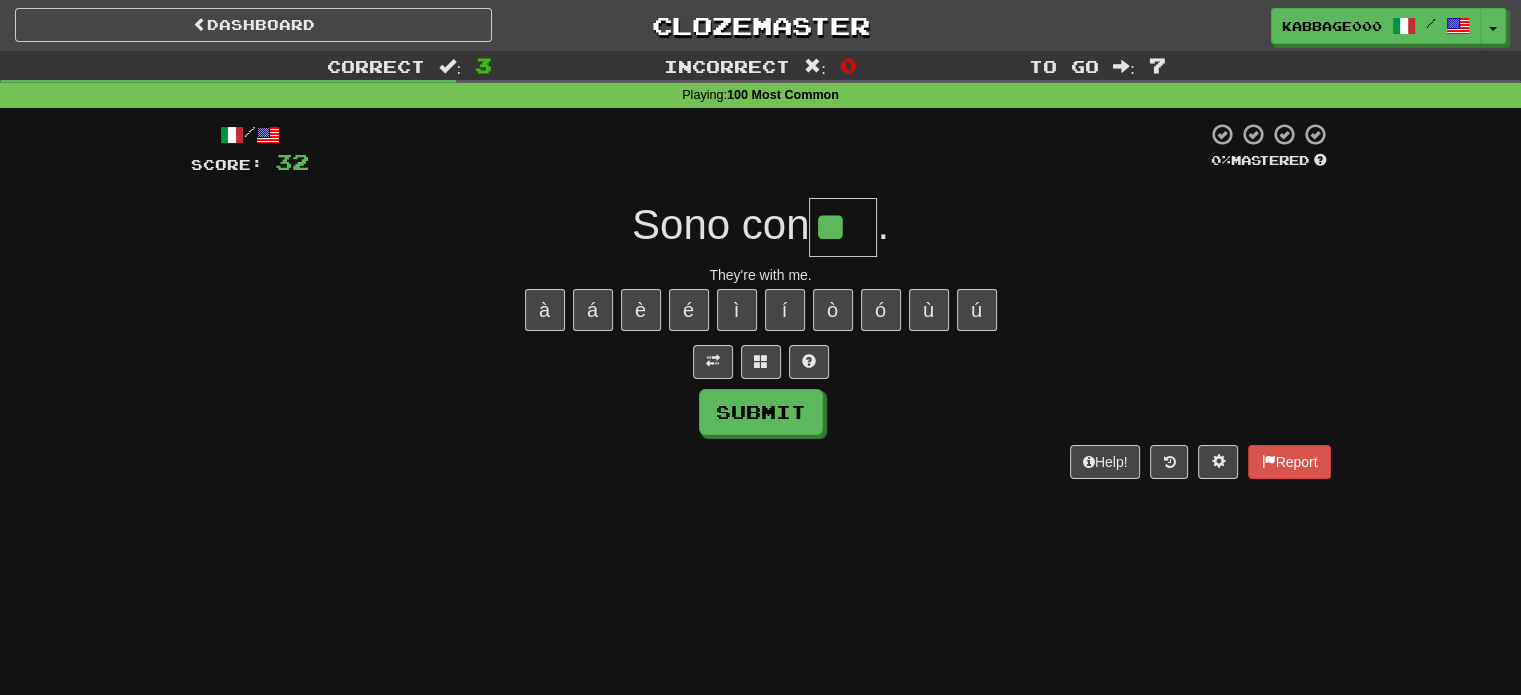 type on "**" 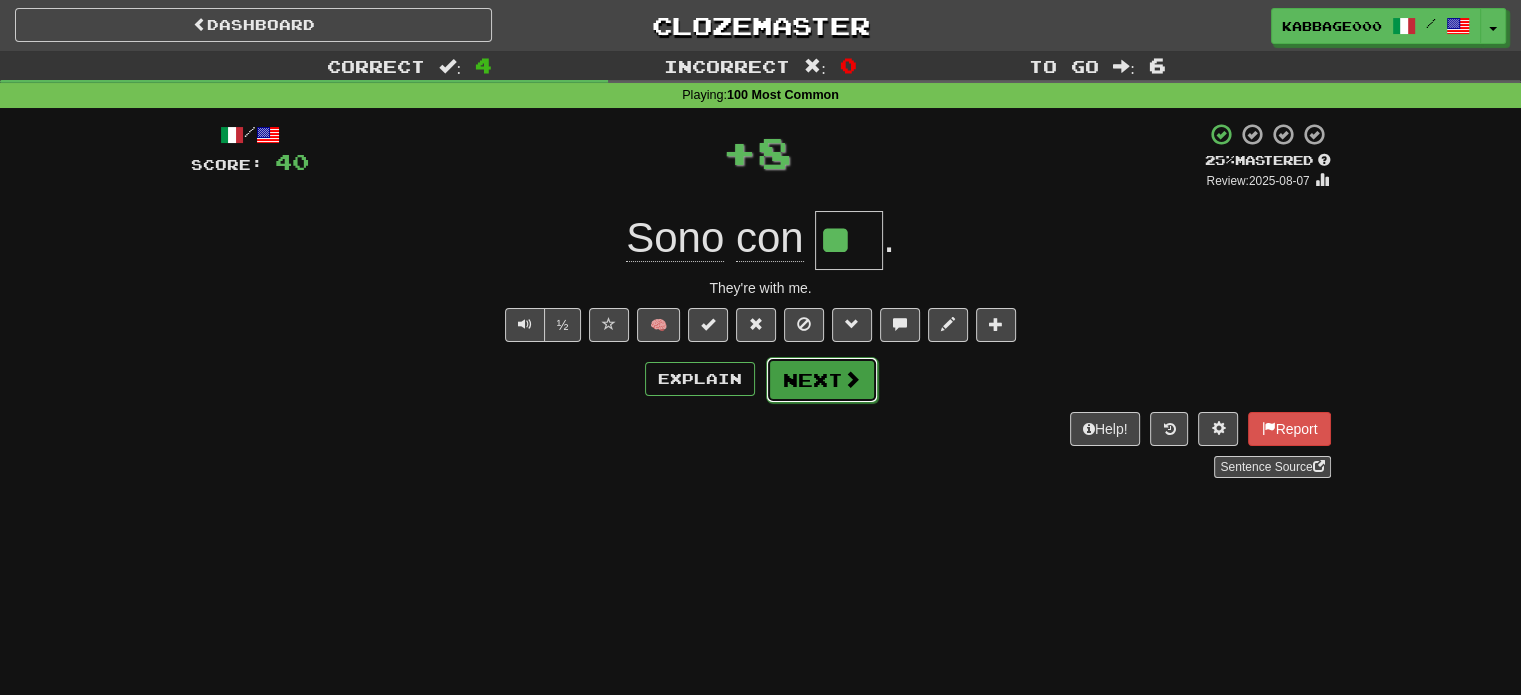 click on "Next" at bounding box center [822, 380] 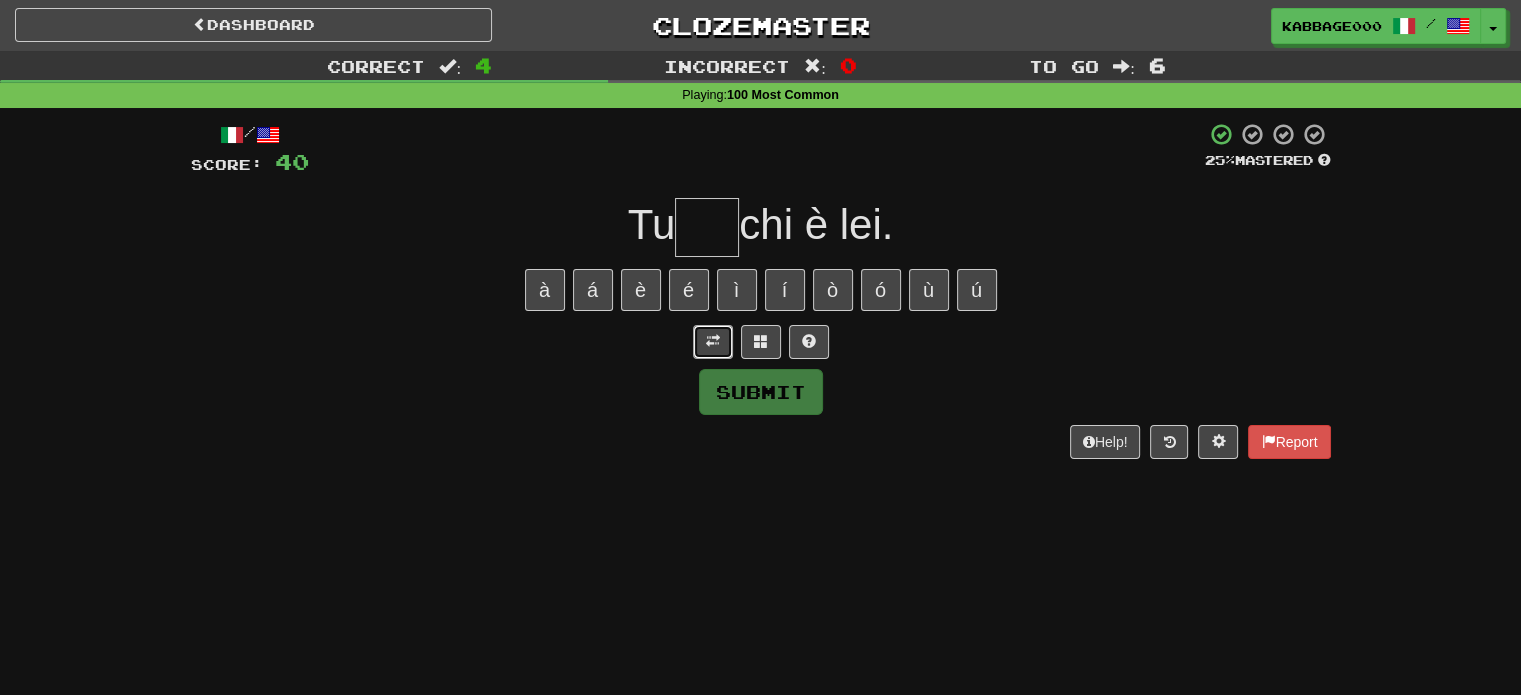click at bounding box center [713, 342] 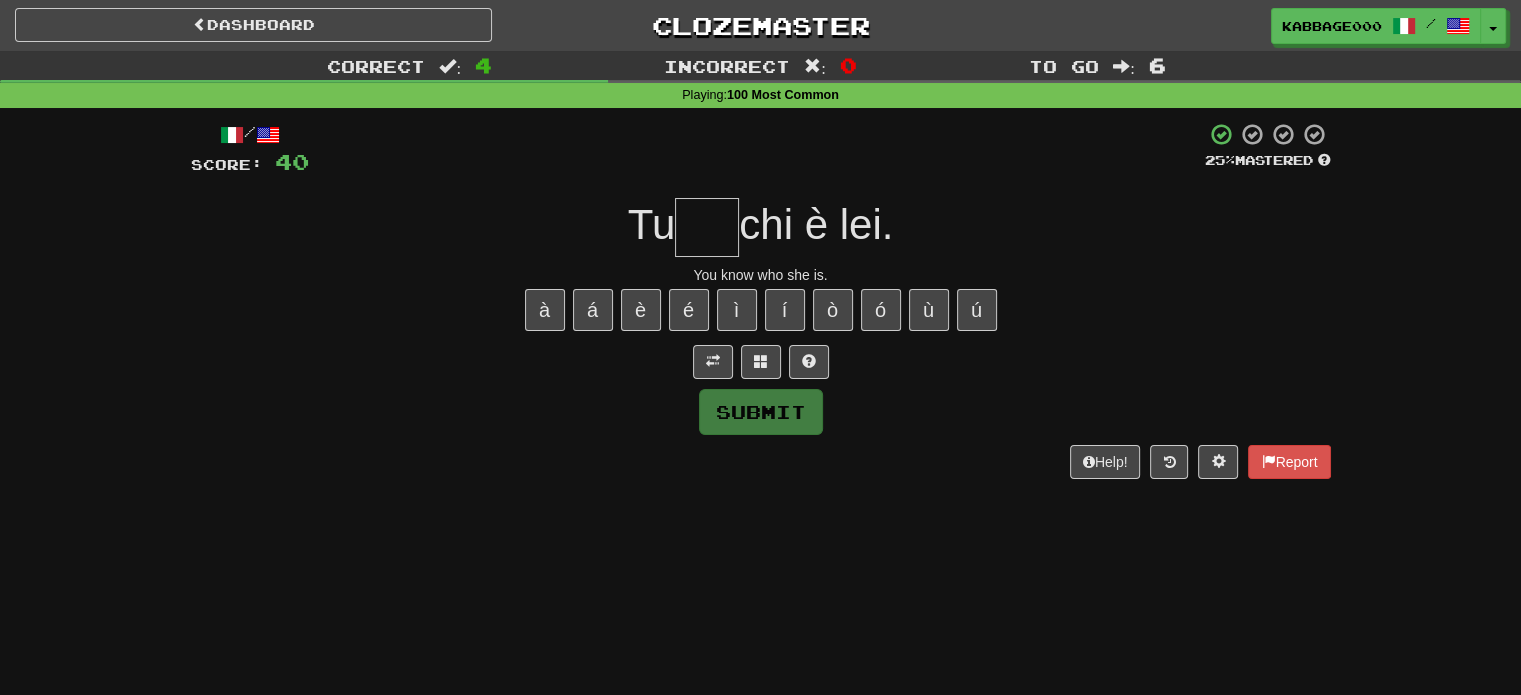 click at bounding box center (707, 227) 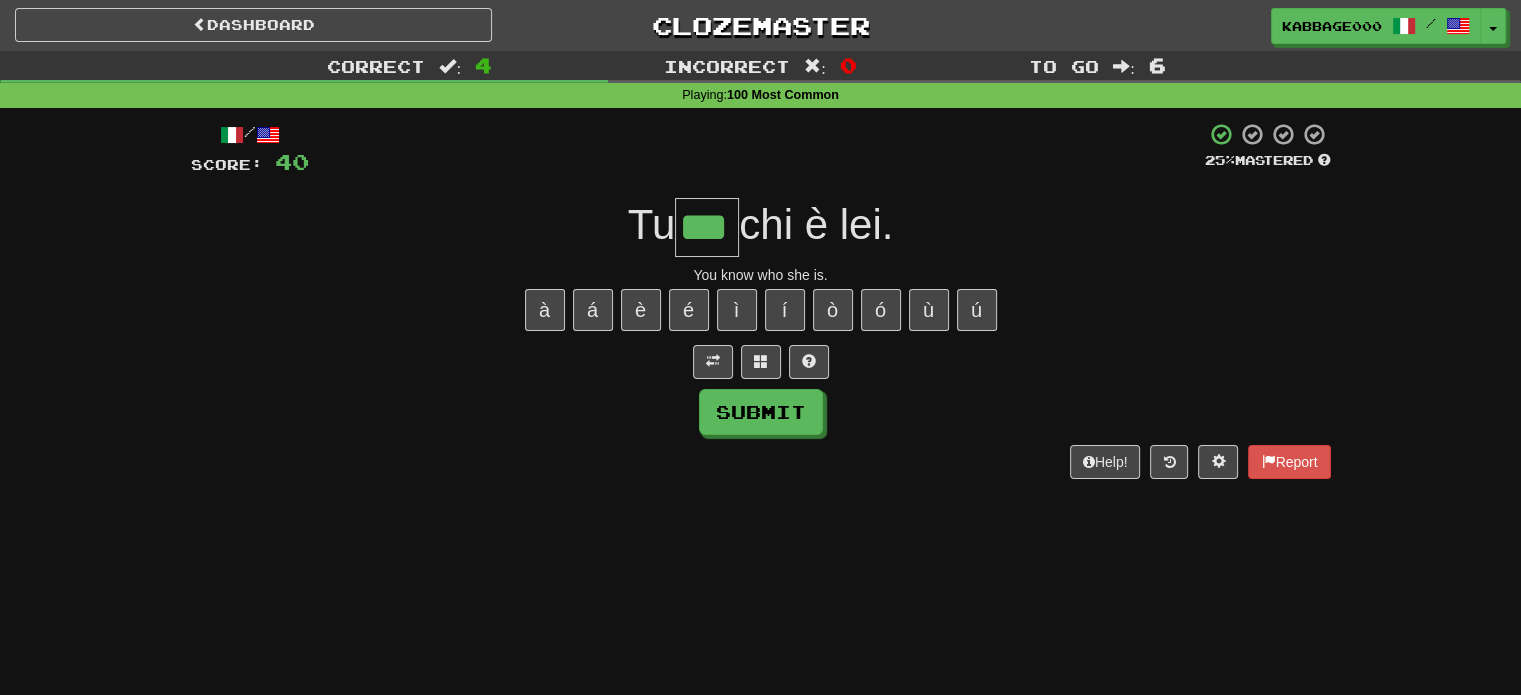 type on "***" 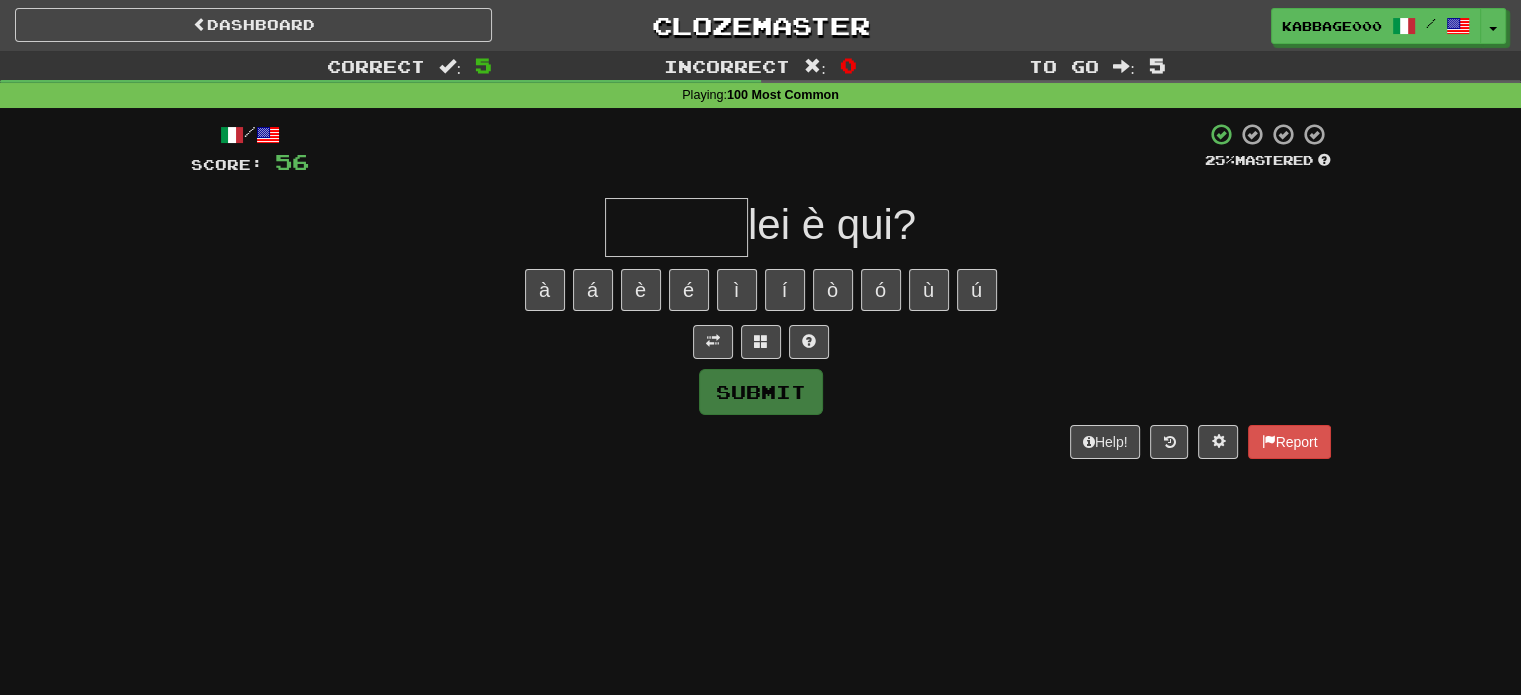 click at bounding box center (676, 227) 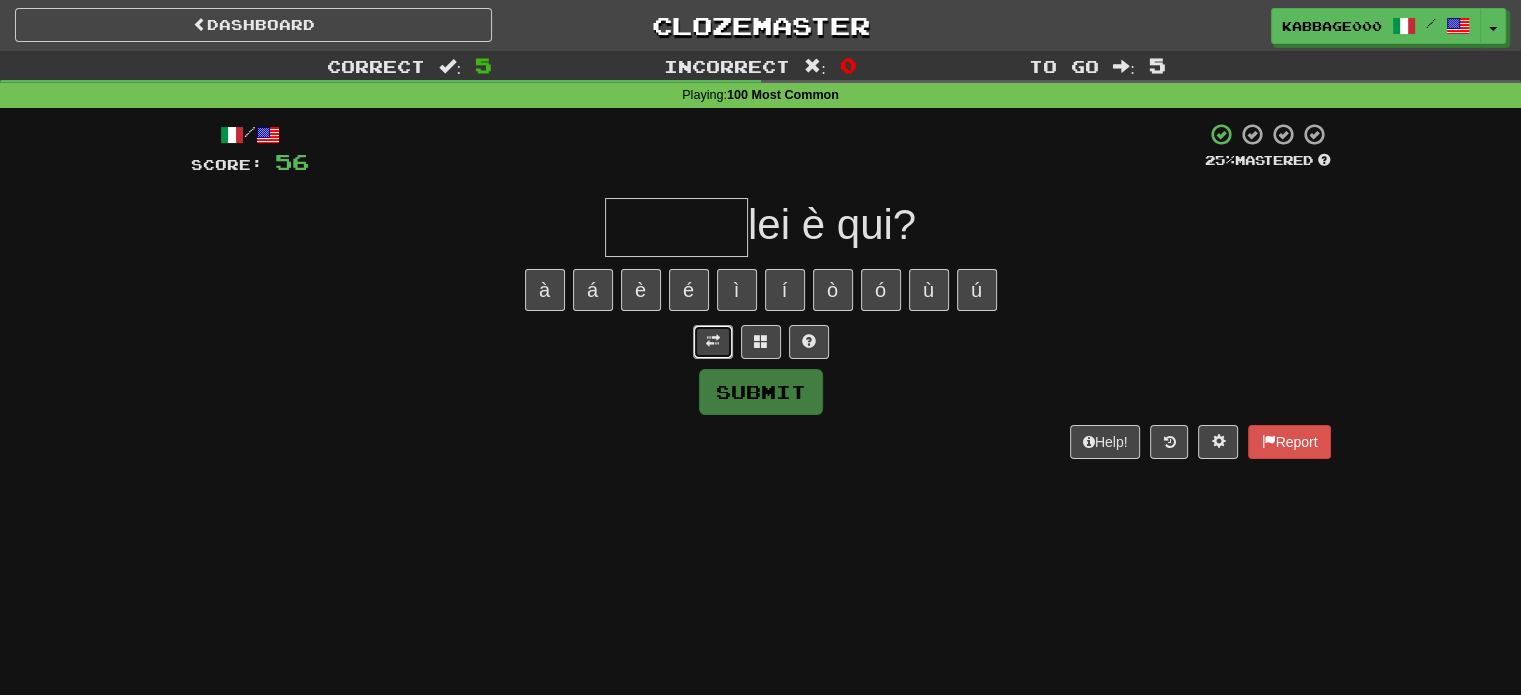click at bounding box center [713, 342] 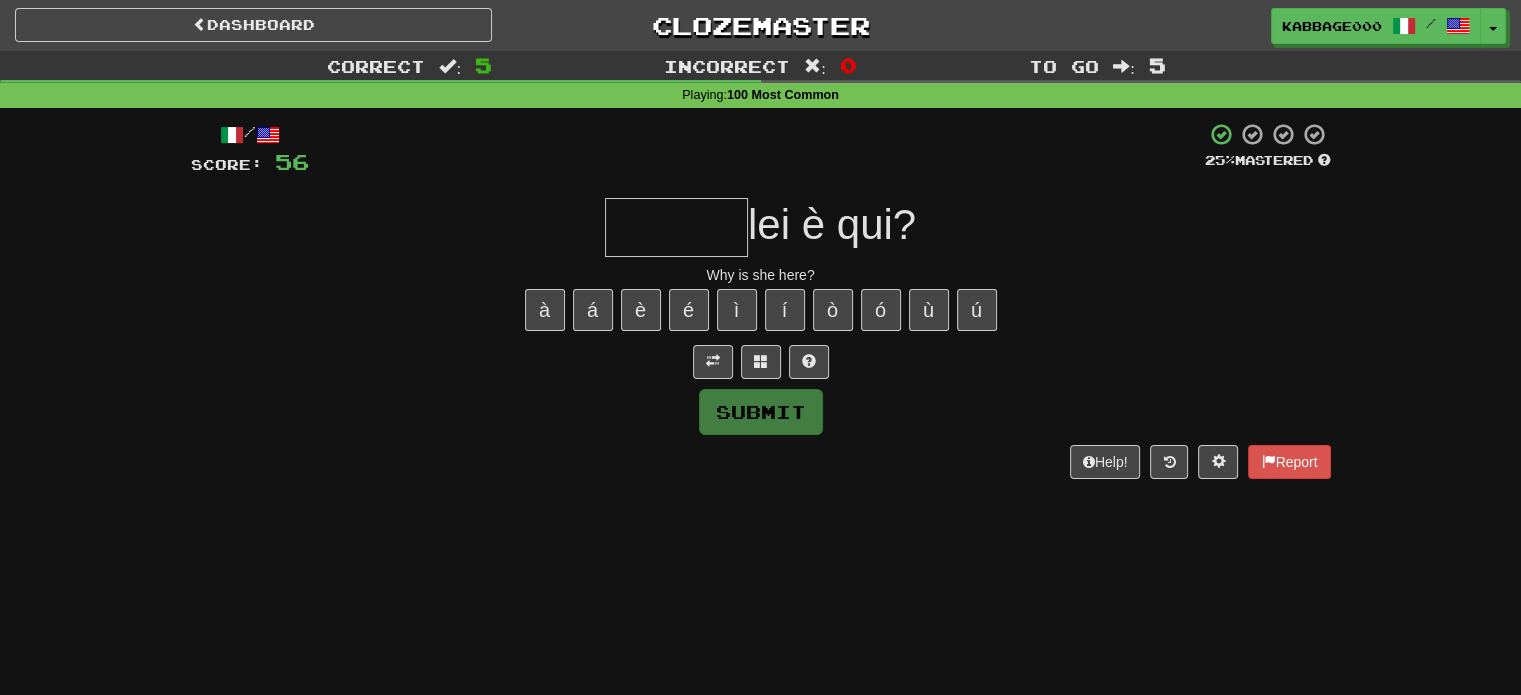 click at bounding box center (676, 227) 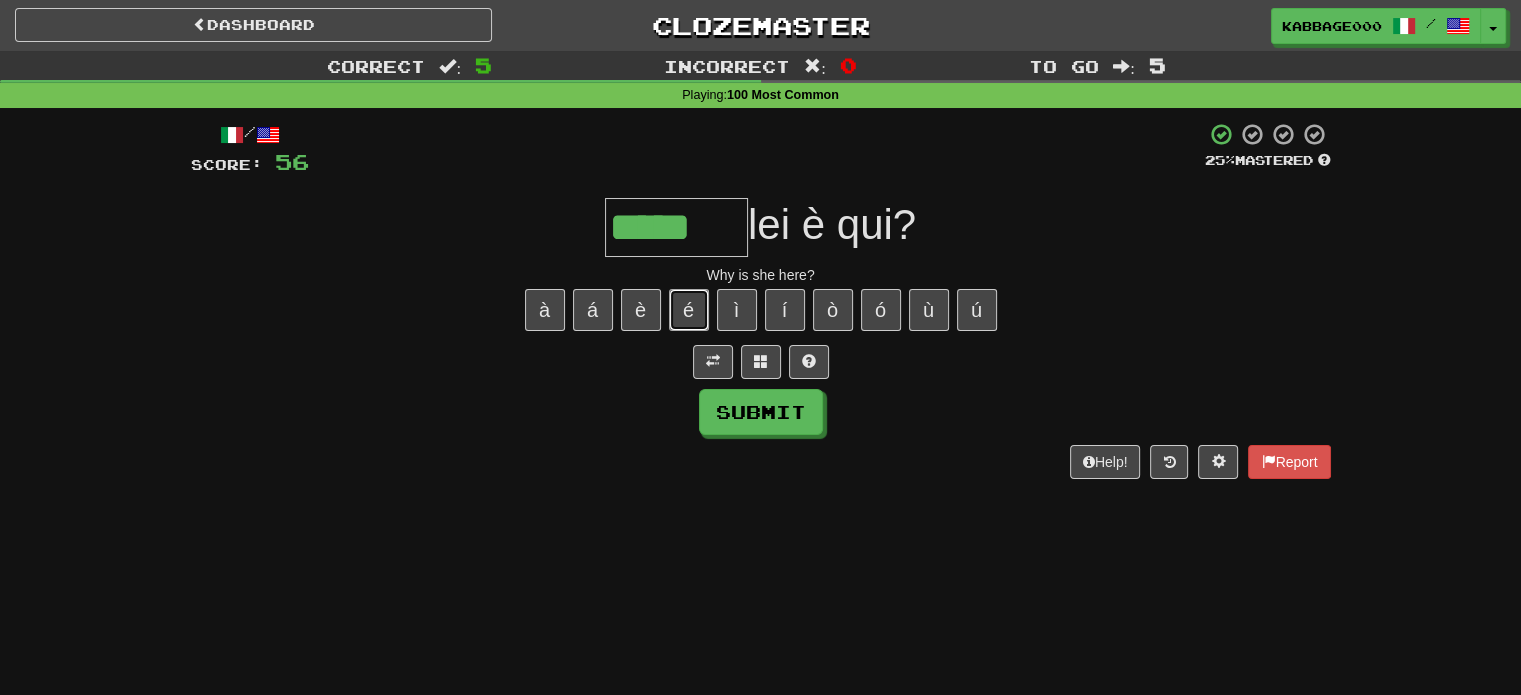 click on "é" at bounding box center (689, 310) 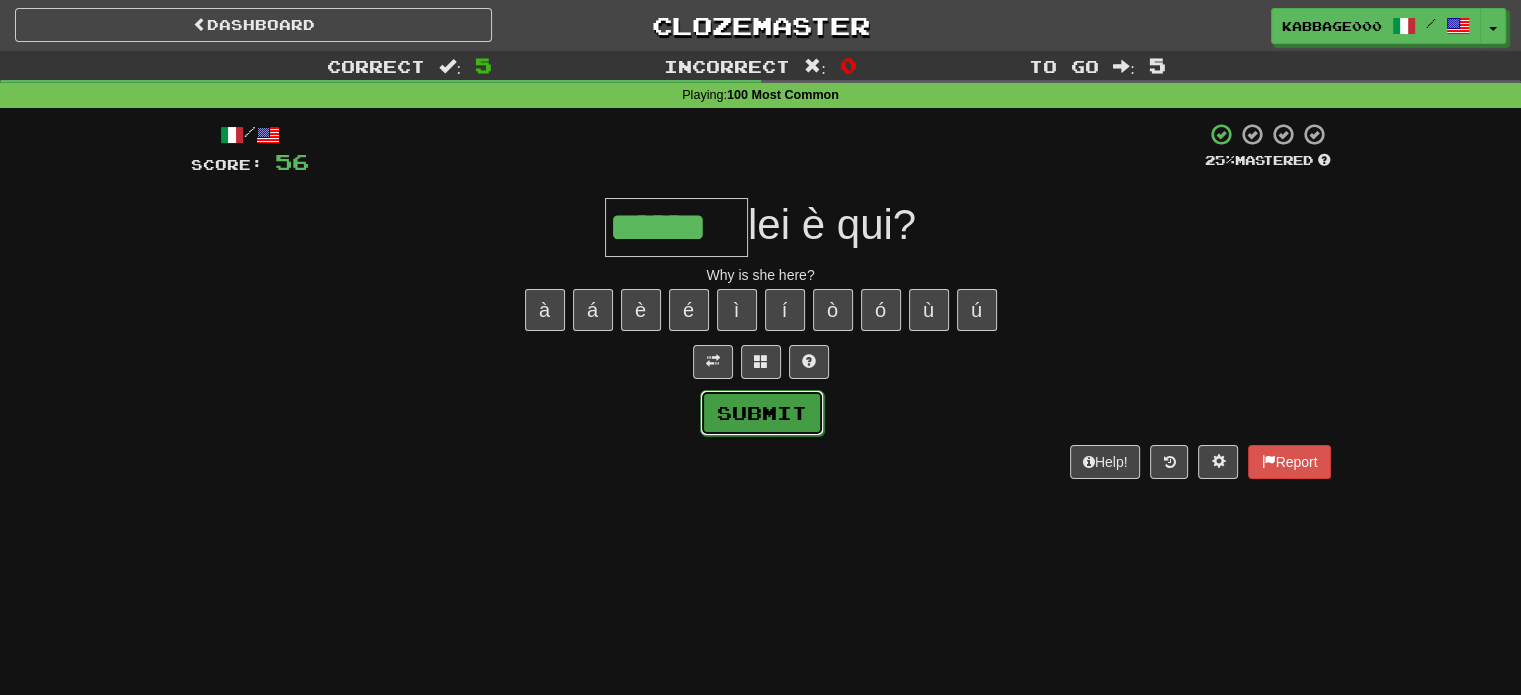 click on "Submit" at bounding box center (762, 413) 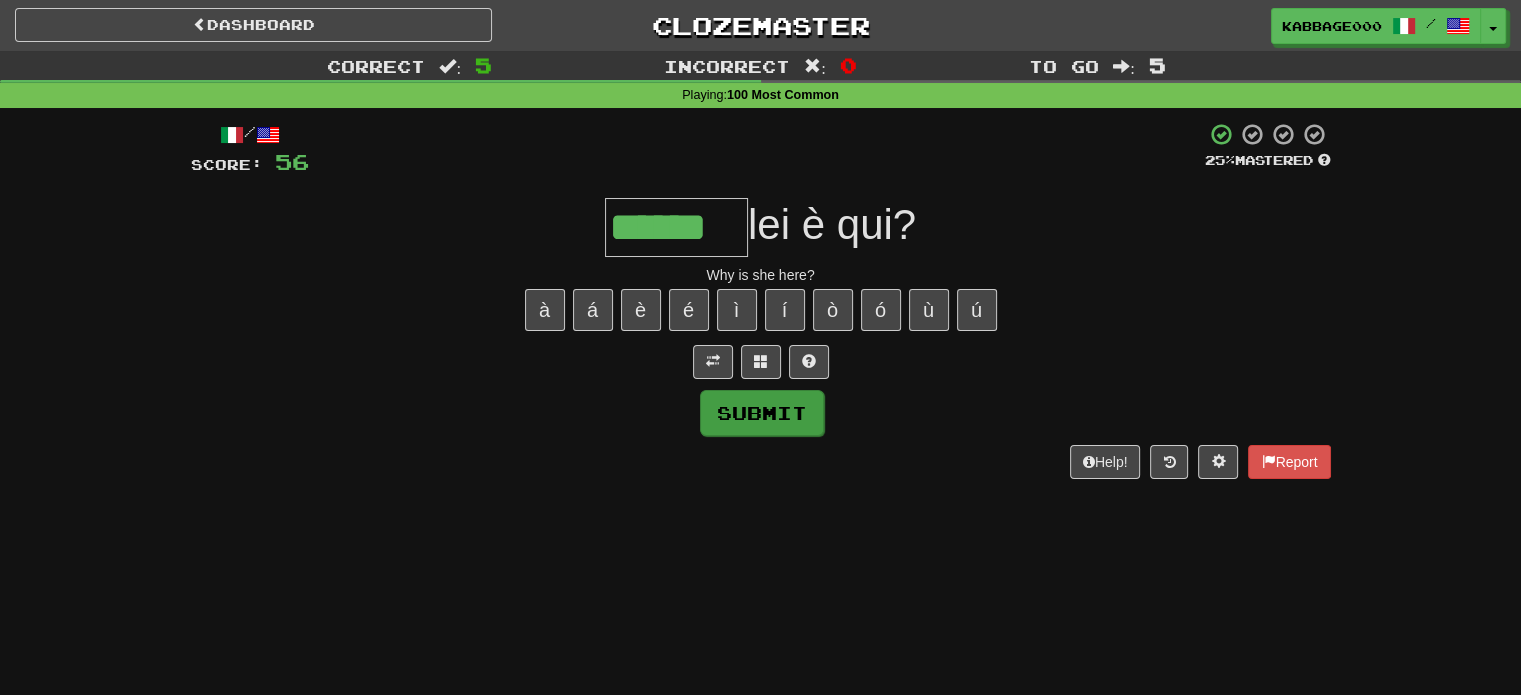 type on "******" 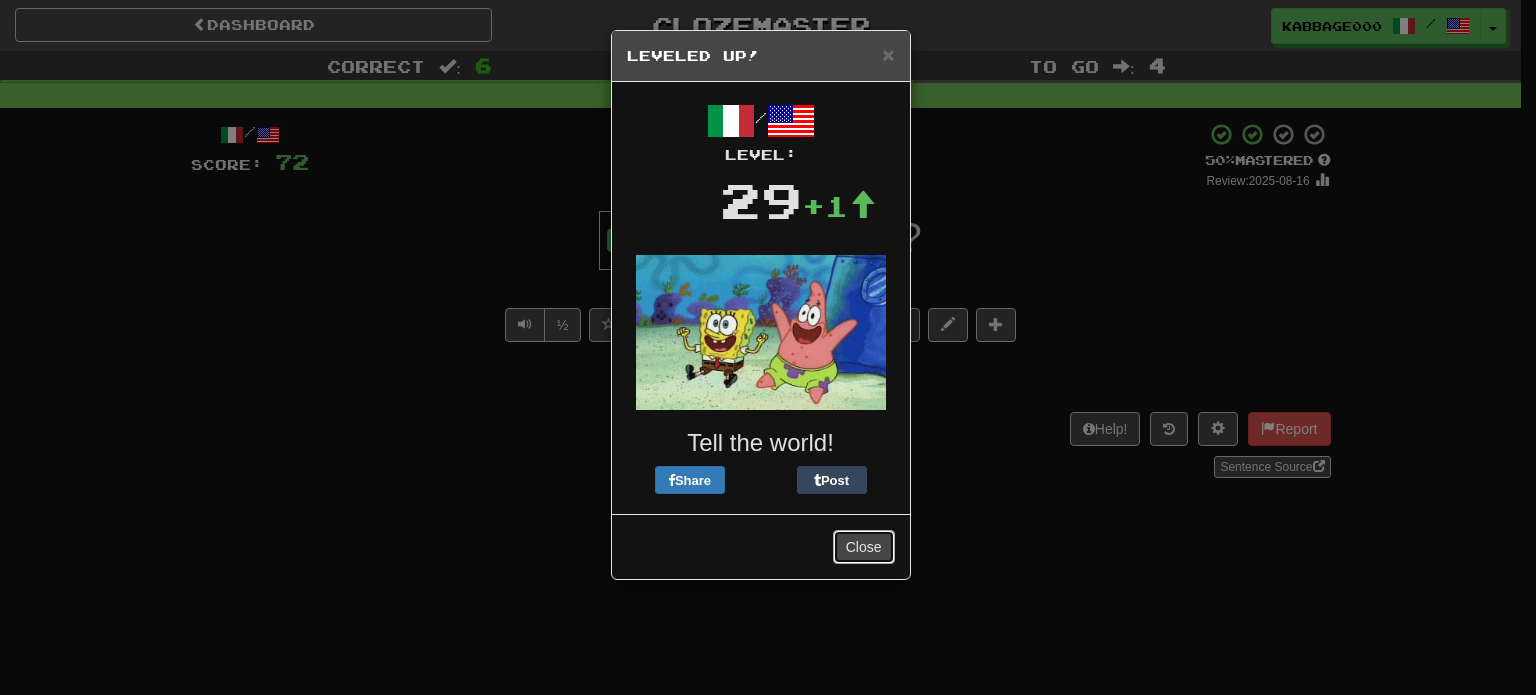 click on "Close" at bounding box center (864, 547) 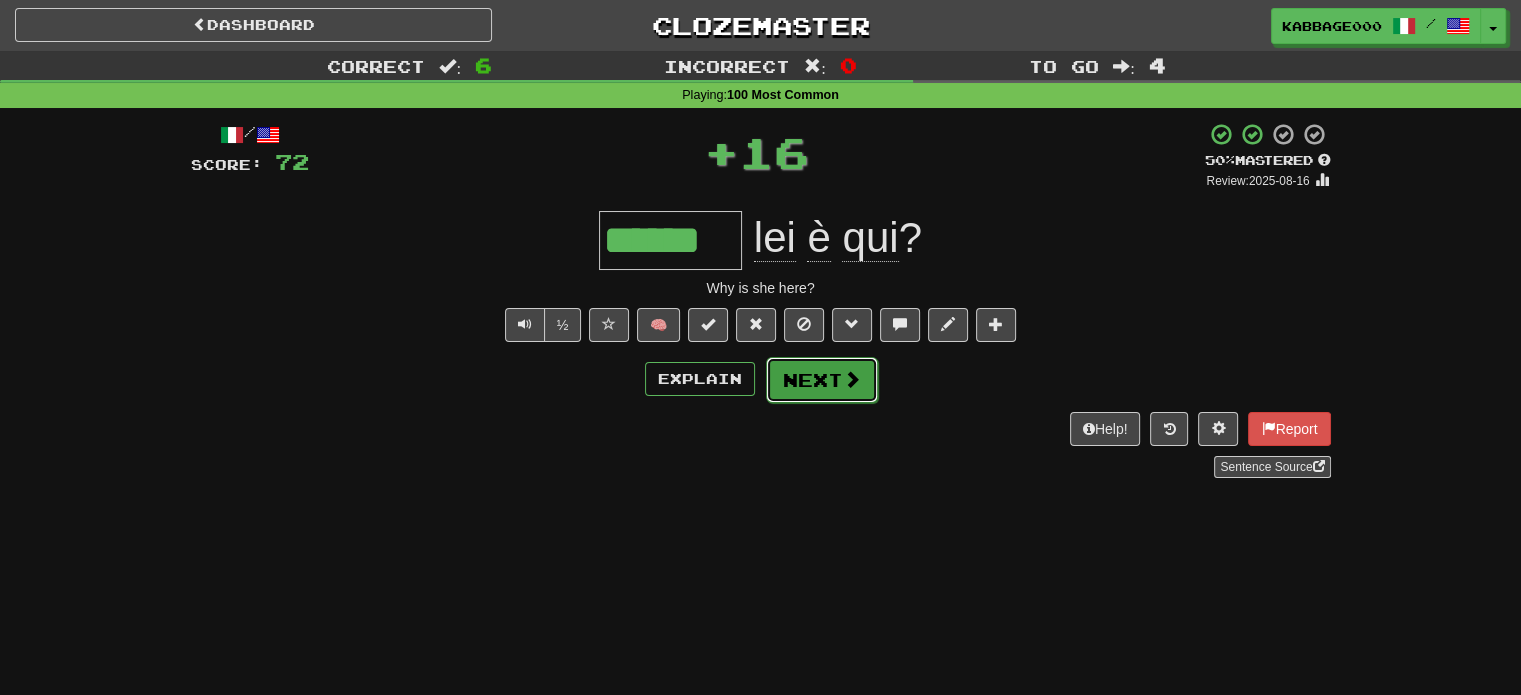 click on "Next" at bounding box center [822, 380] 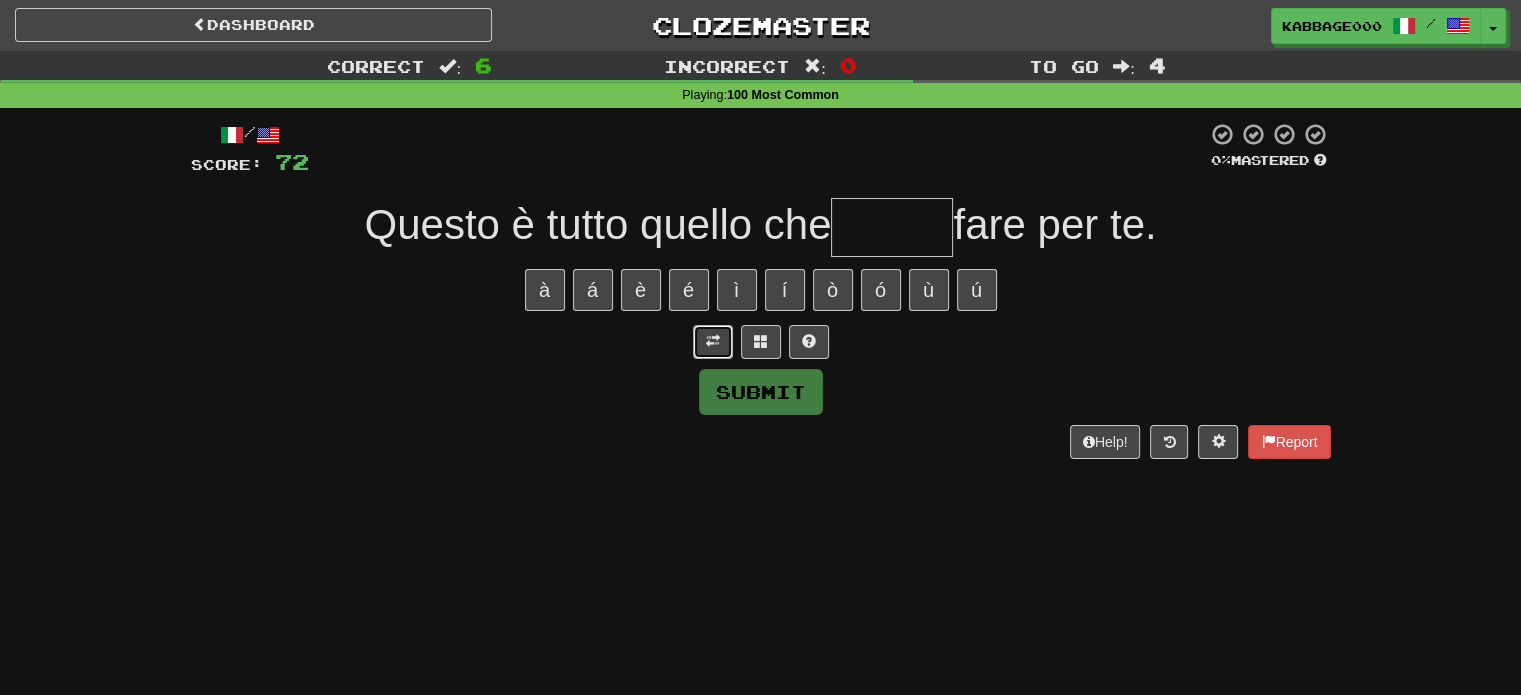 click at bounding box center (713, 341) 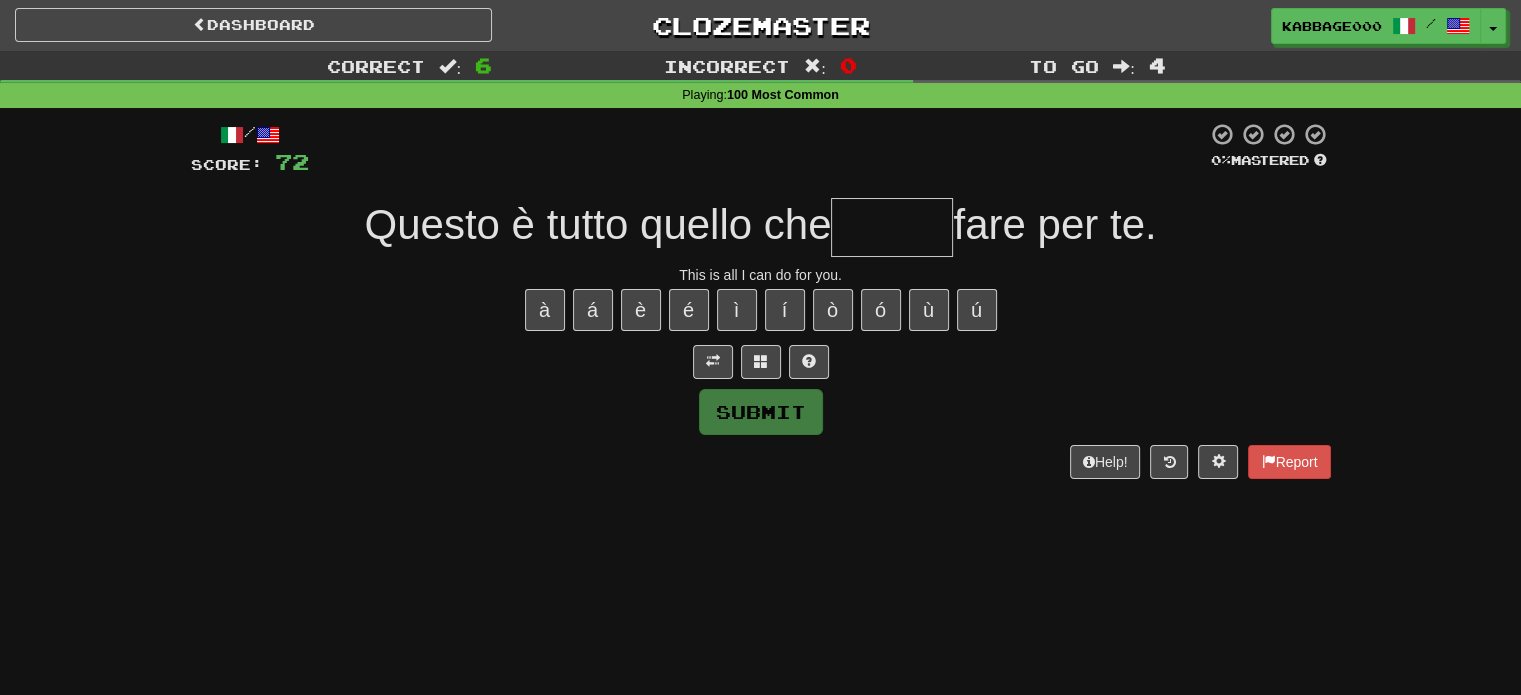 click at bounding box center [892, 227] 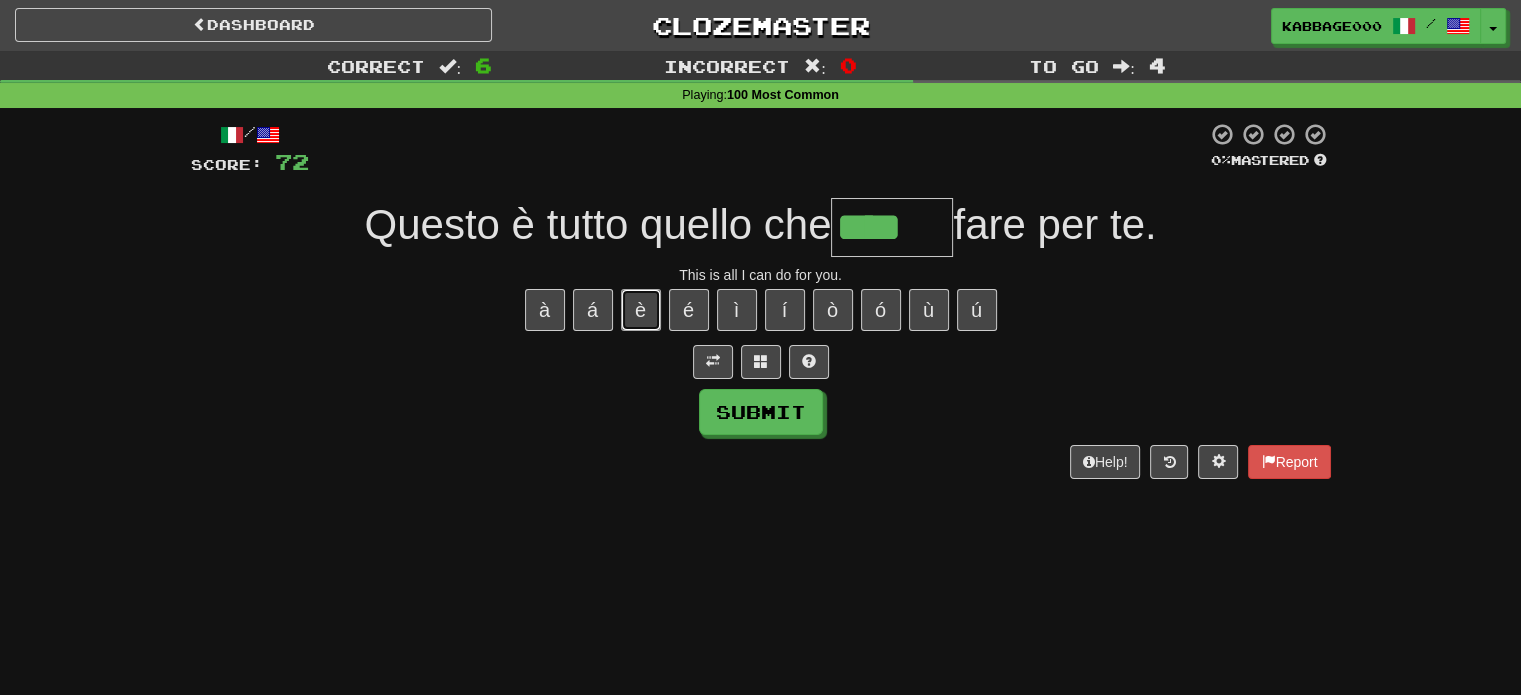 click on "è" at bounding box center [641, 310] 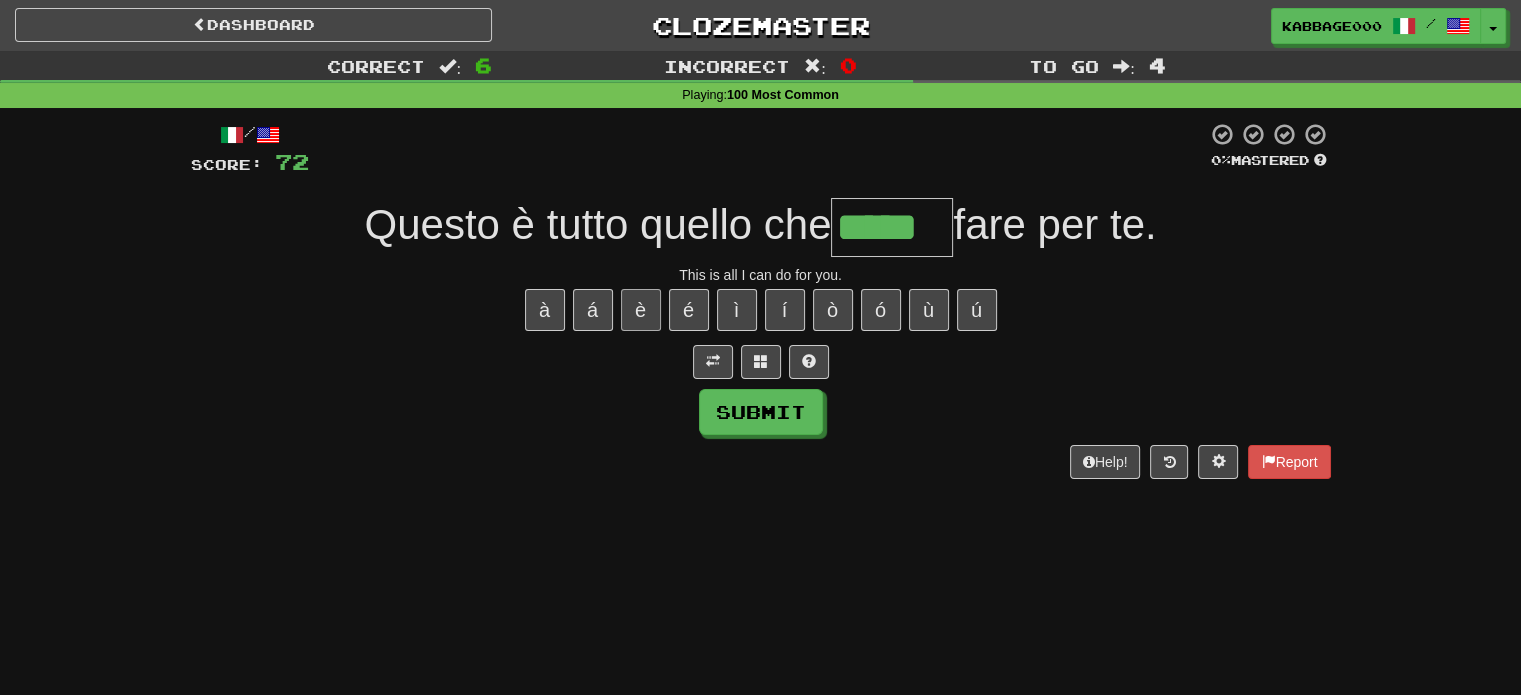 type on "*****" 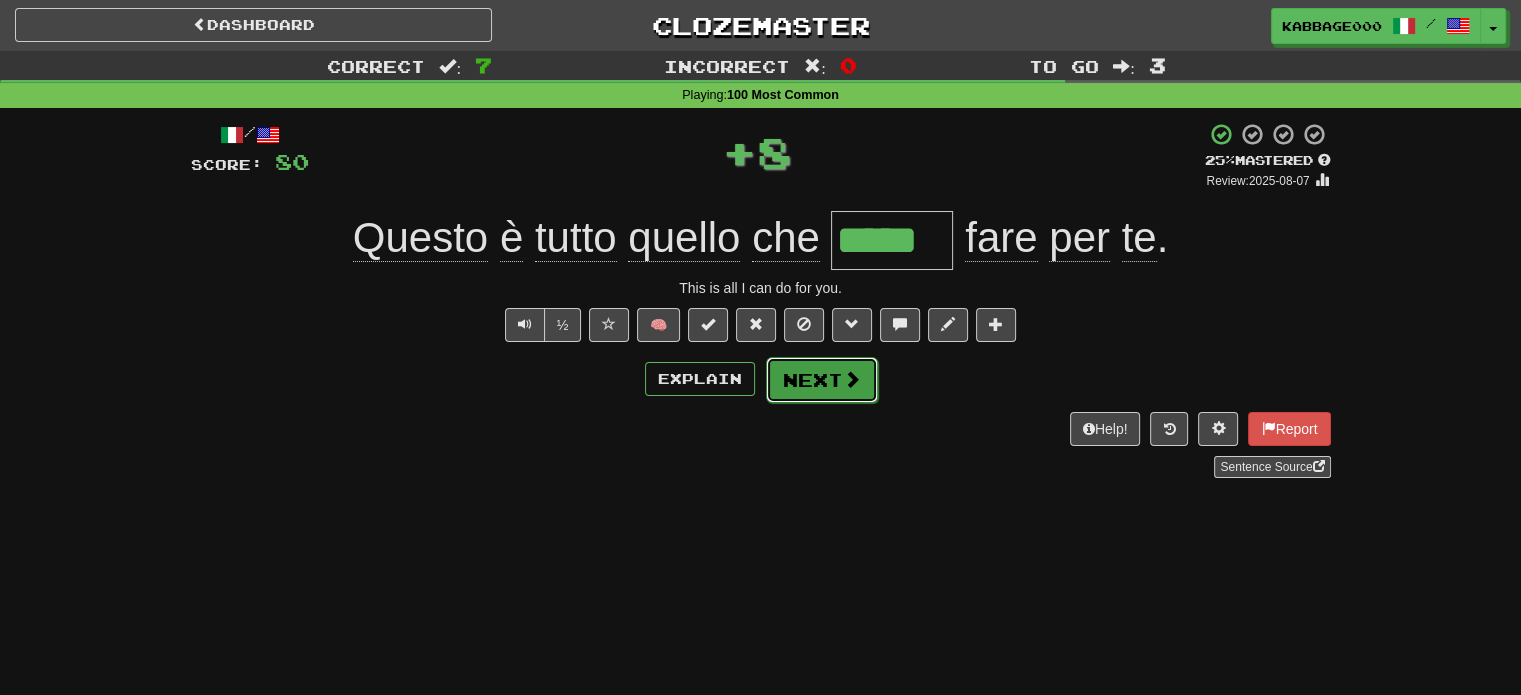 click on "Next" at bounding box center [822, 380] 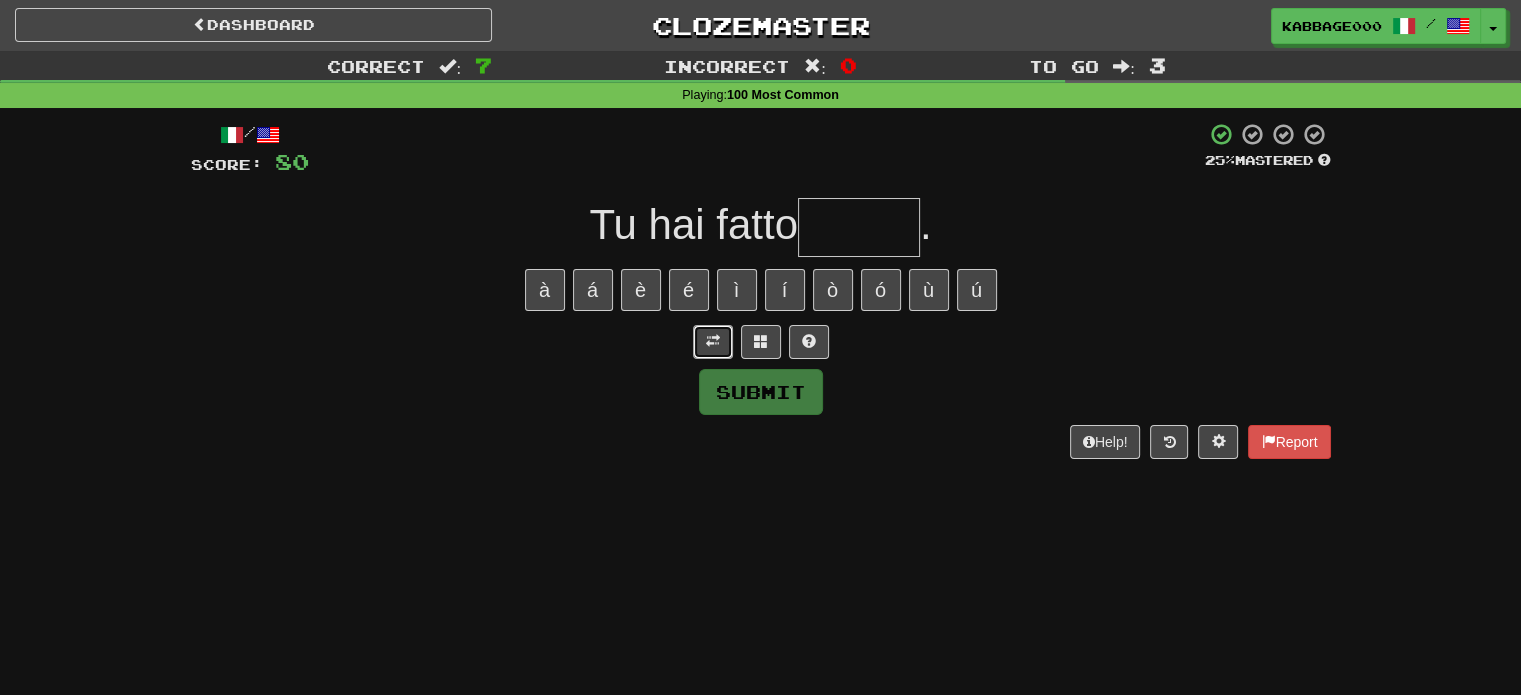 click at bounding box center [713, 342] 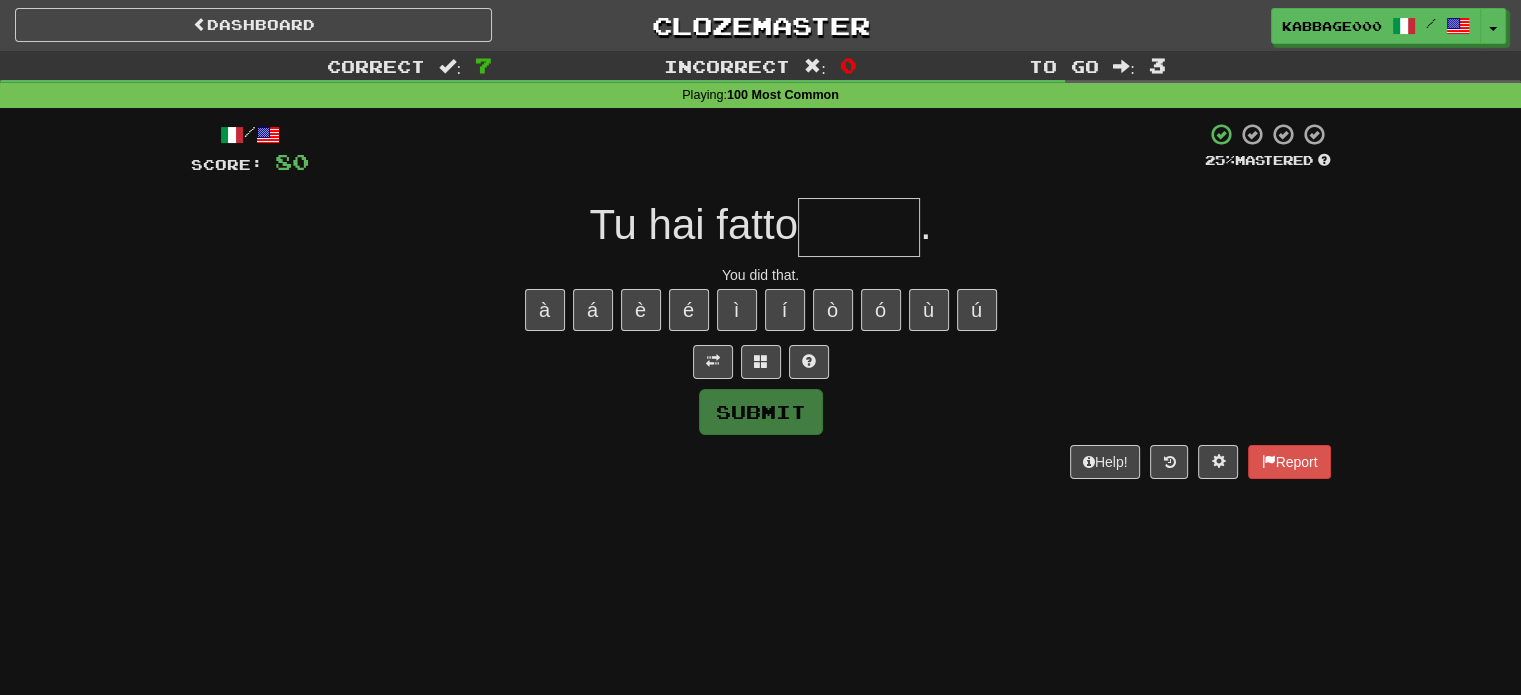 click at bounding box center (859, 227) 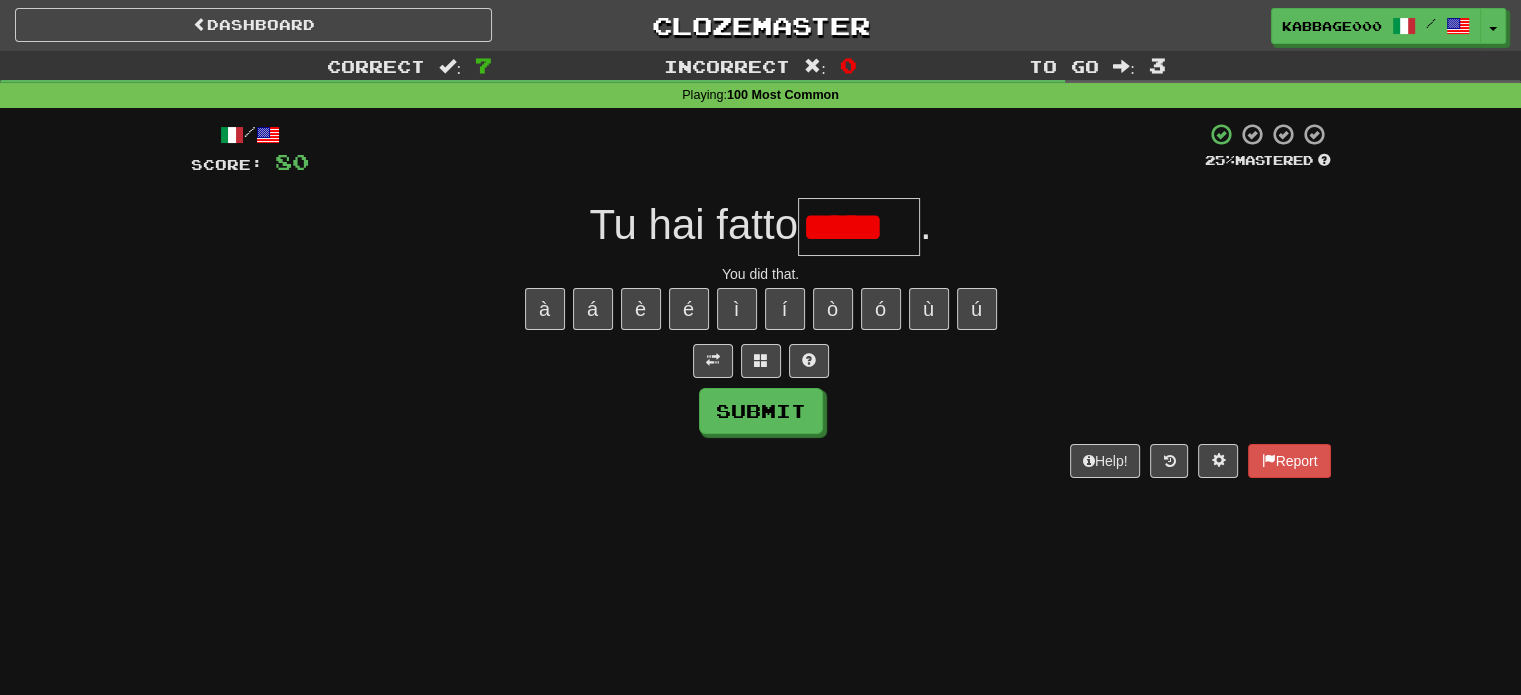 scroll, scrollTop: 0, scrollLeft: 0, axis: both 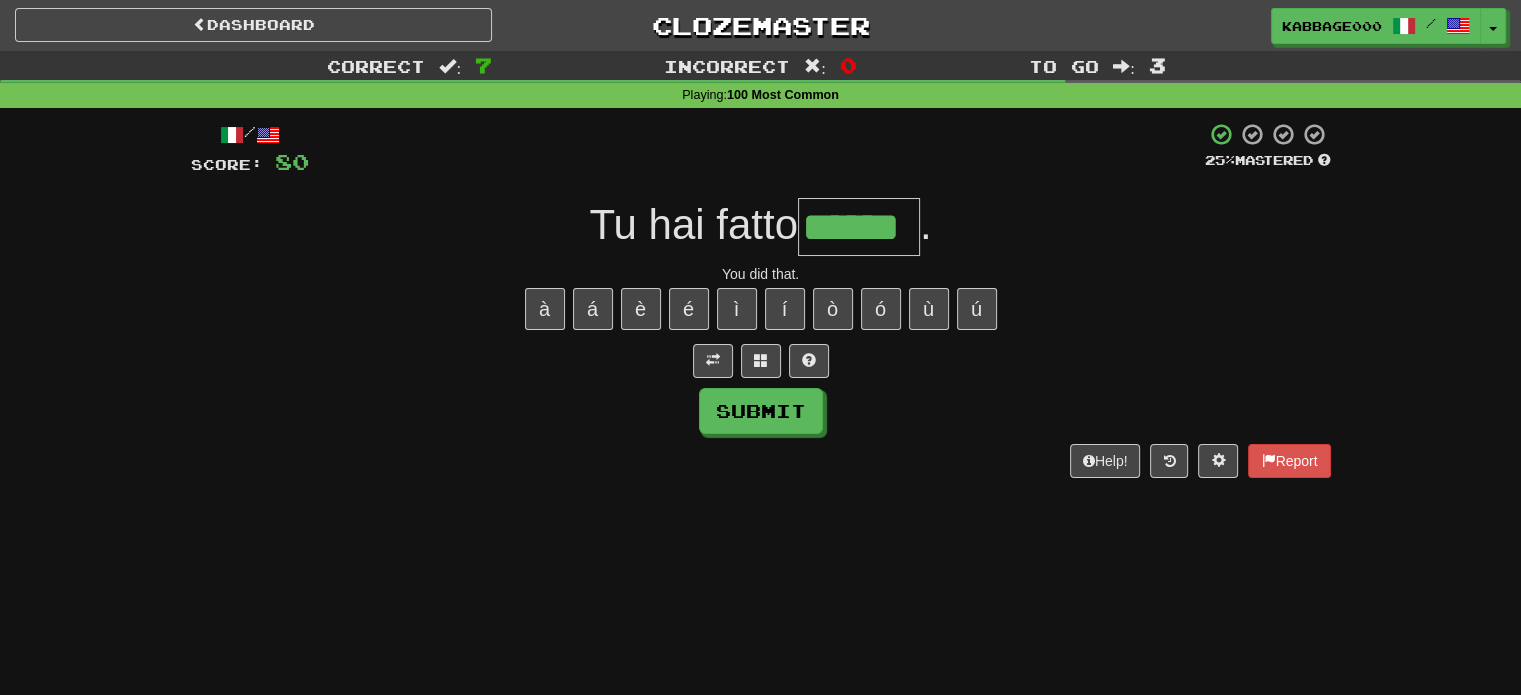 type on "******" 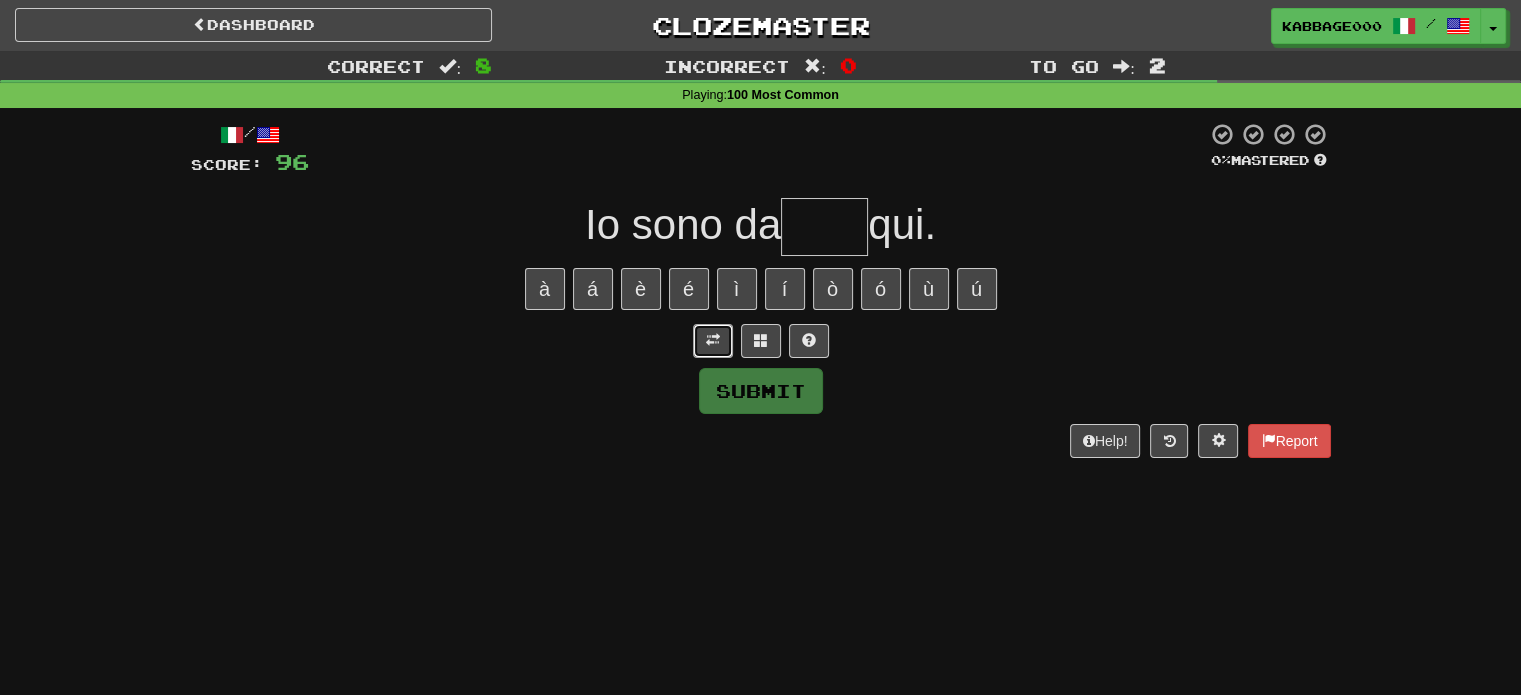 click at bounding box center [713, 340] 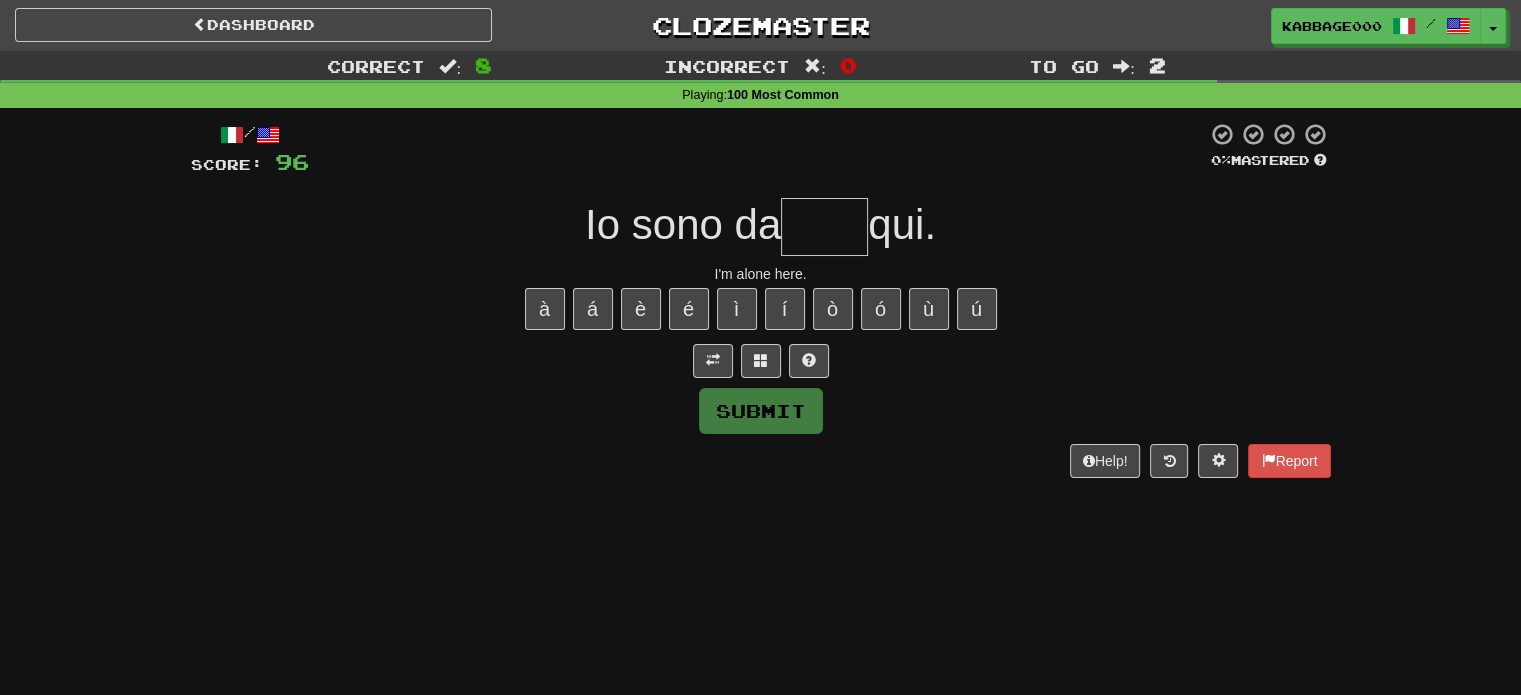 click at bounding box center (824, 227) 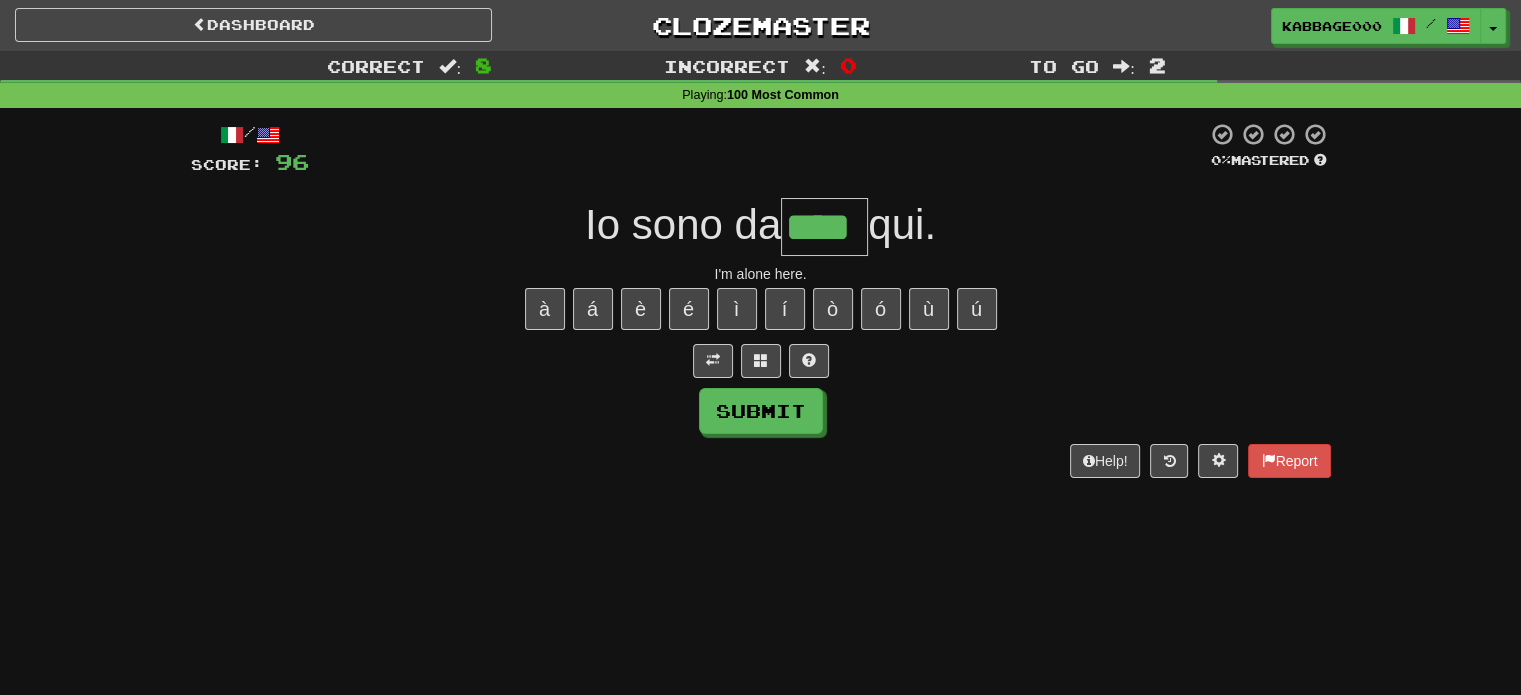 type on "****" 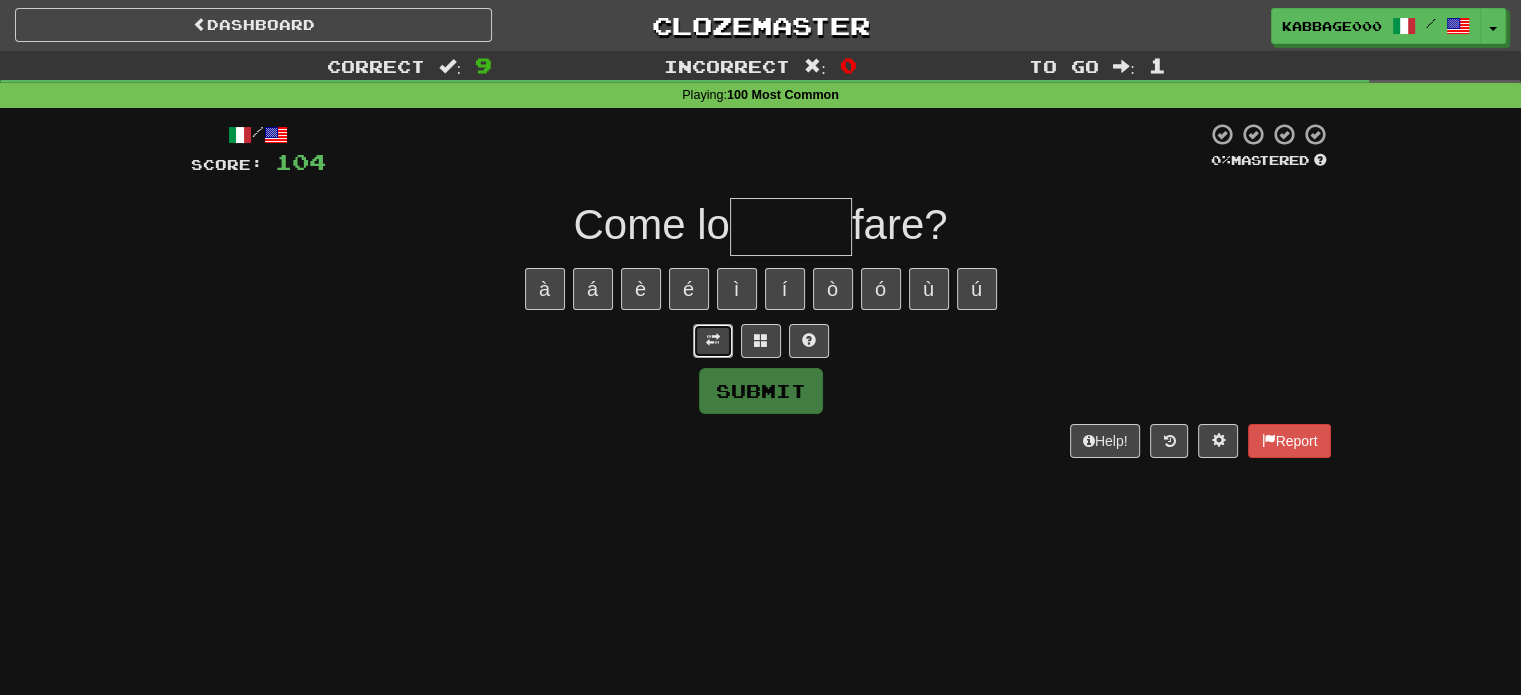 click at bounding box center (713, 341) 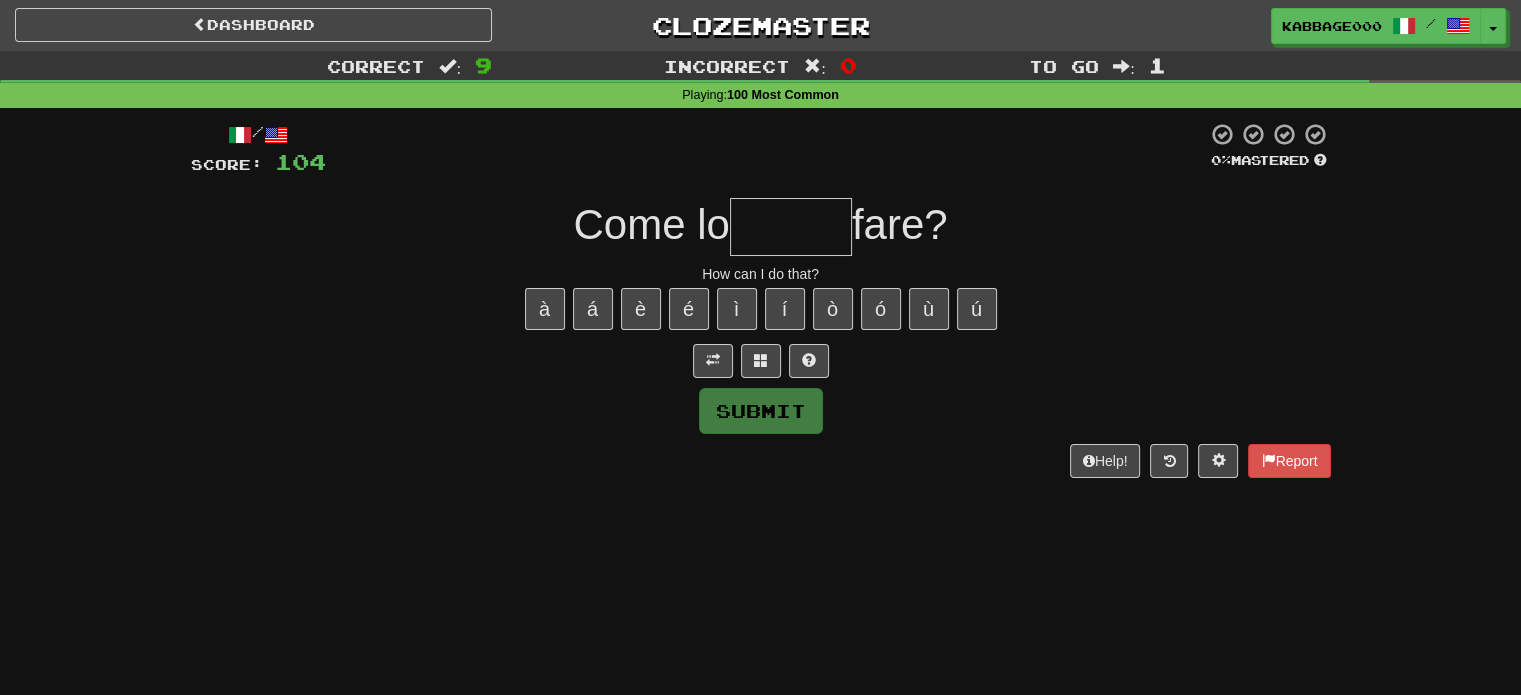 click at bounding box center (791, 227) 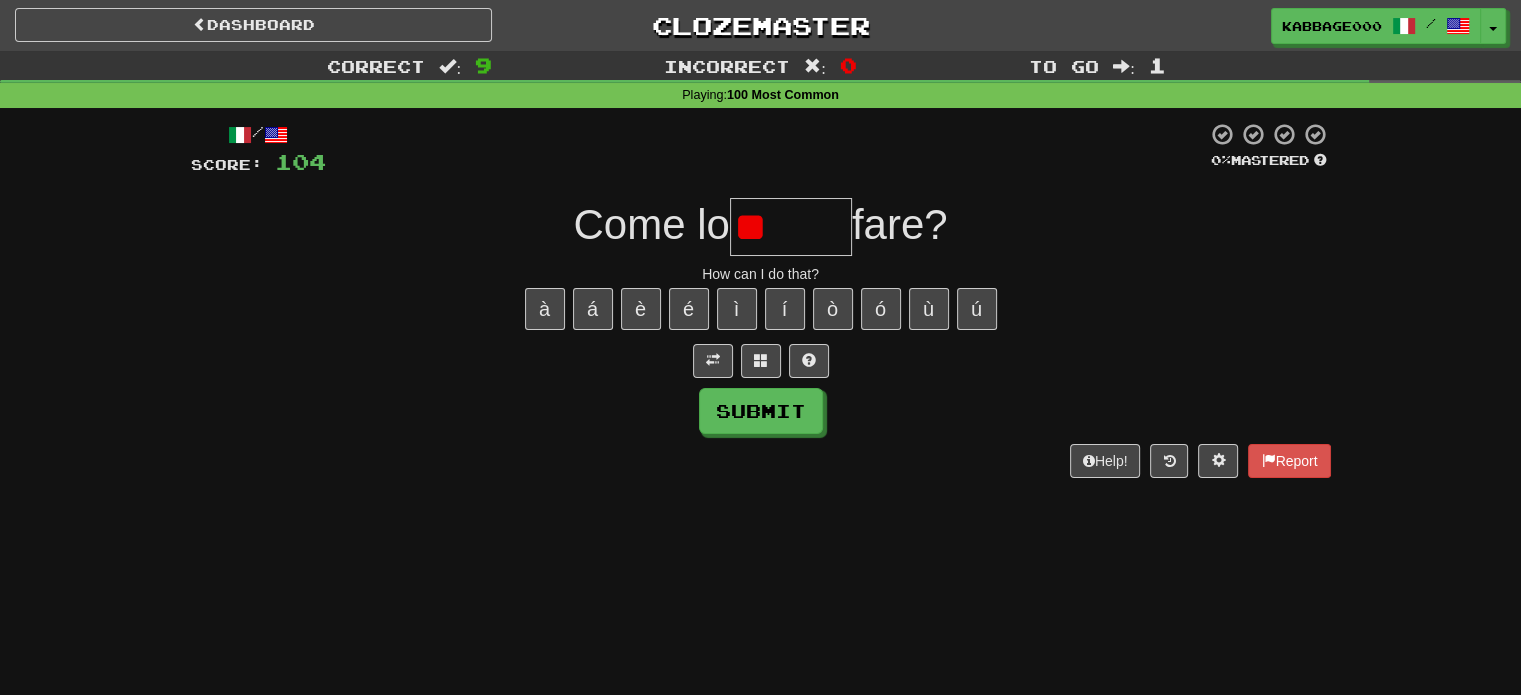 type on "*" 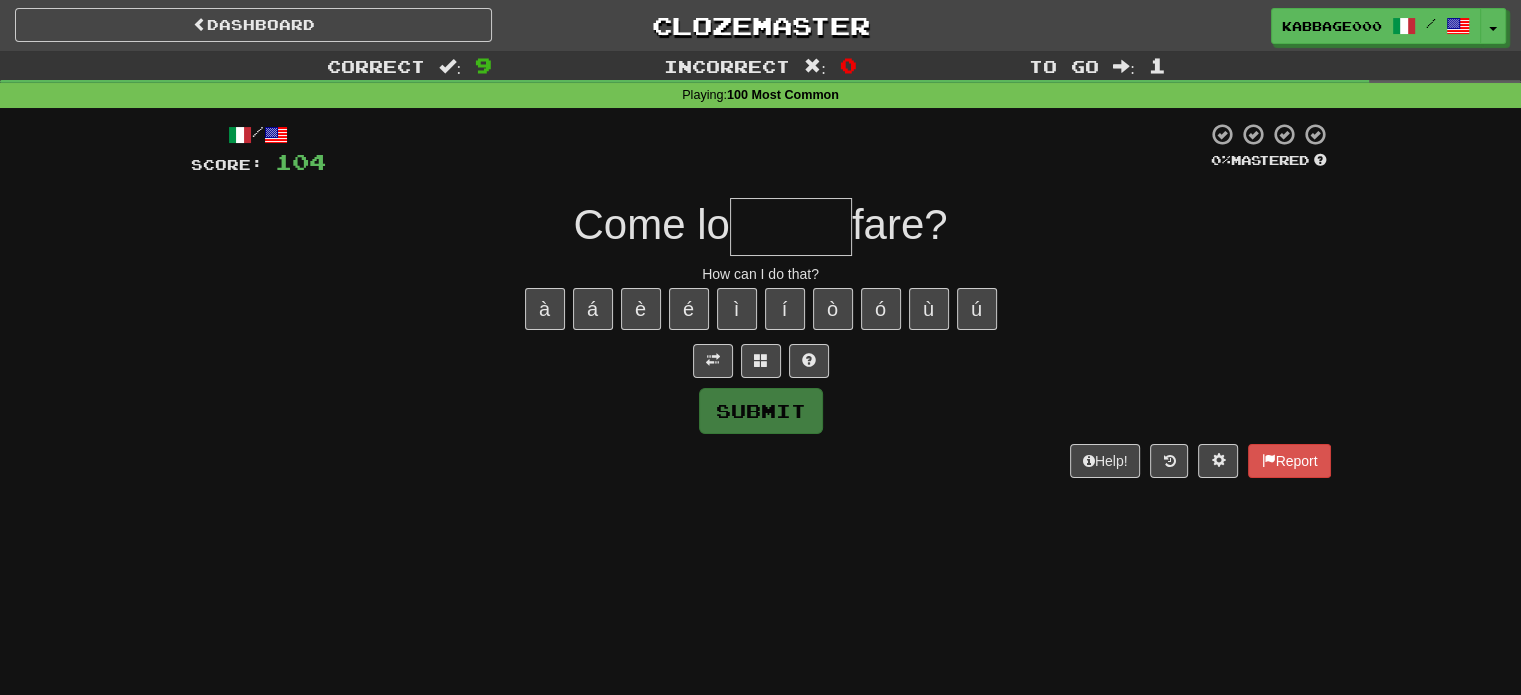 type on "*" 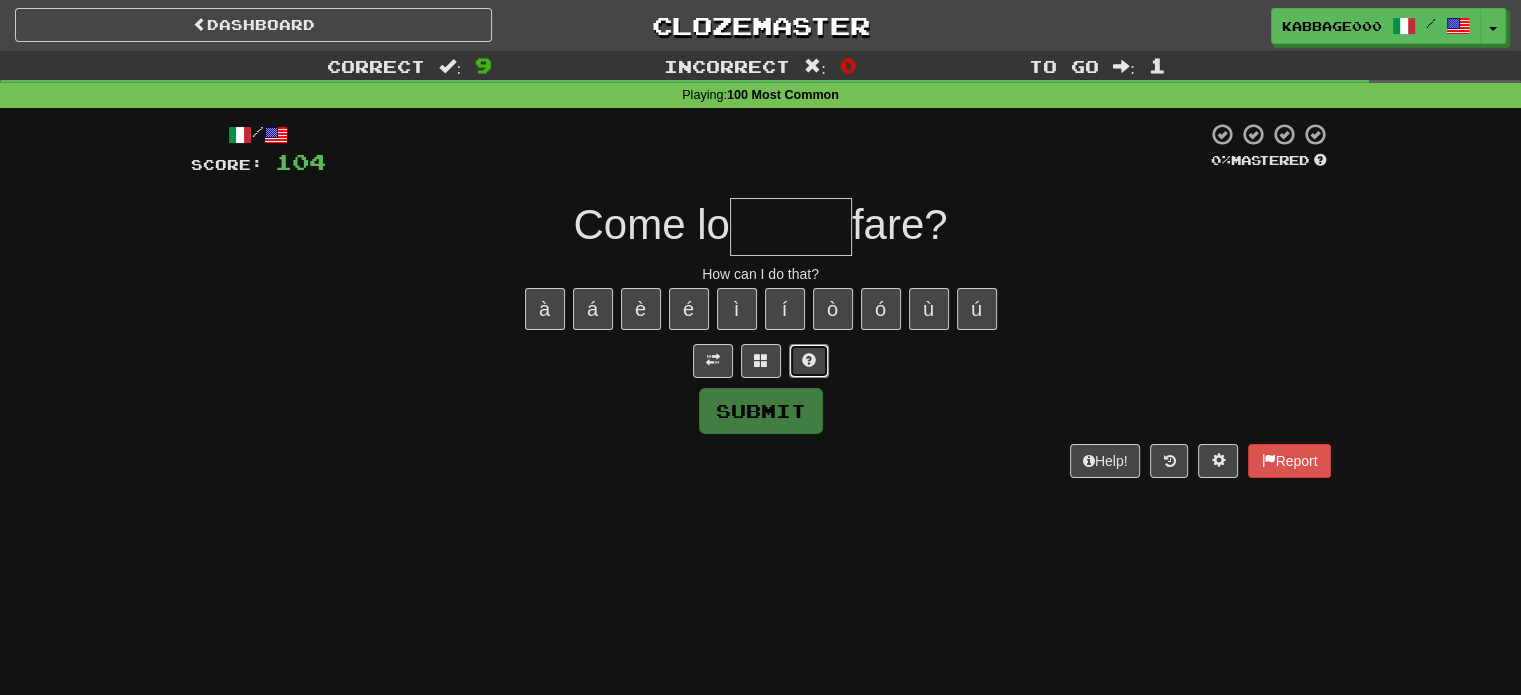 click at bounding box center [809, 361] 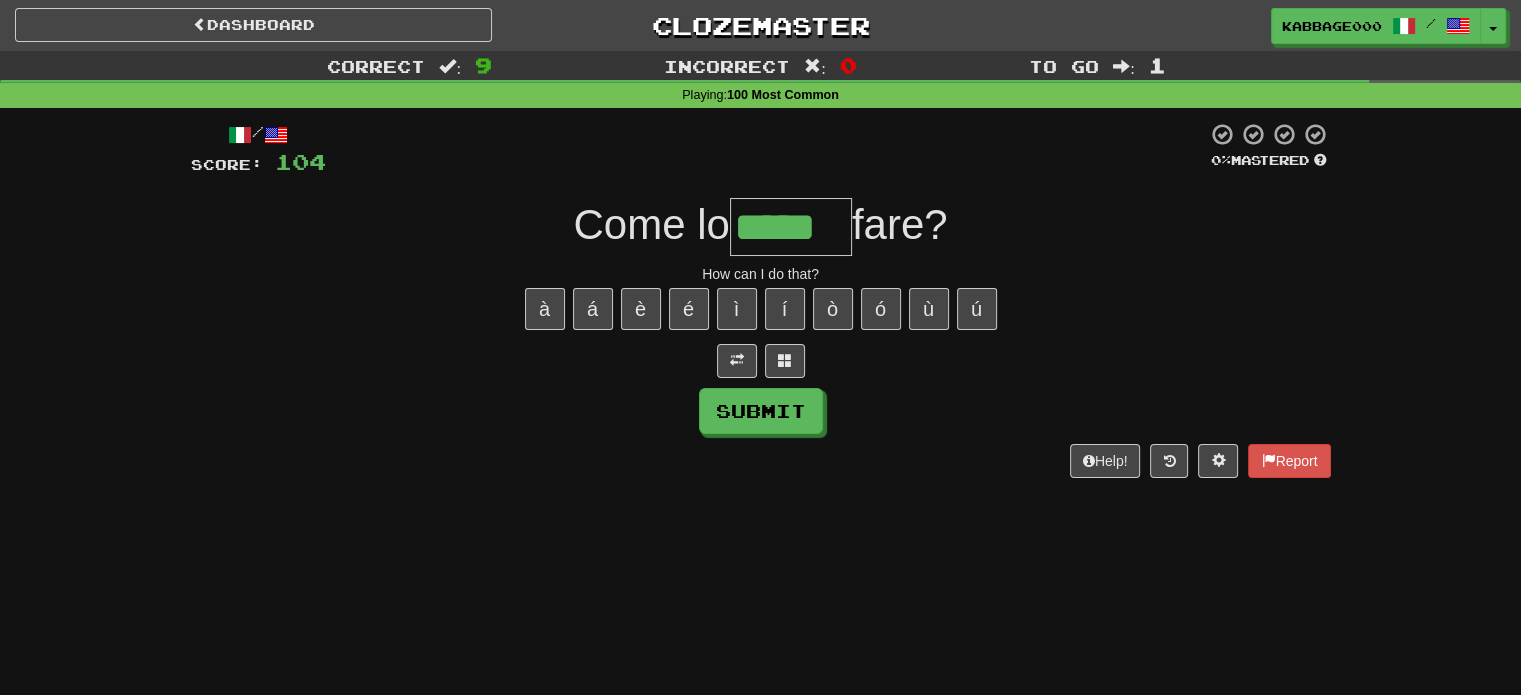 type on "*****" 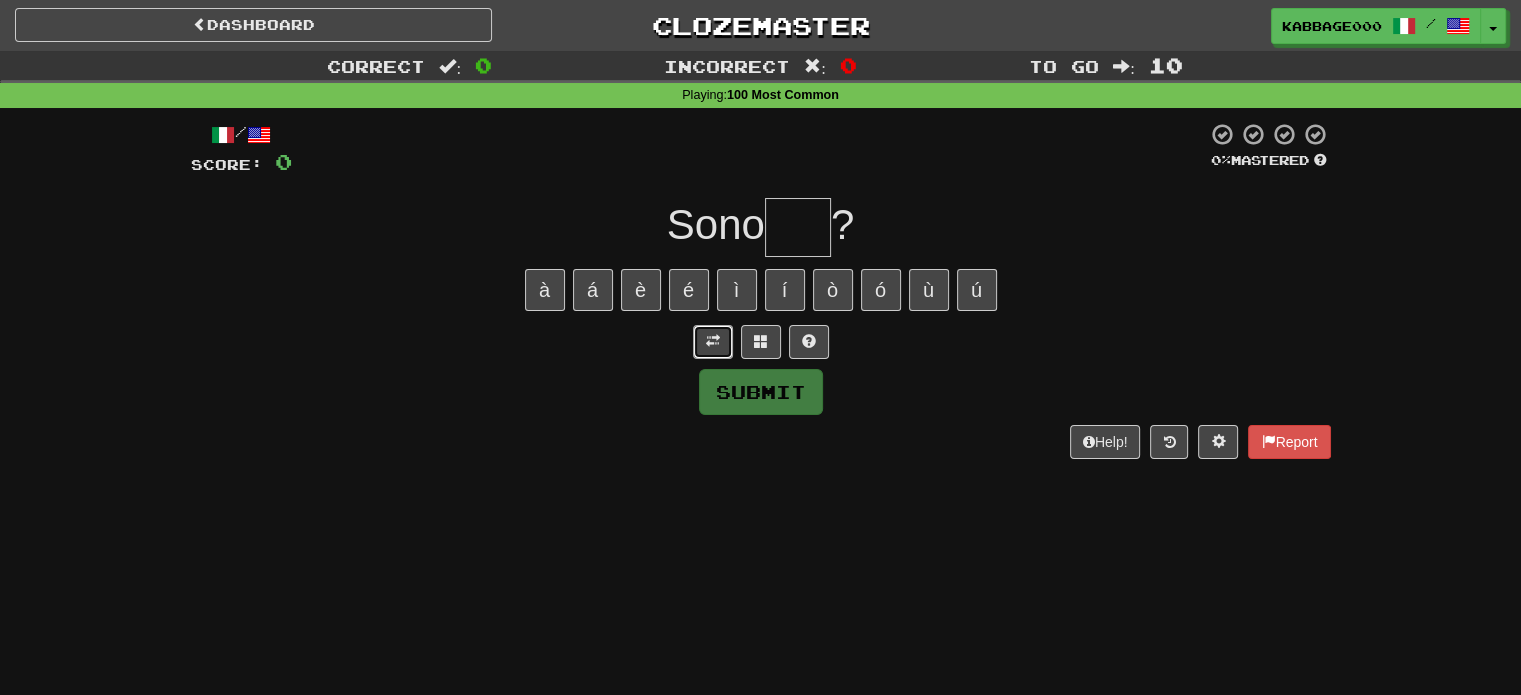click at bounding box center [713, 341] 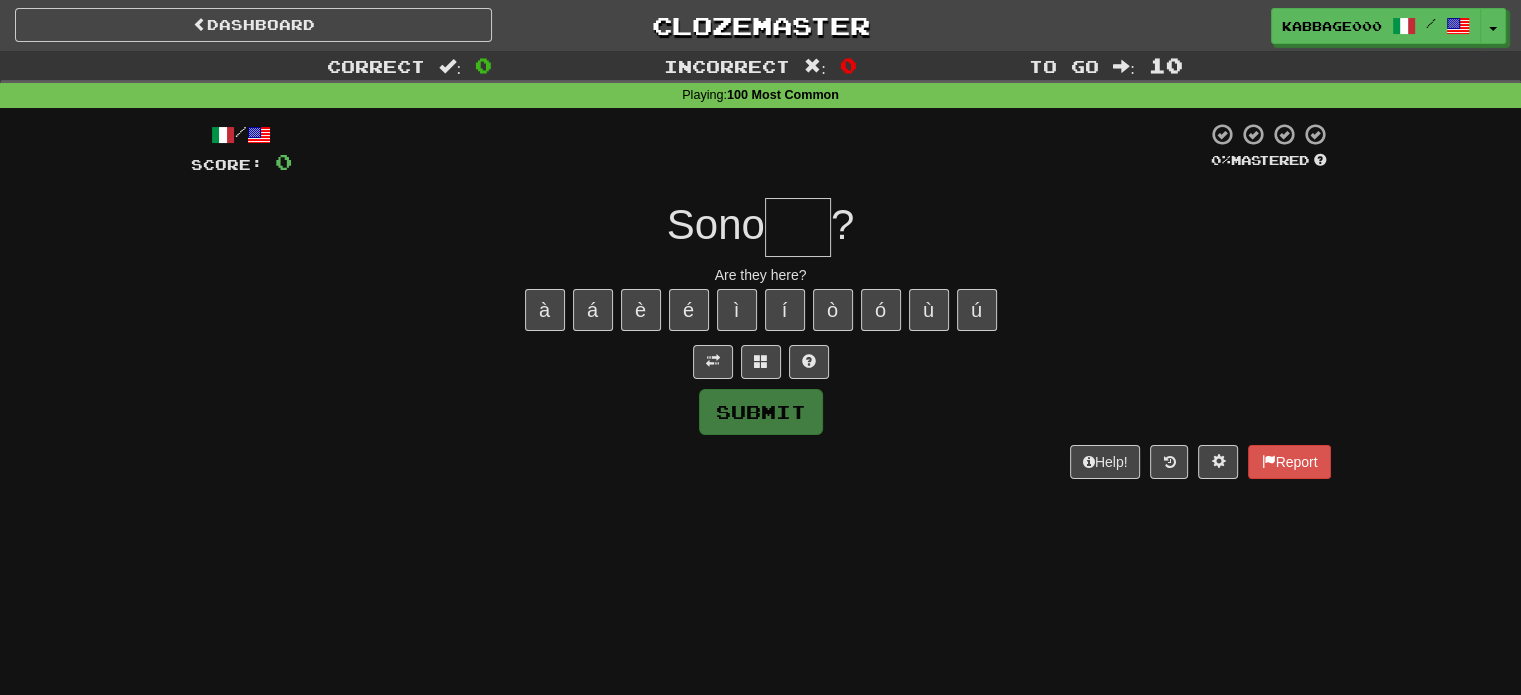click at bounding box center [798, 227] 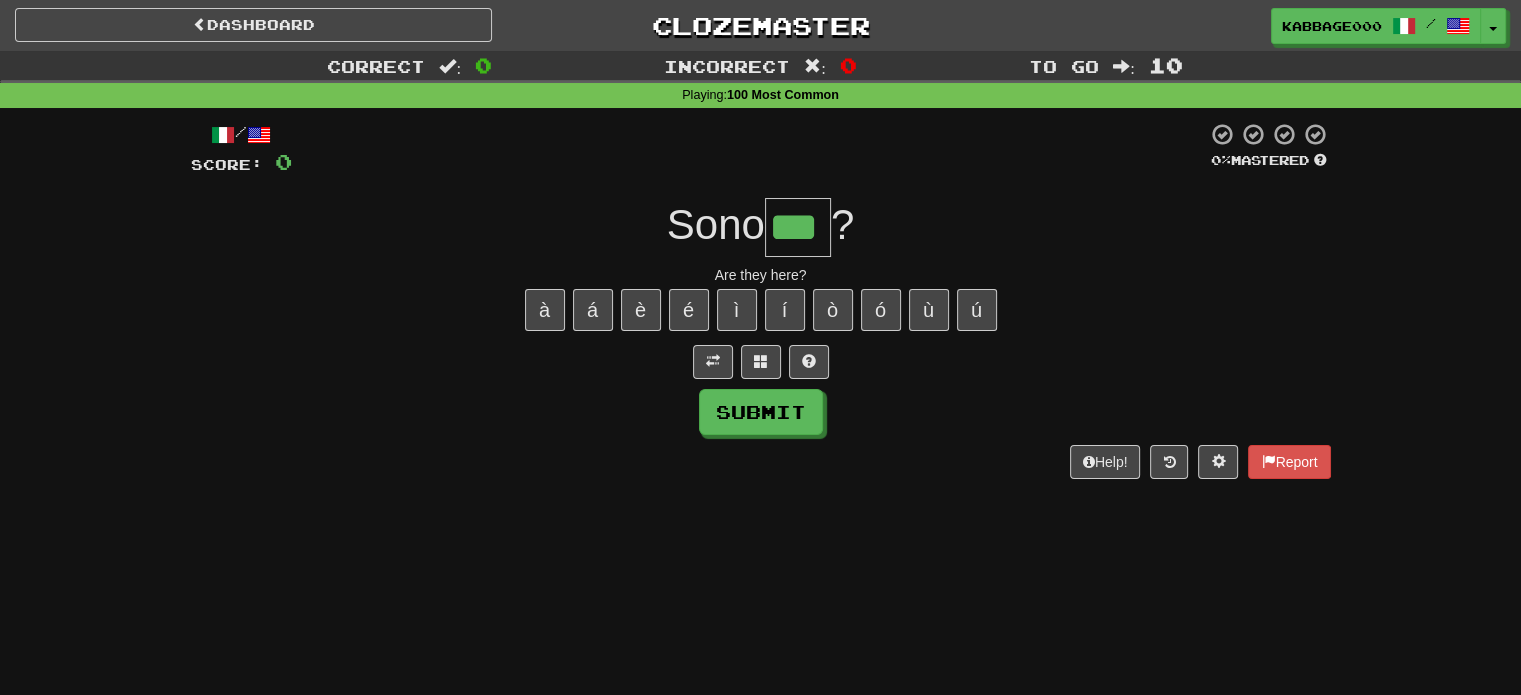 type on "***" 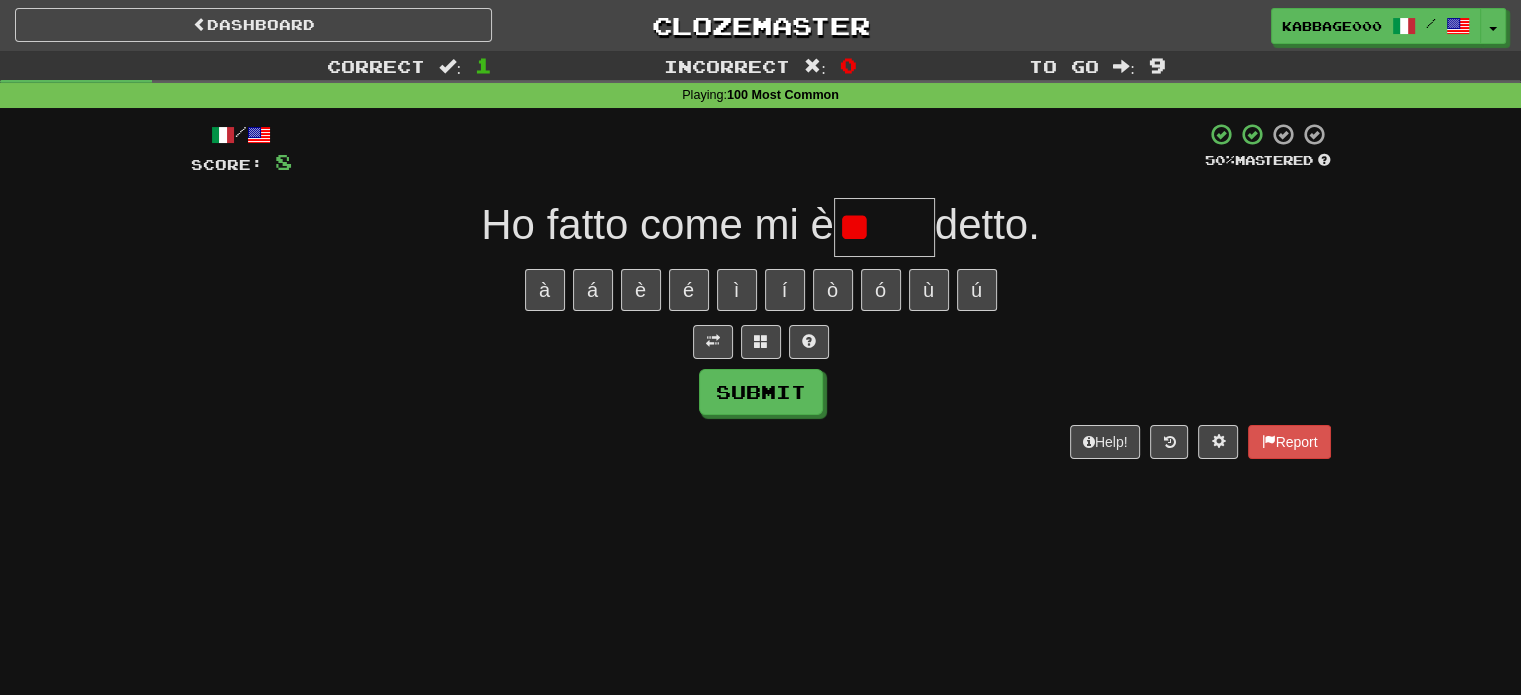 type on "*" 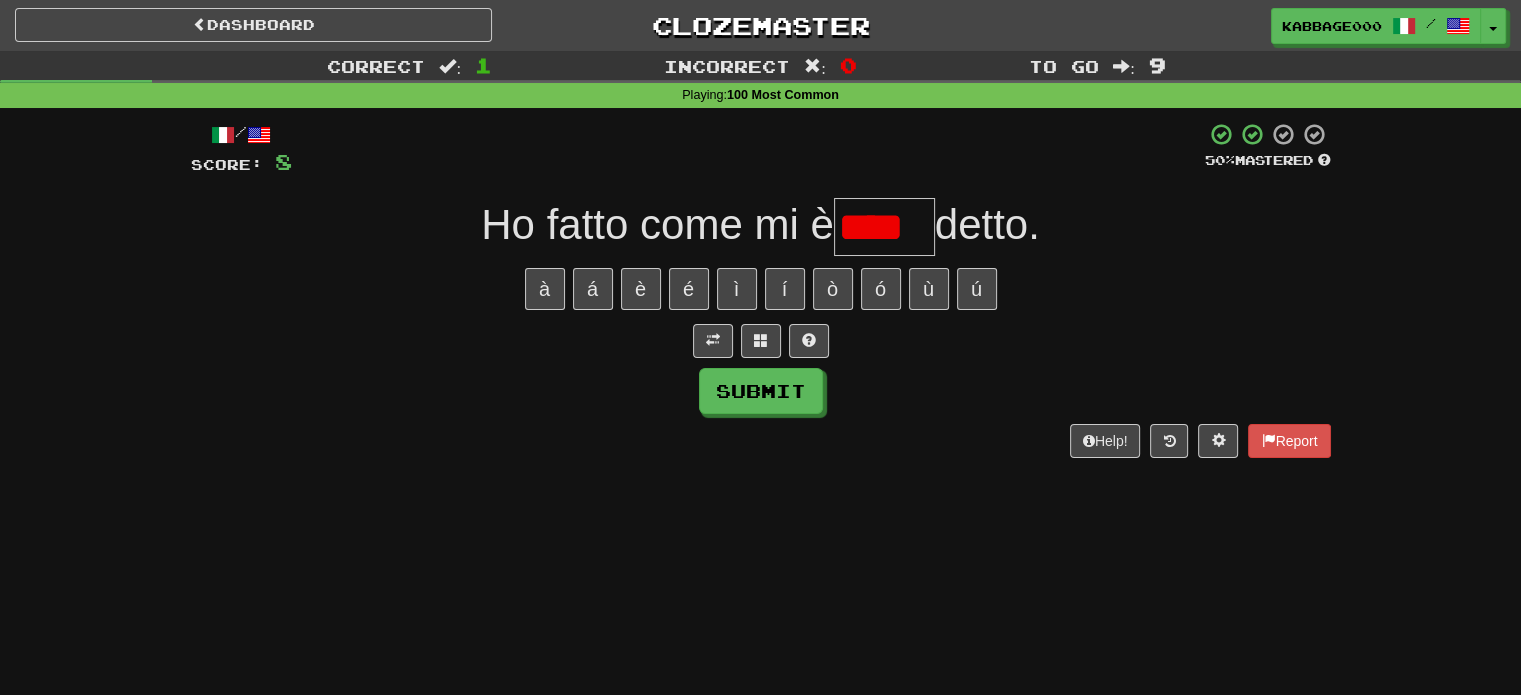 scroll, scrollTop: 0, scrollLeft: 0, axis: both 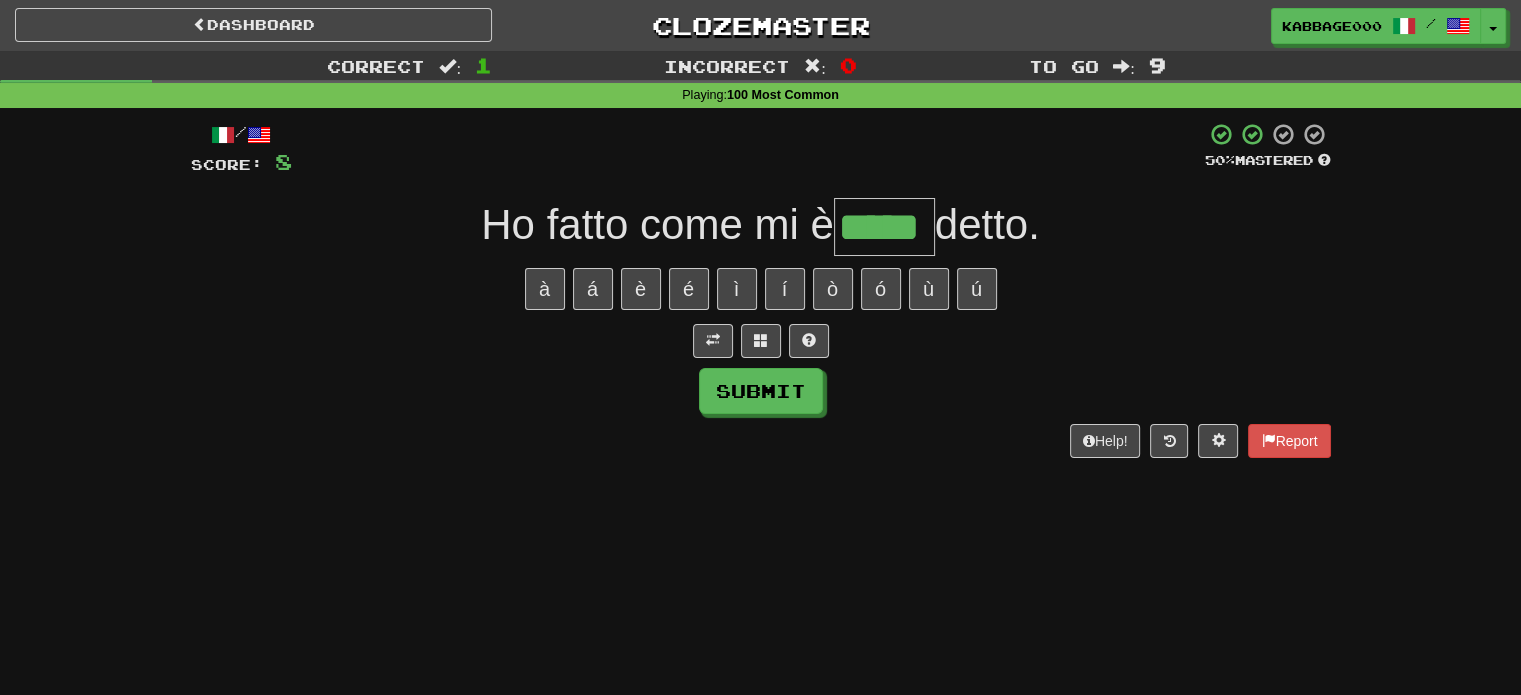 type on "*****" 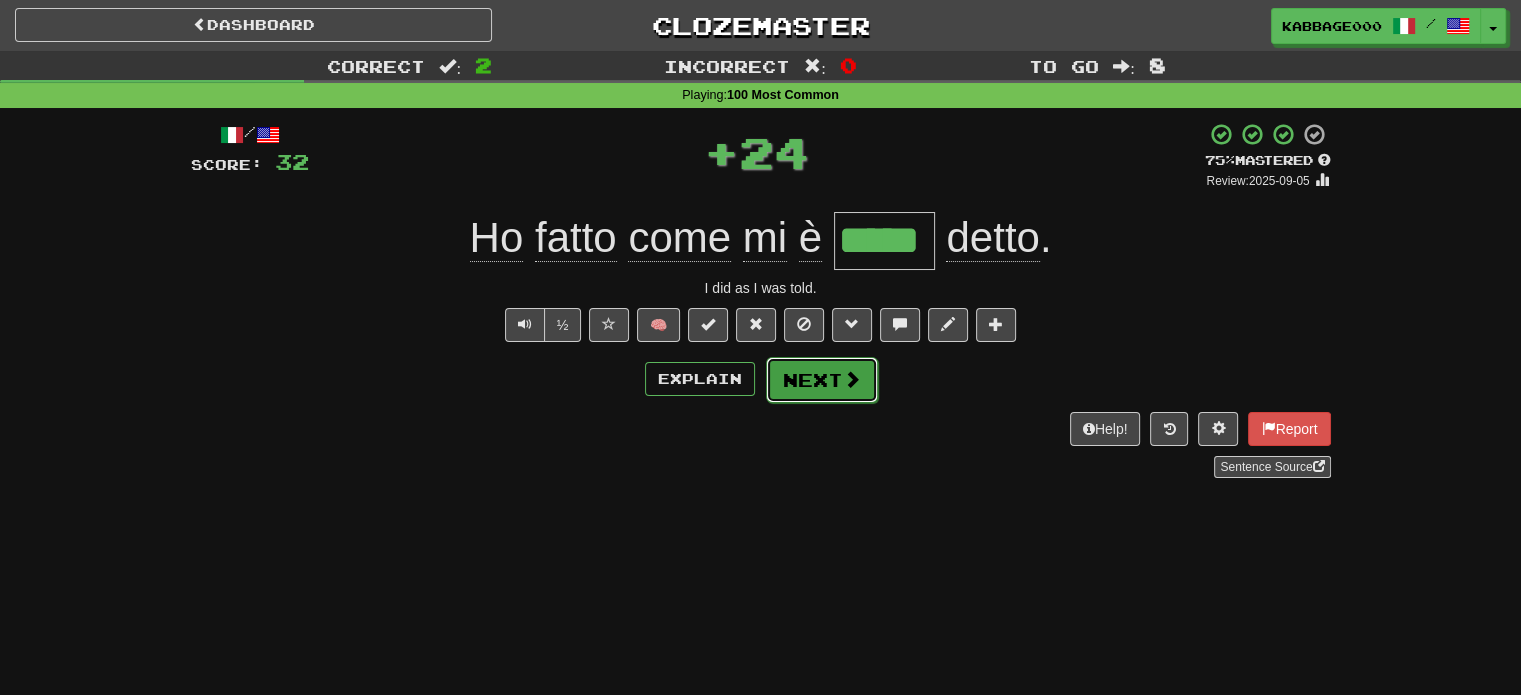 click at bounding box center [852, 379] 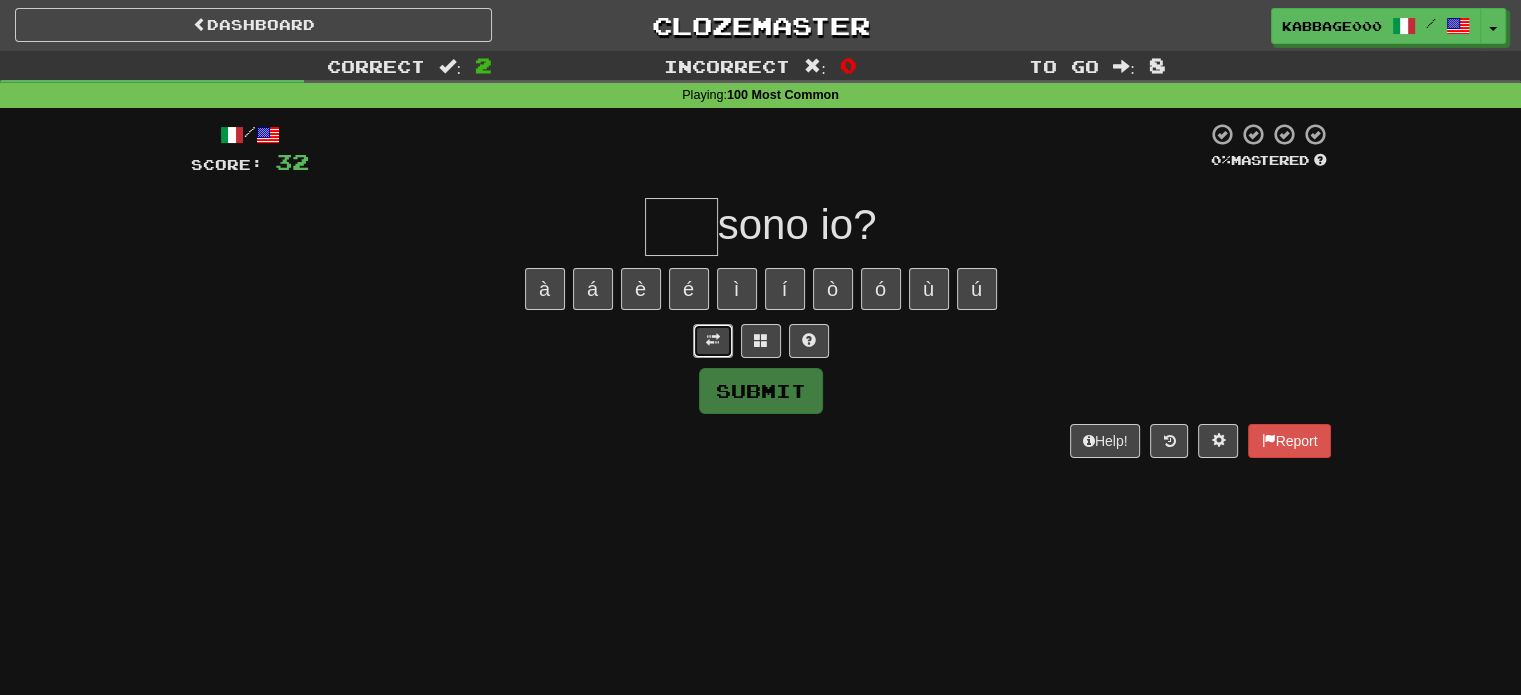 click at bounding box center [713, 341] 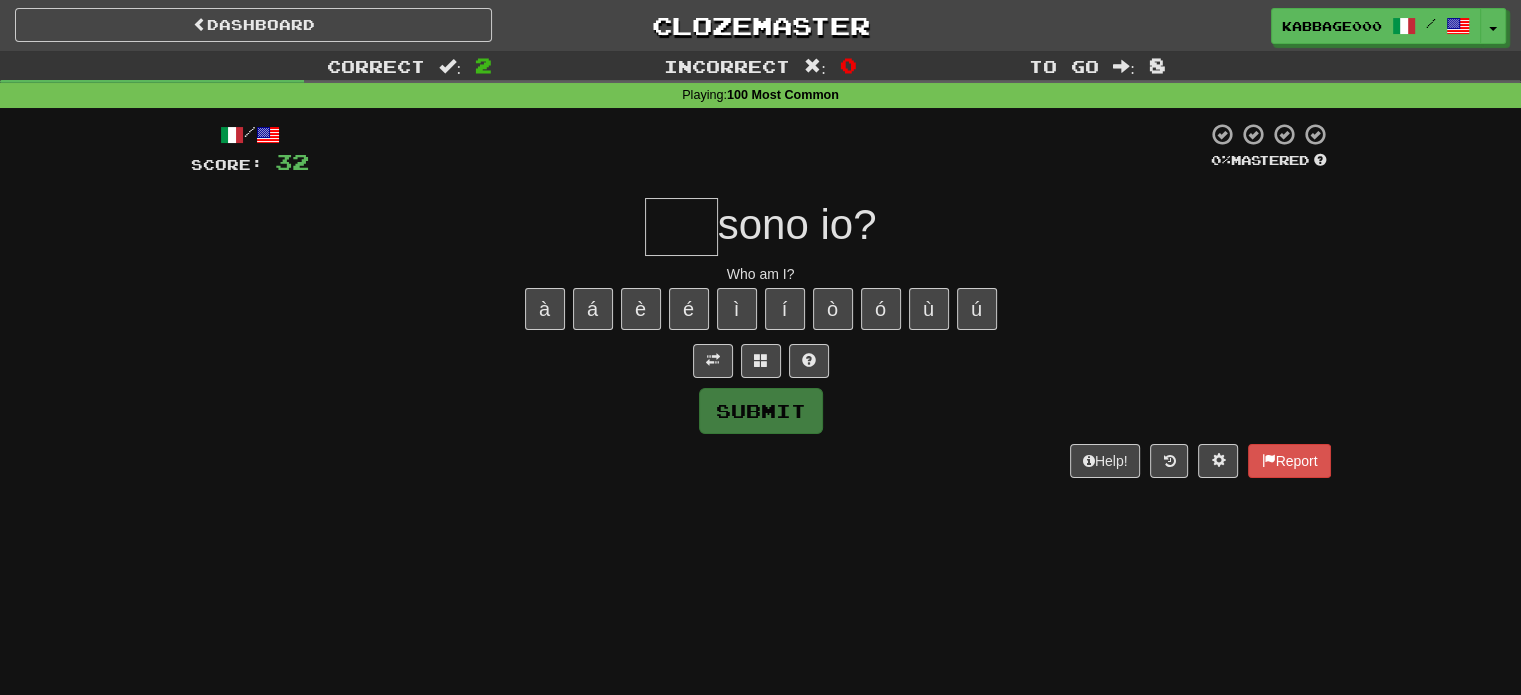 click at bounding box center (681, 227) 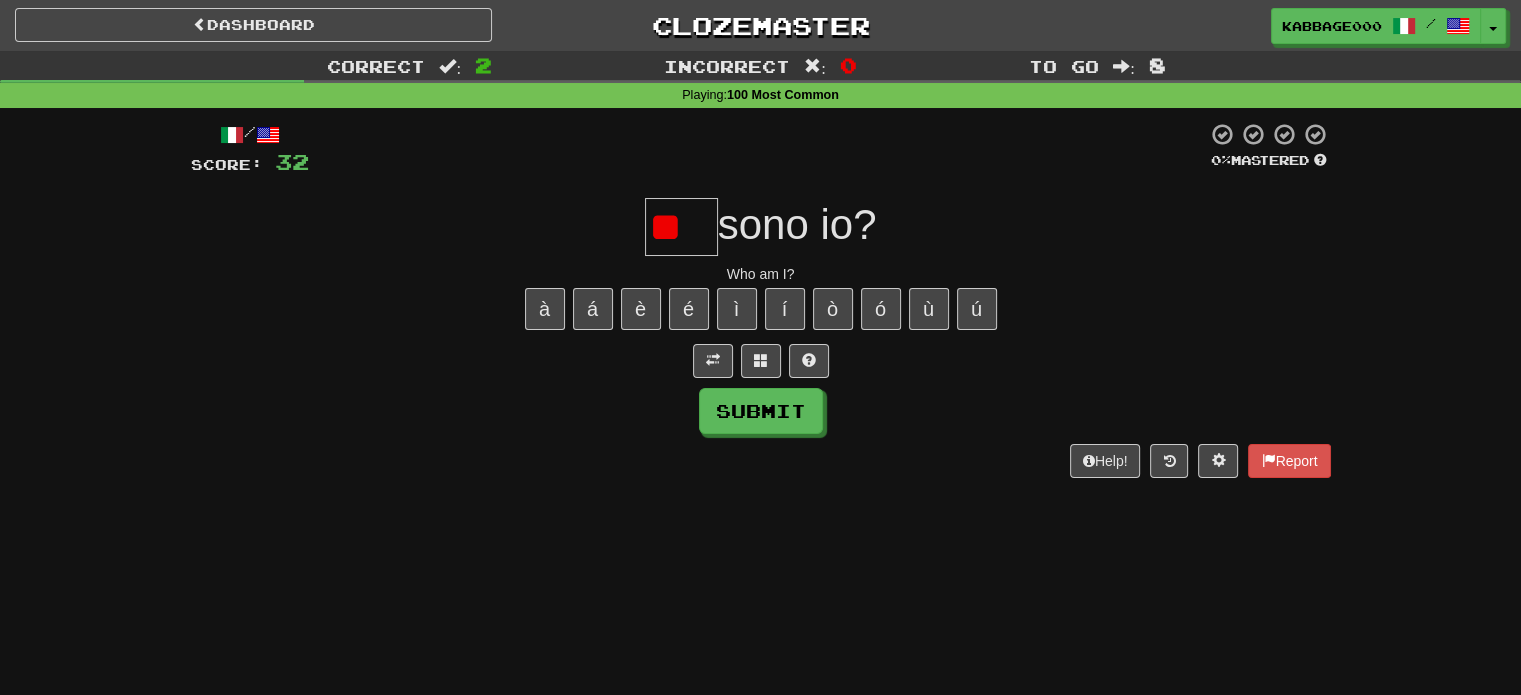 type on "*" 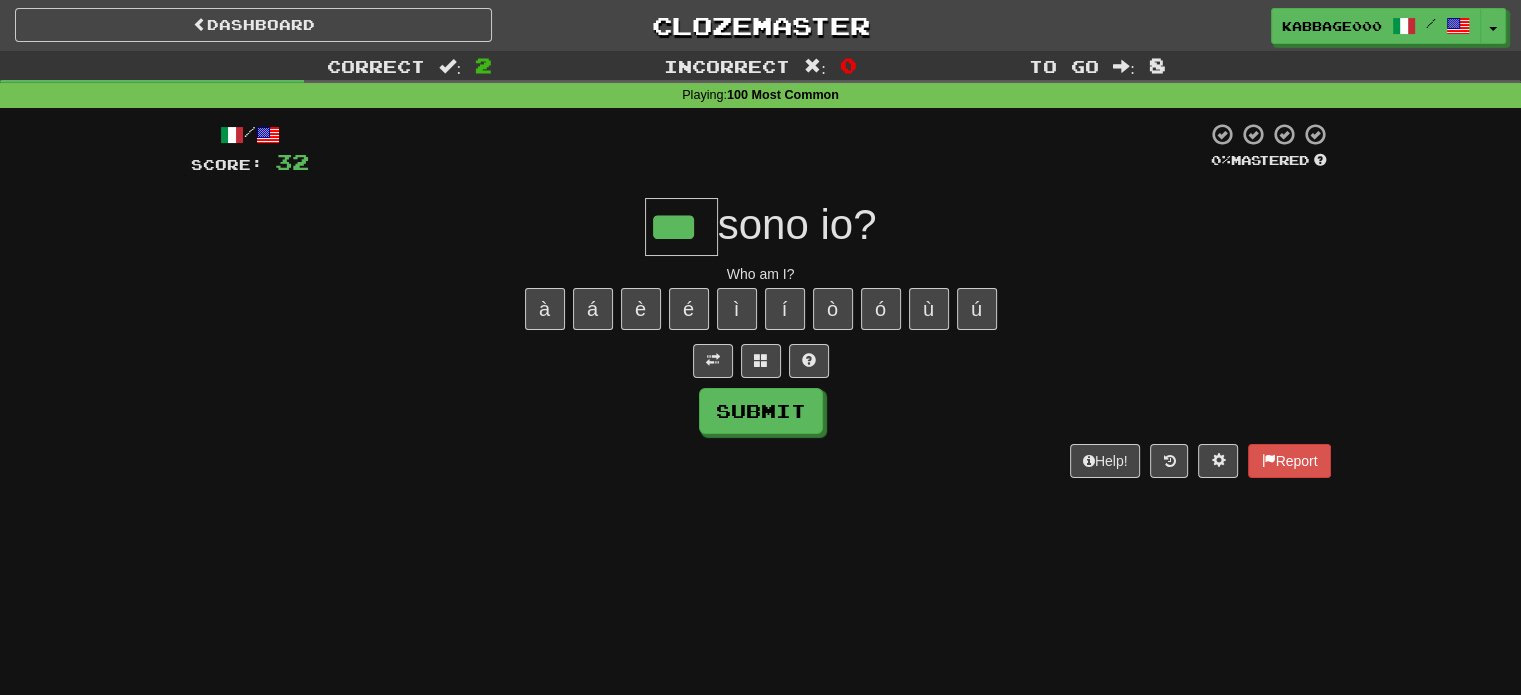 type on "***" 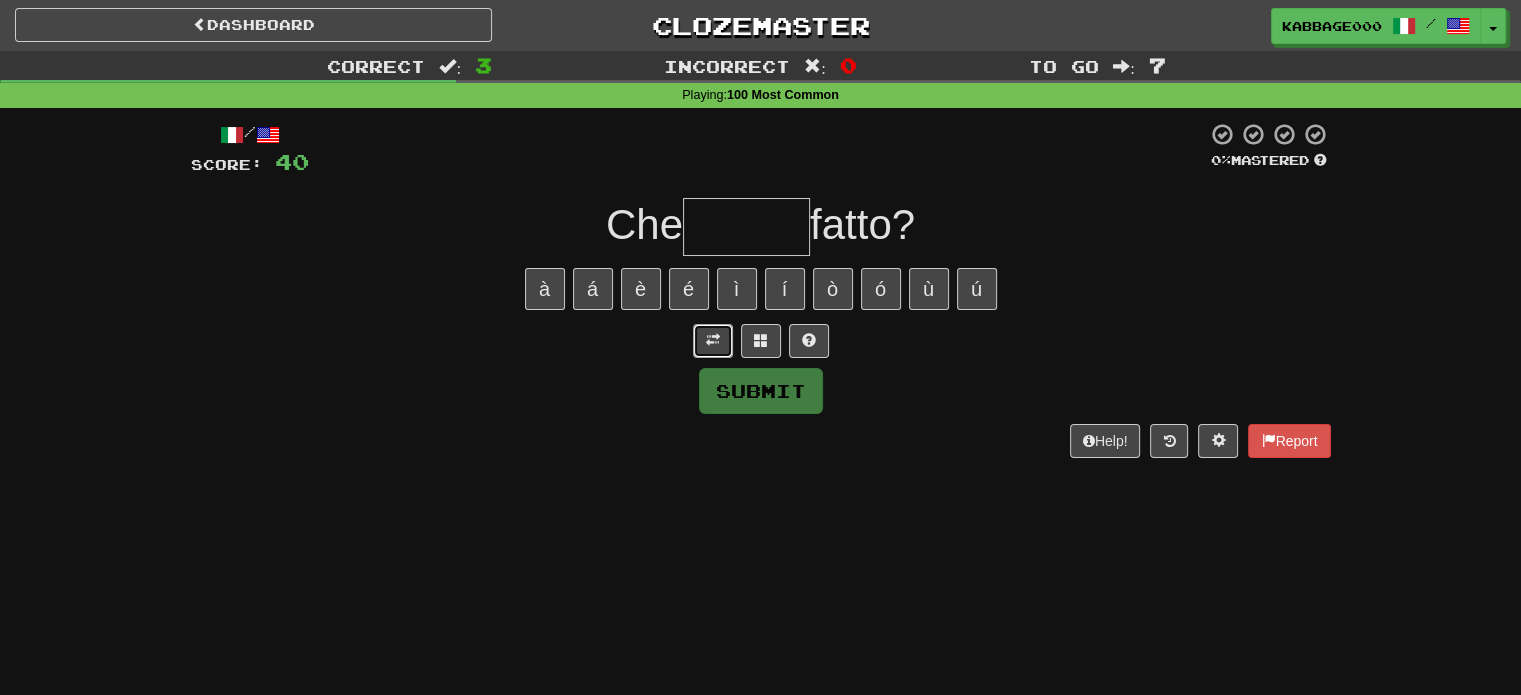 click at bounding box center (713, 340) 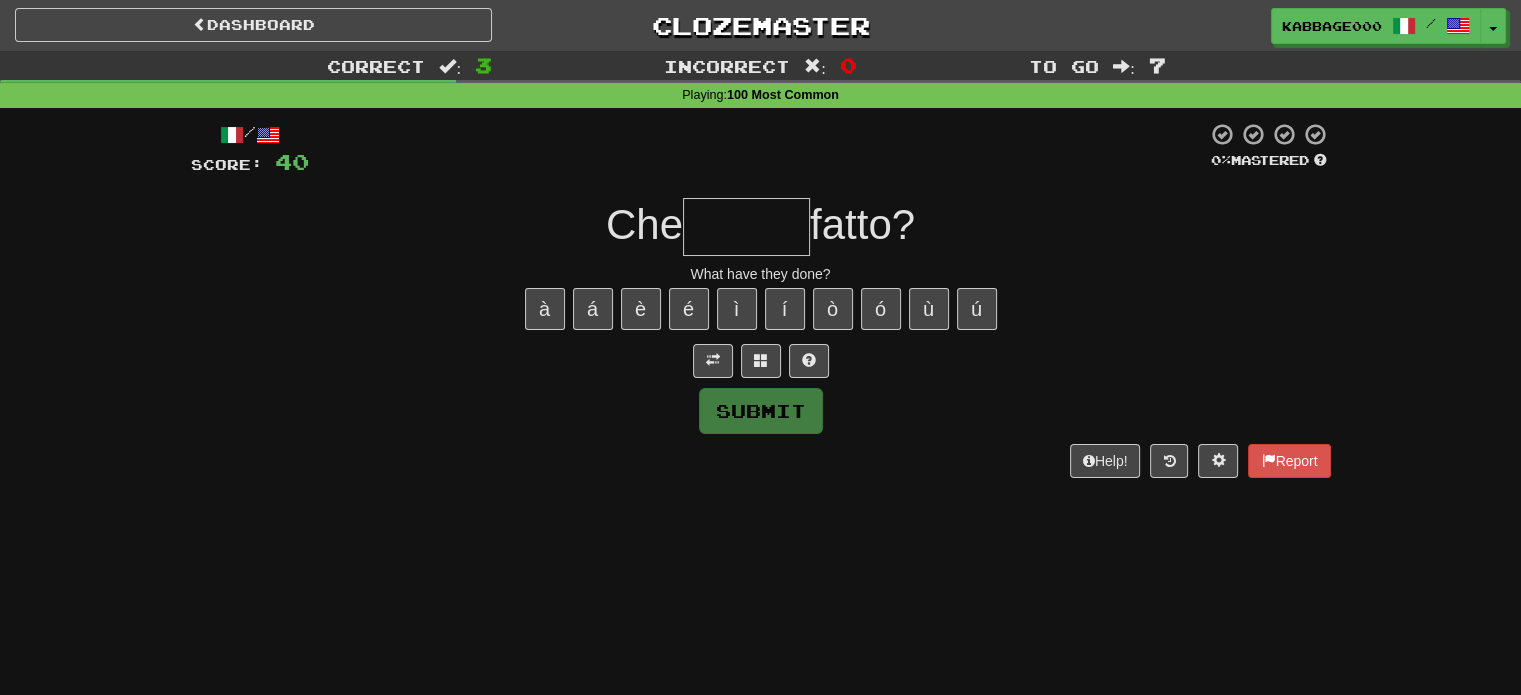 click on "/  Score:   40 0 %  Mastered Che   fatto? What have they done? à á è é ì í ò ó ù ú Submit  Help!  Report" at bounding box center [761, 300] 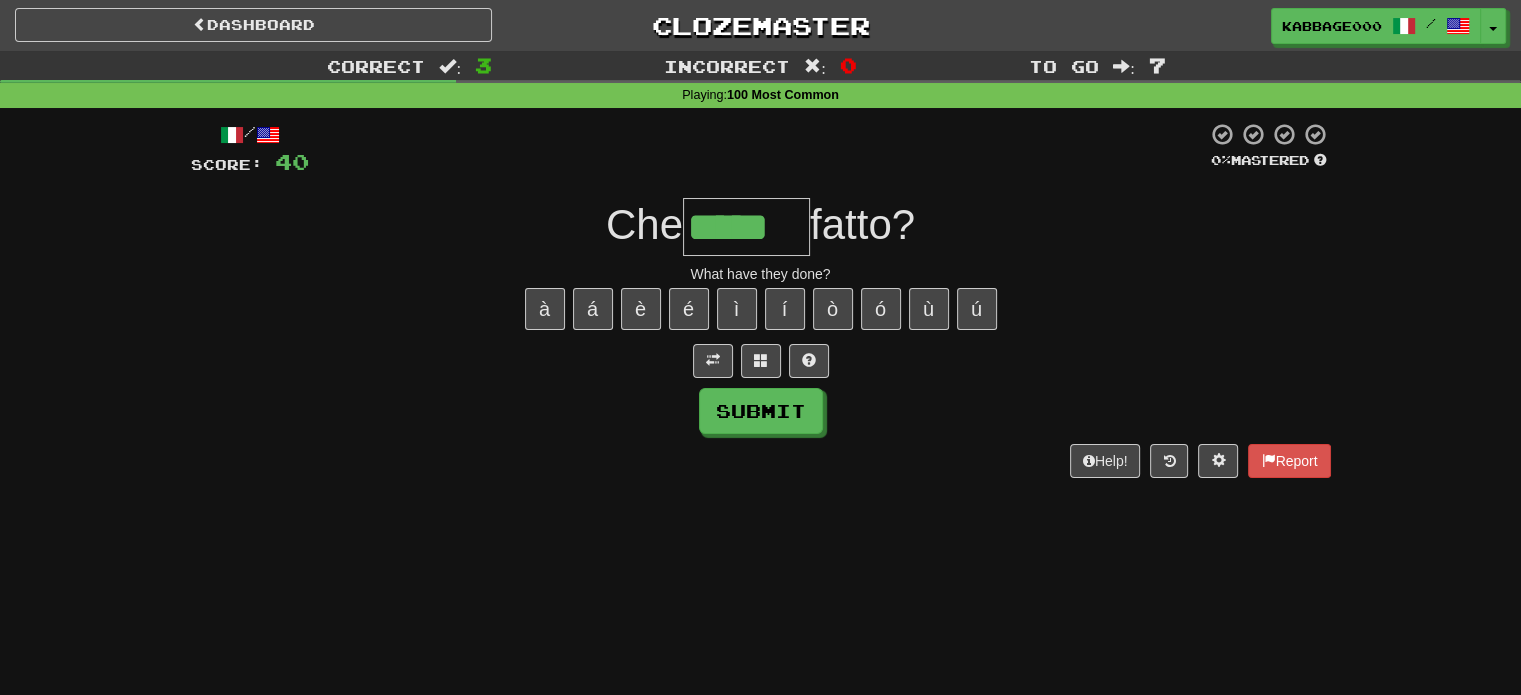 type on "*****" 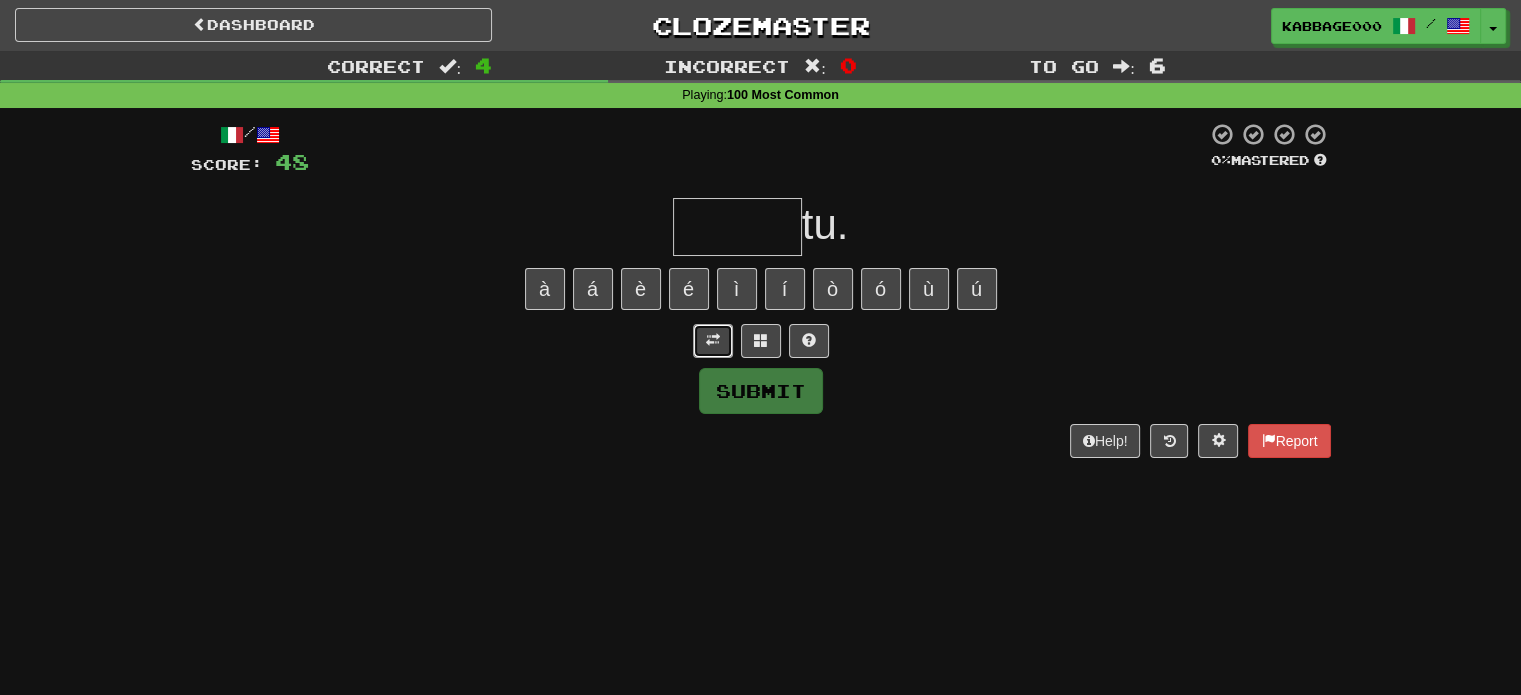 click at bounding box center (713, 341) 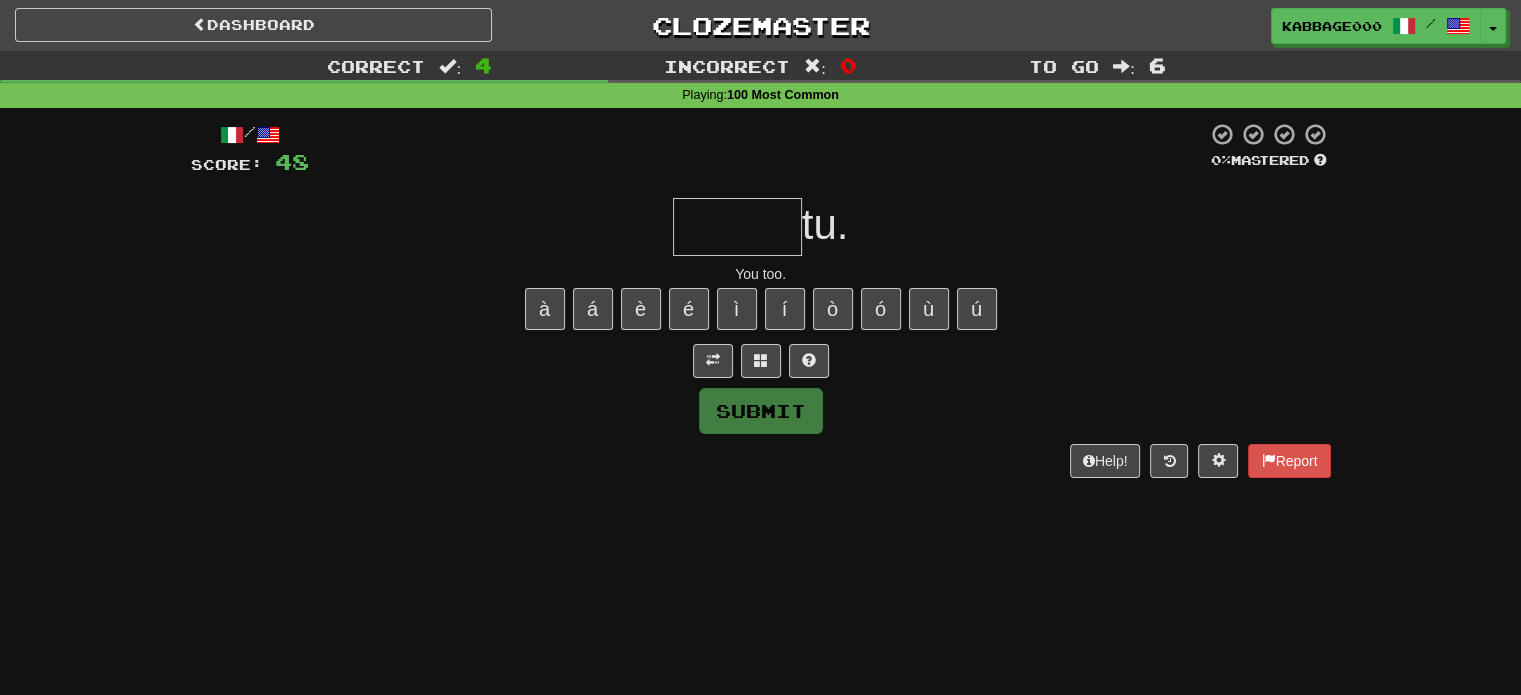 click at bounding box center [737, 227] 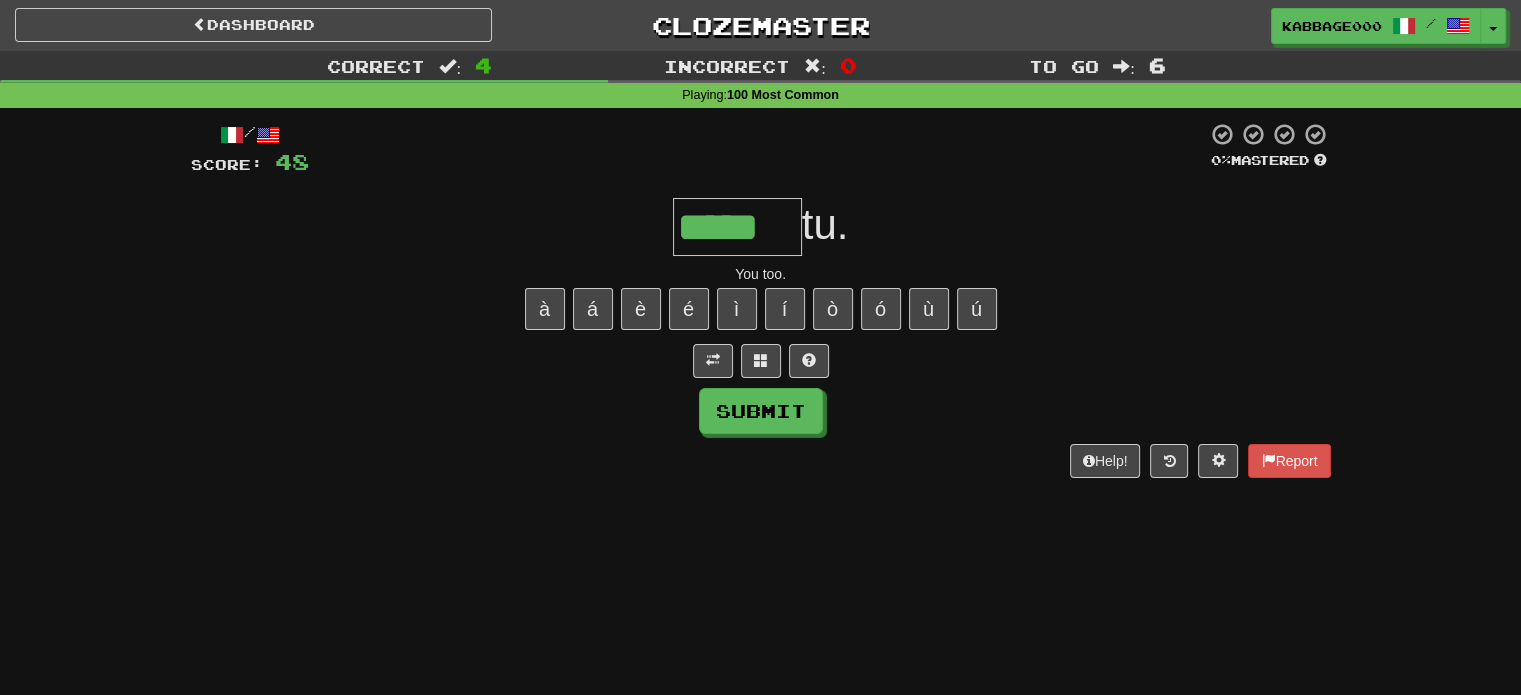 type on "*****" 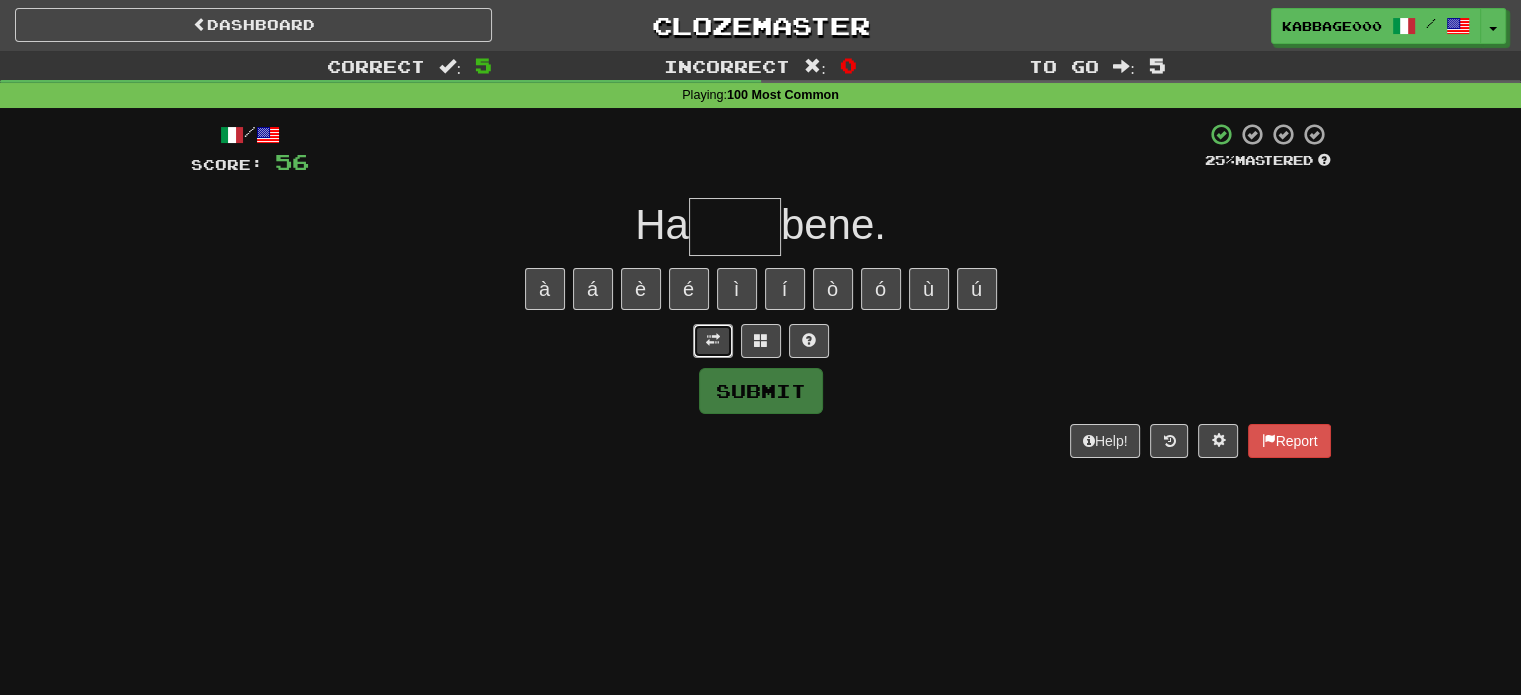 click at bounding box center [713, 341] 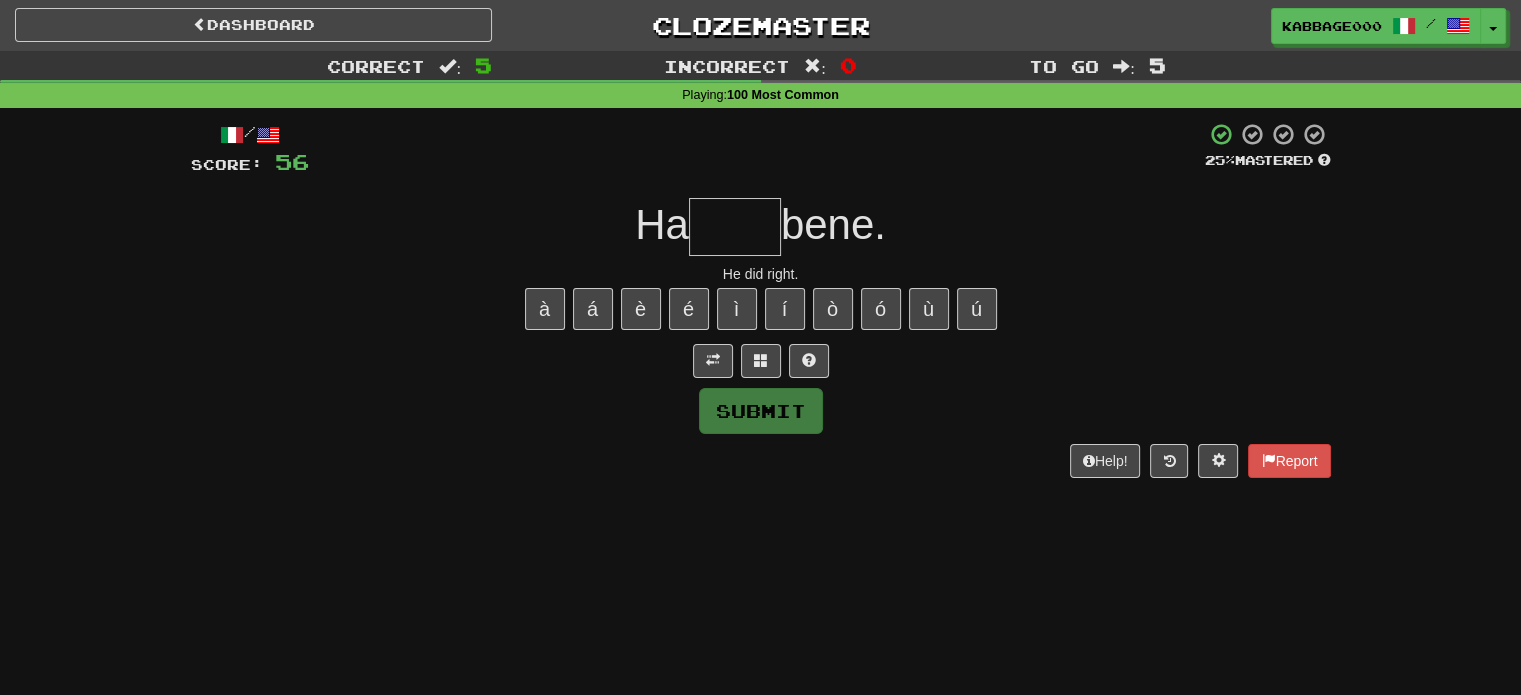 click at bounding box center (735, 227) 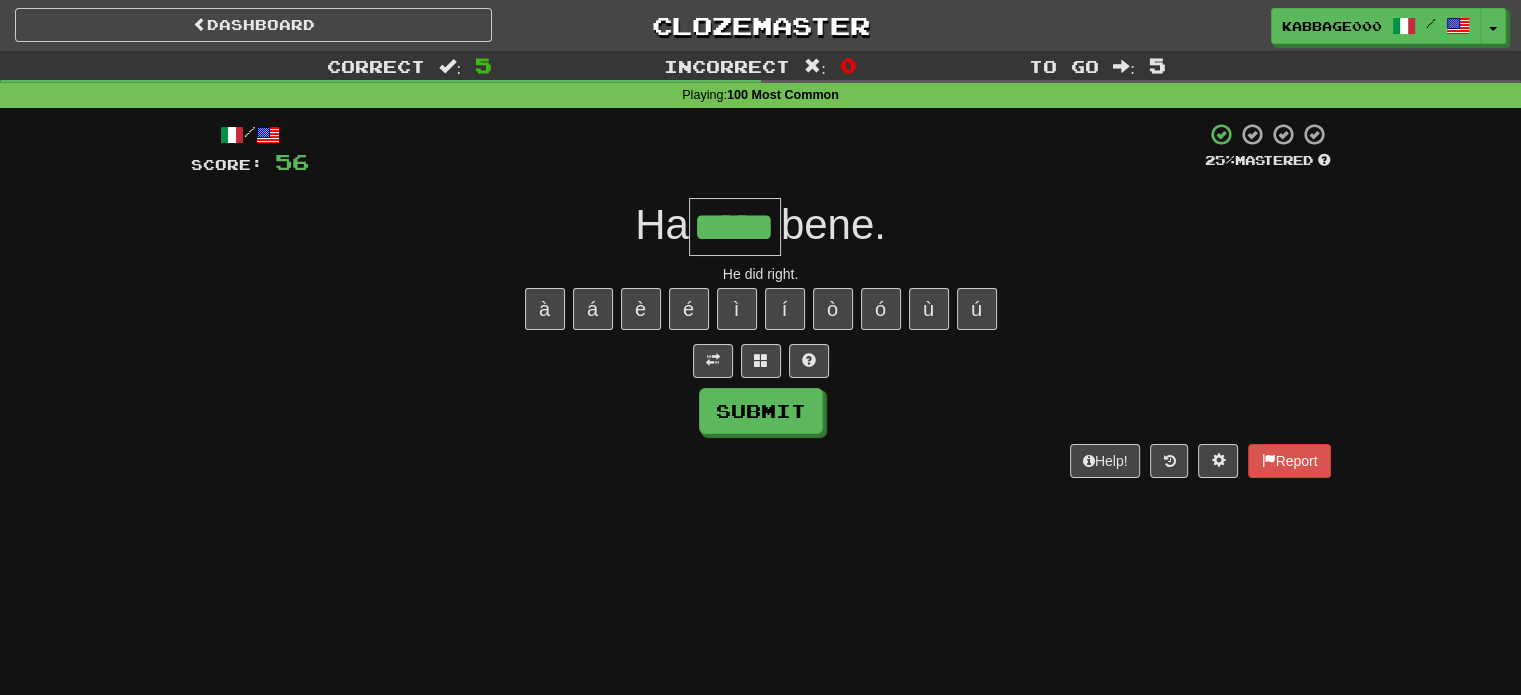 type on "*****" 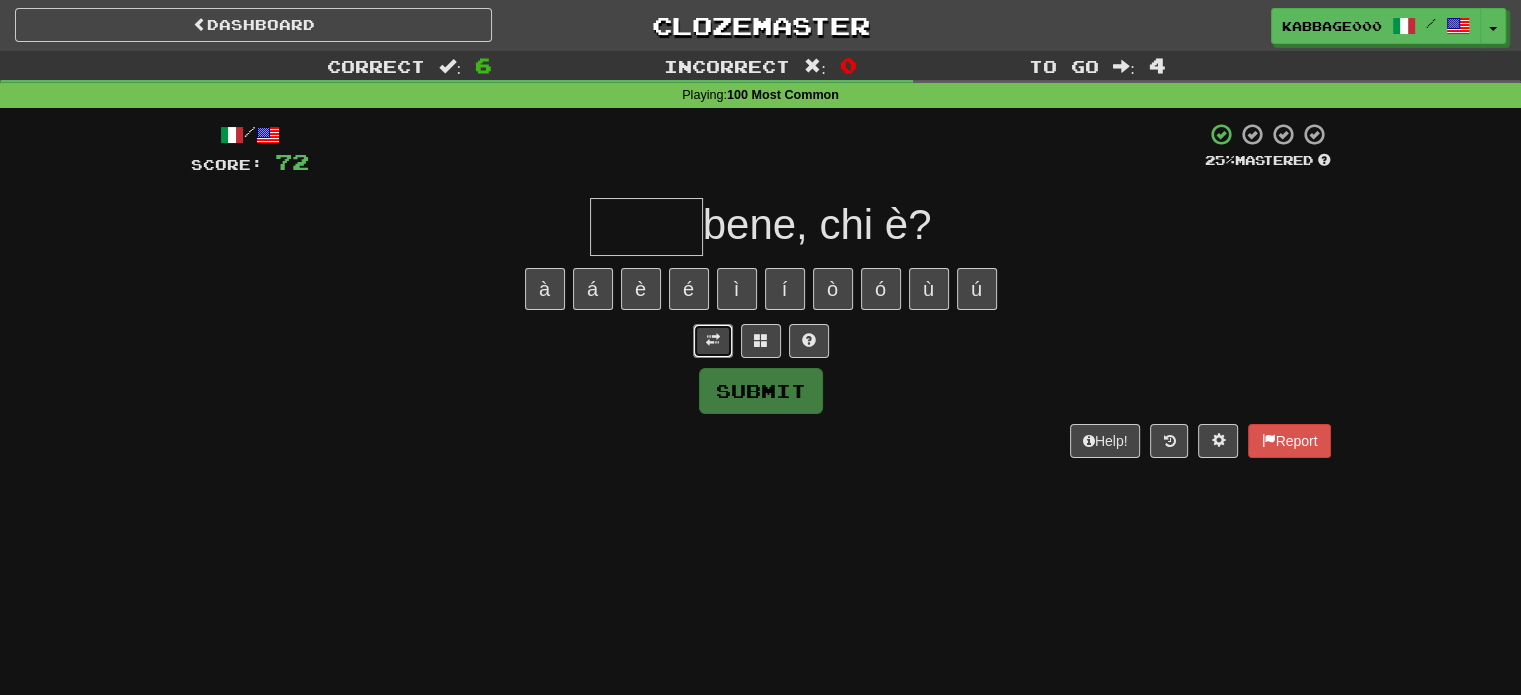 click at bounding box center [713, 341] 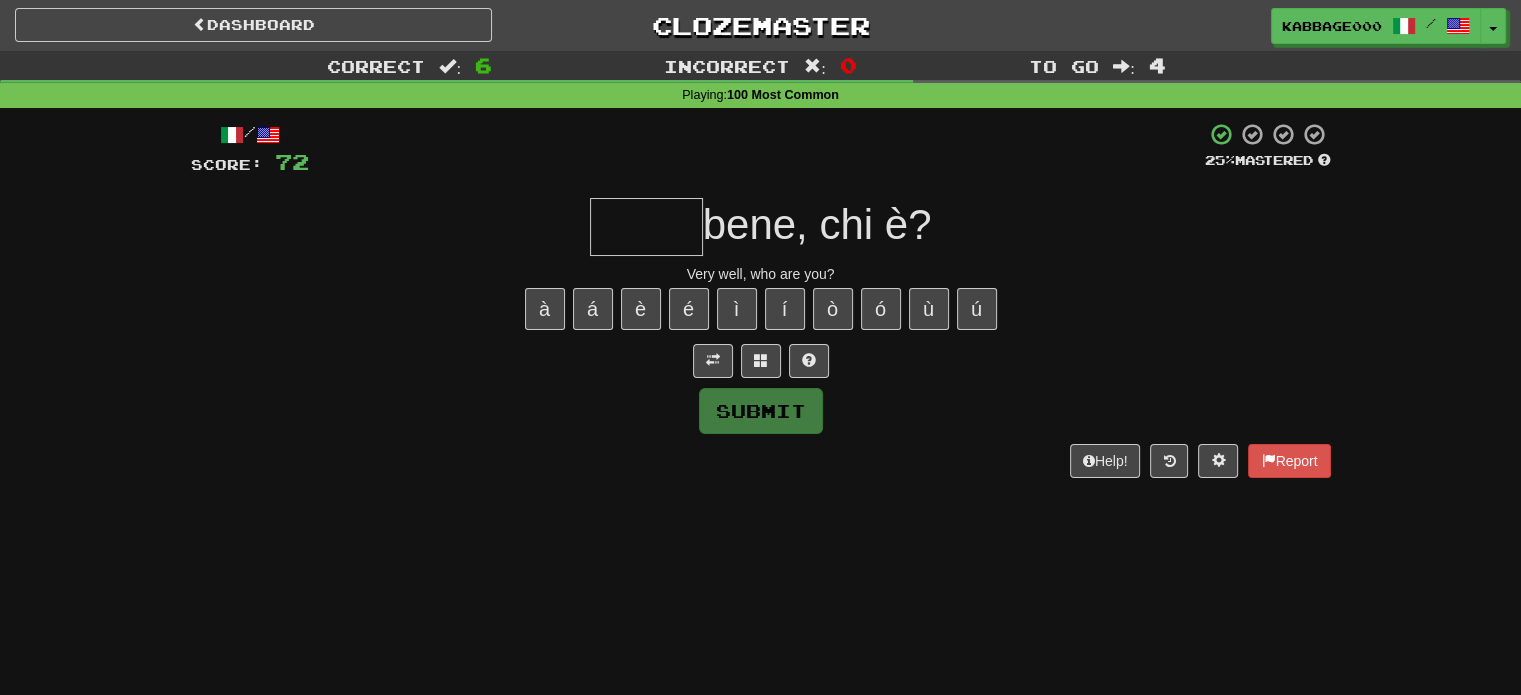 click at bounding box center (646, 227) 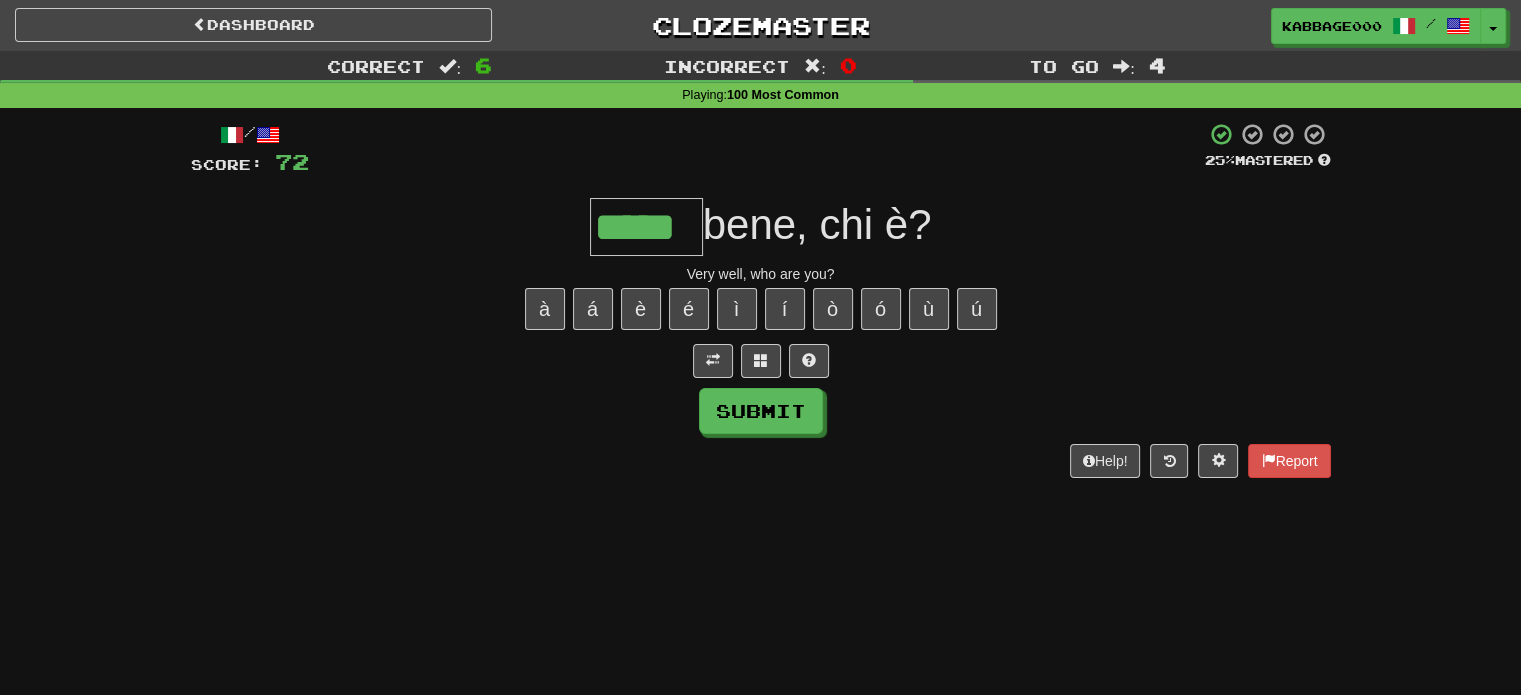 type on "*****" 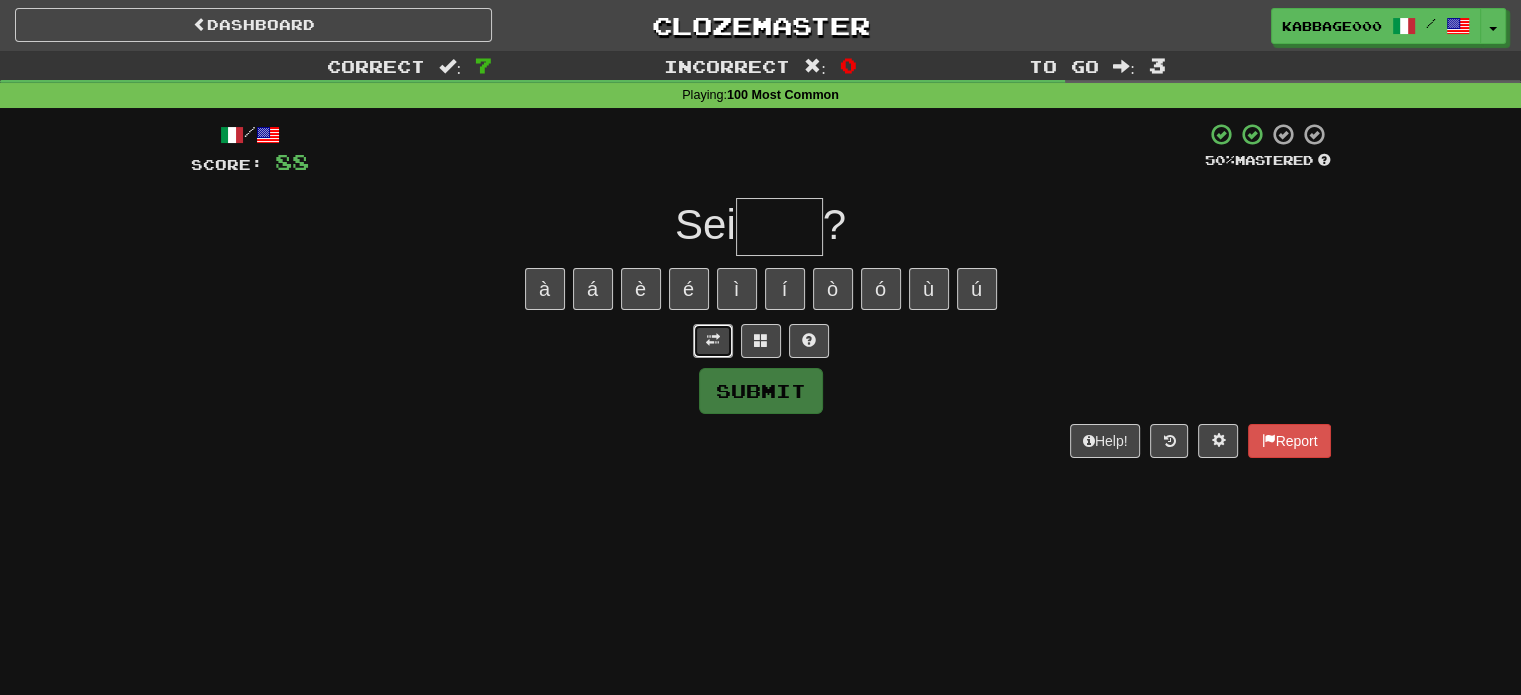 click at bounding box center [713, 341] 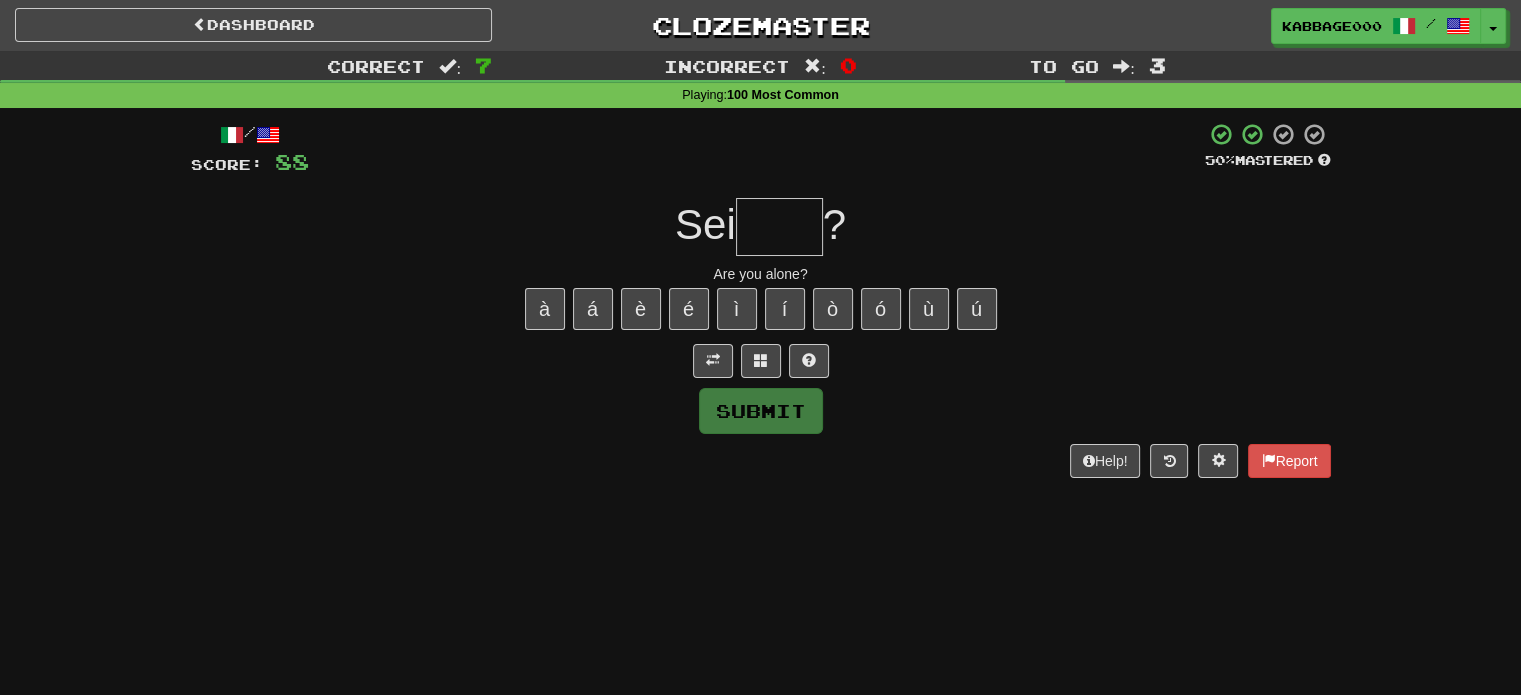 click at bounding box center (779, 227) 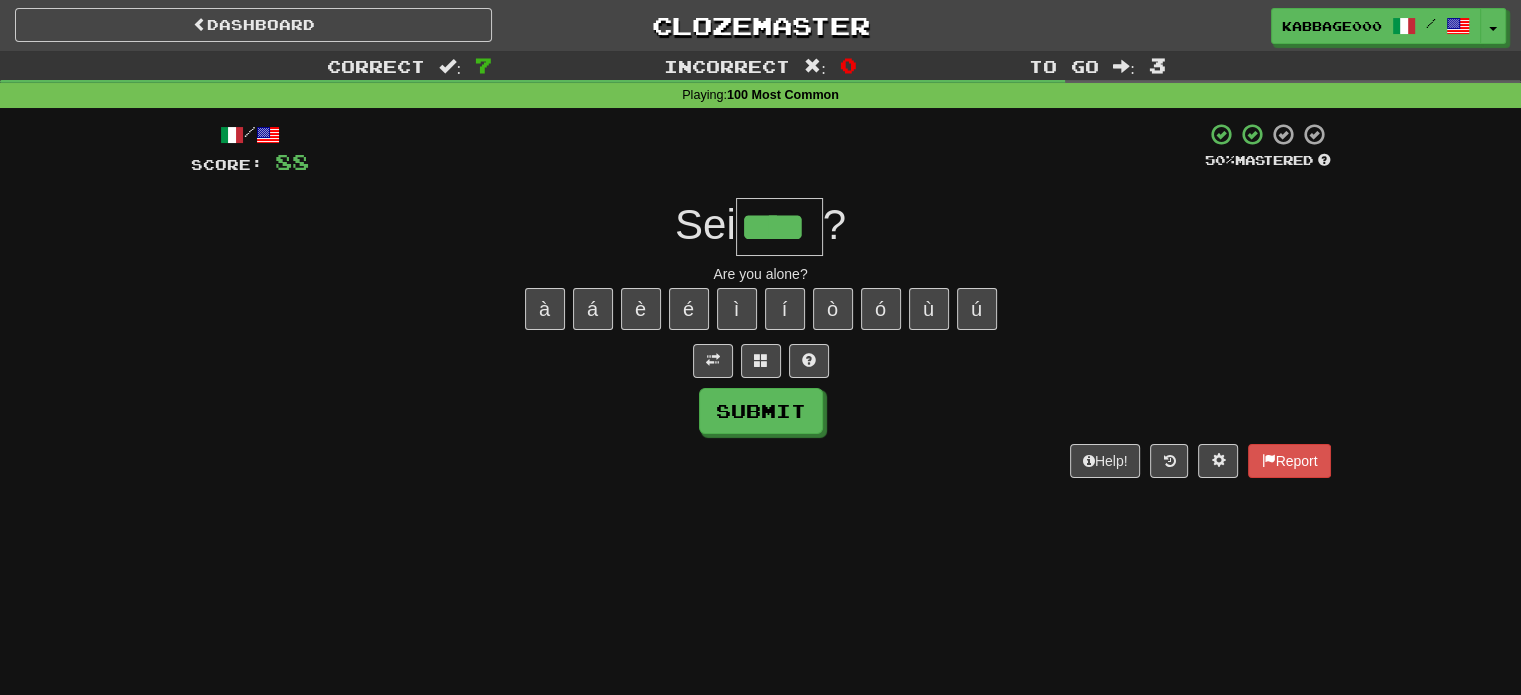 type on "****" 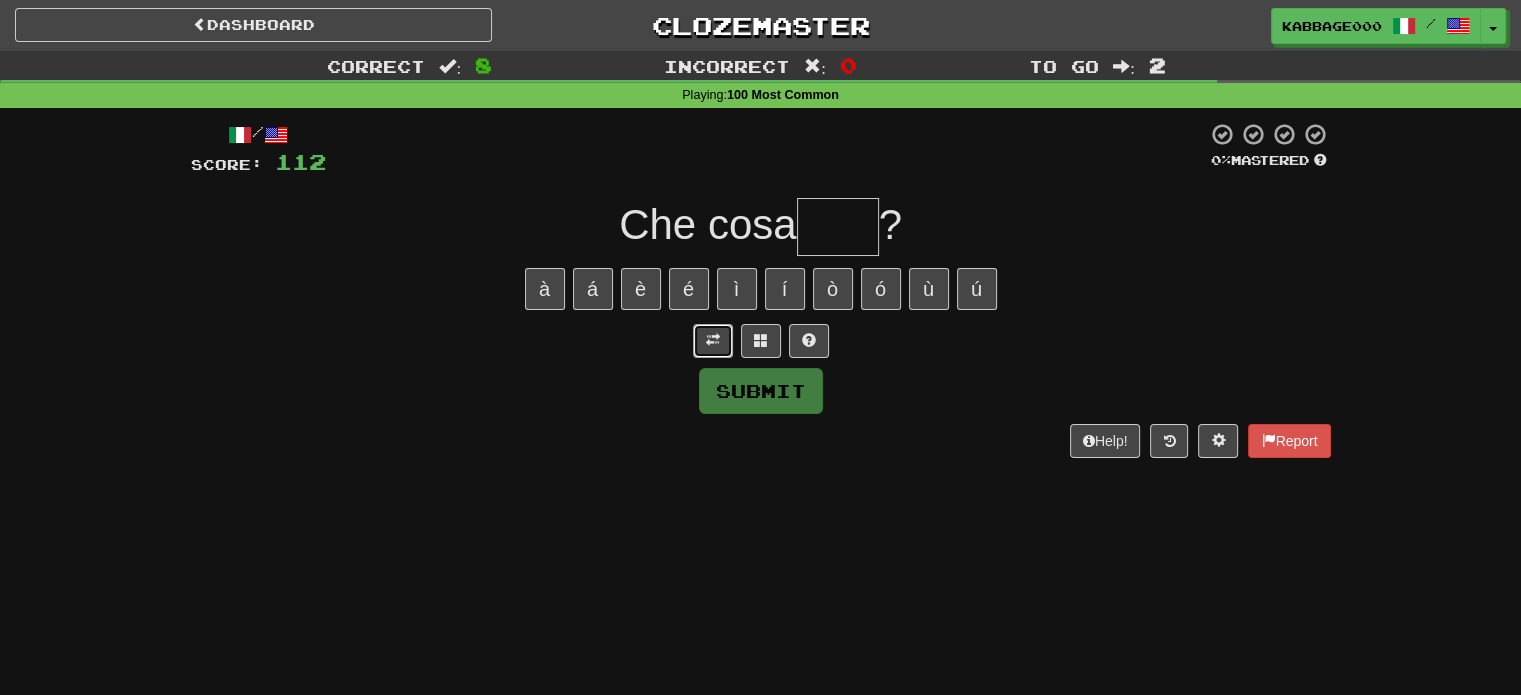 click at bounding box center (713, 341) 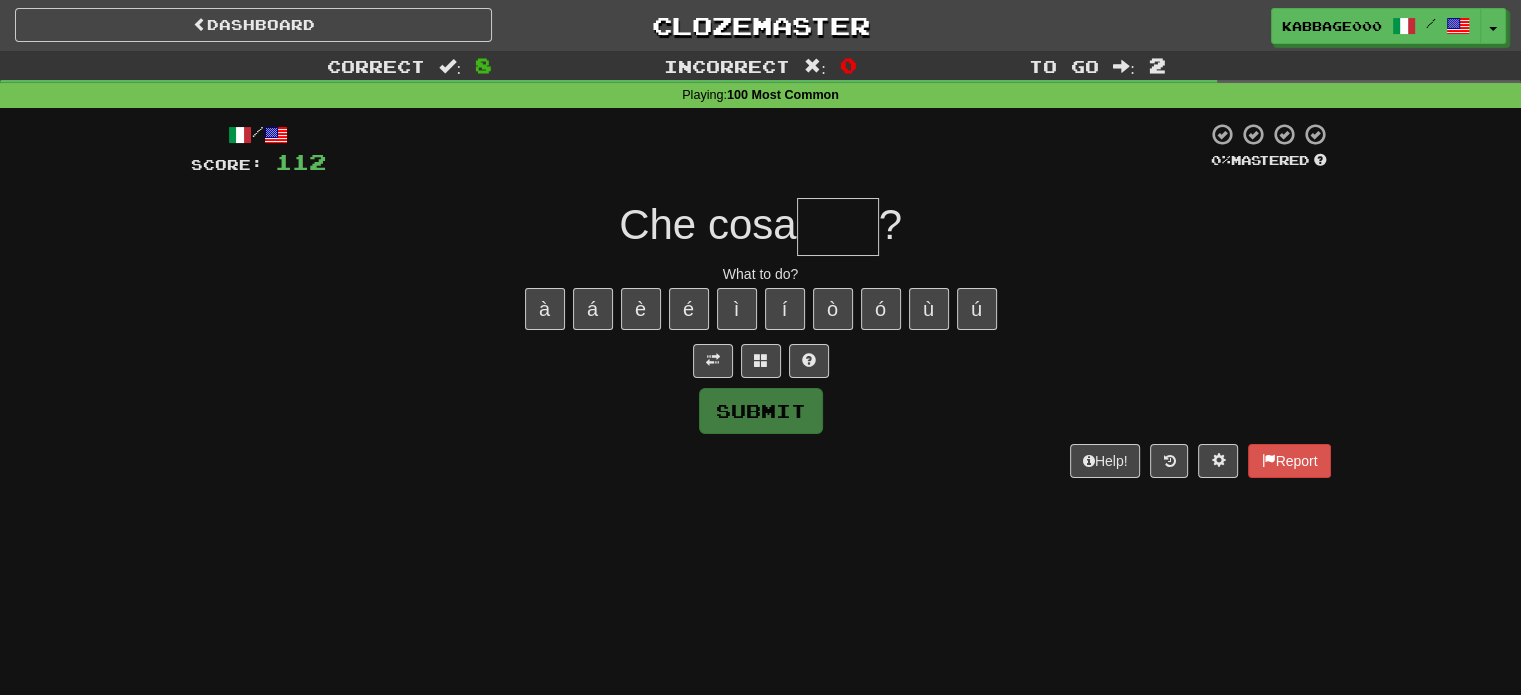 click at bounding box center (838, 227) 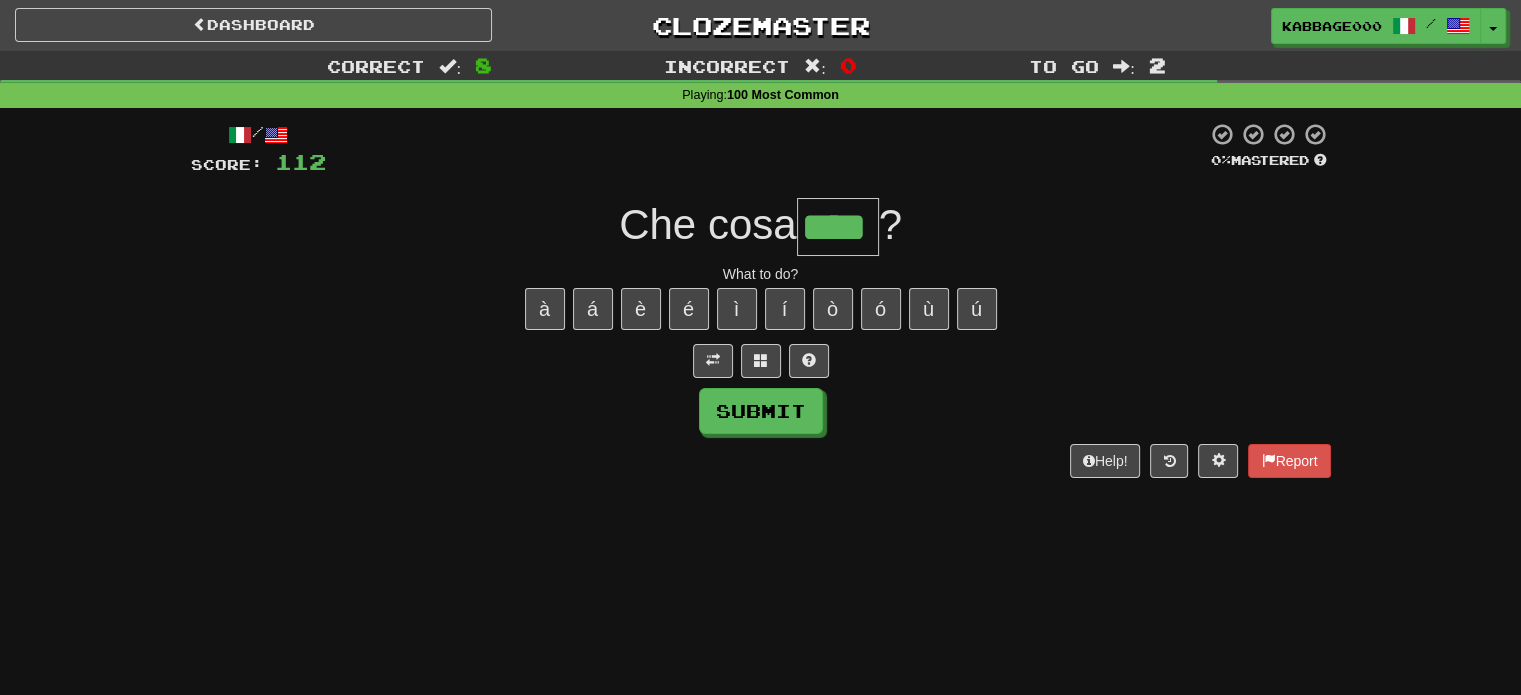 type on "****" 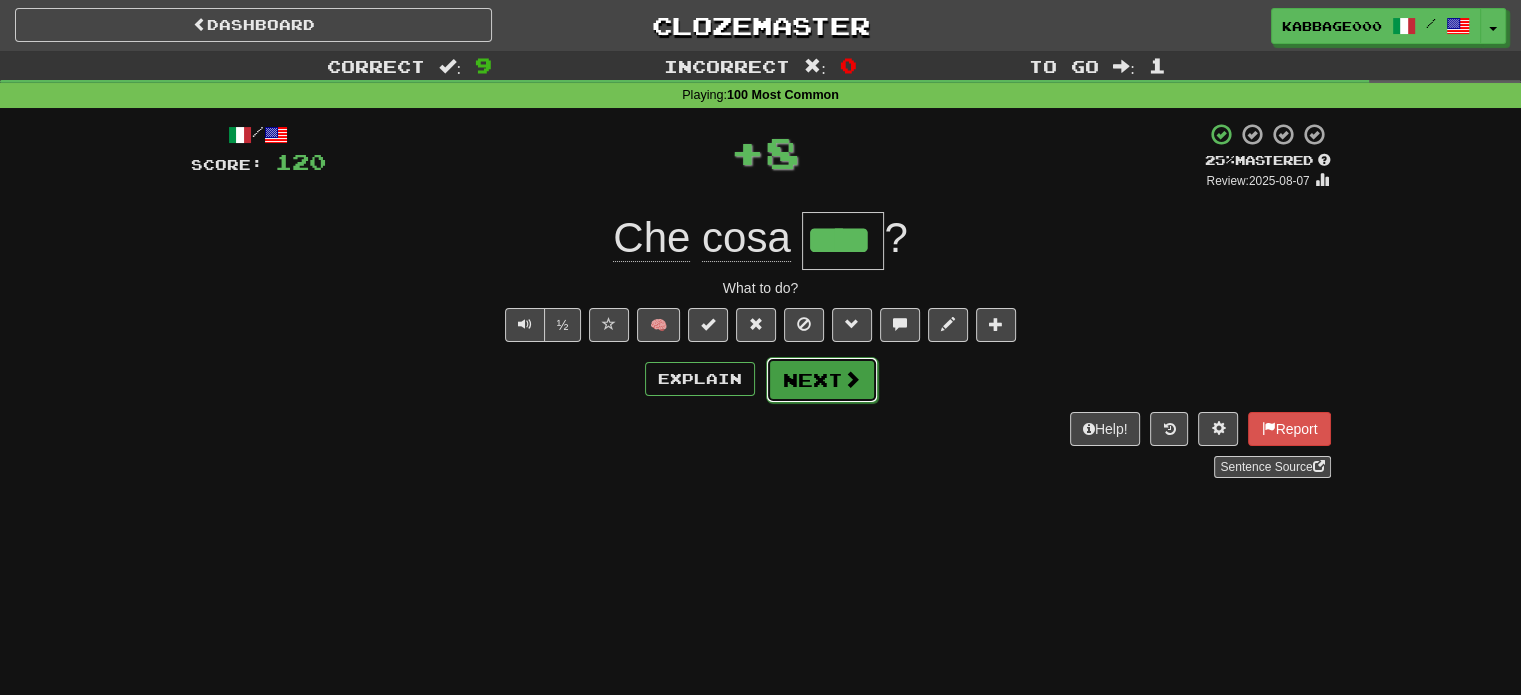 click on "Next" at bounding box center [822, 380] 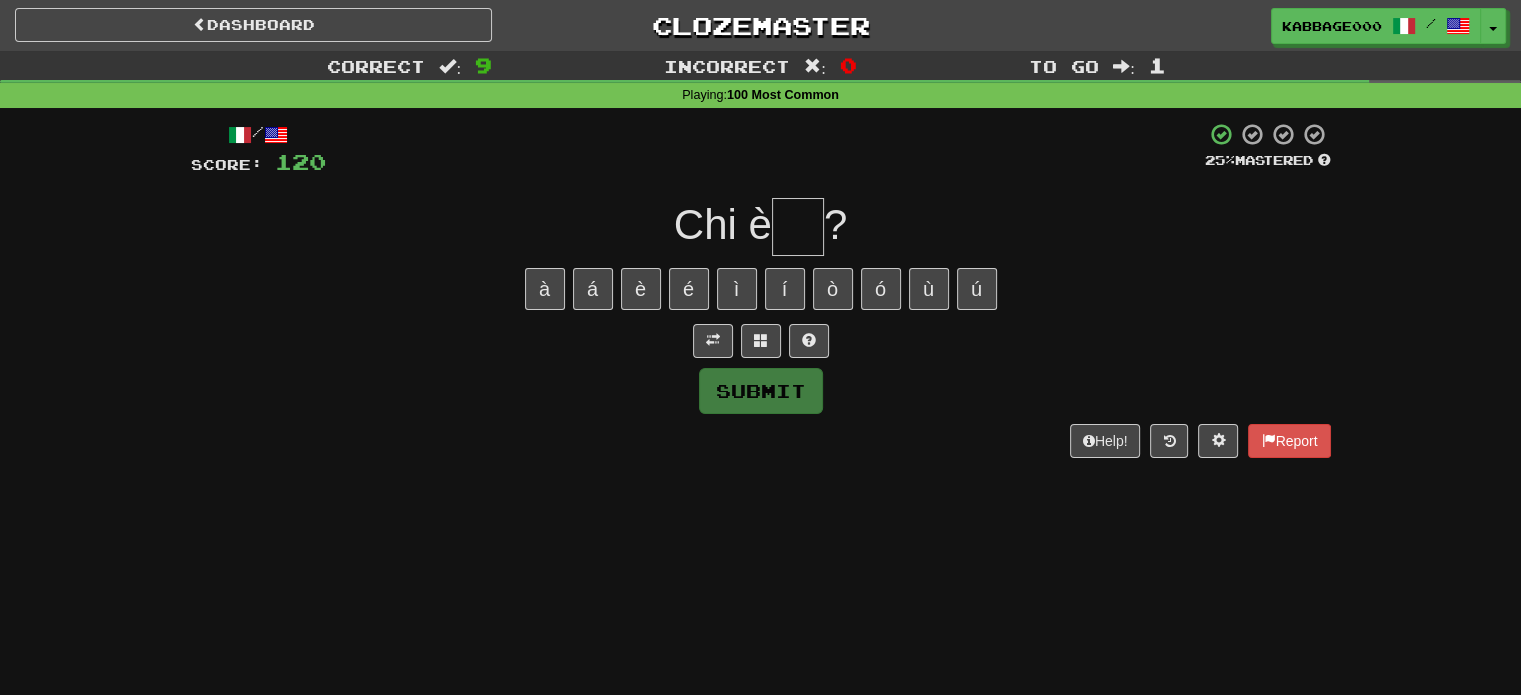click at bounding box center (798, 227) 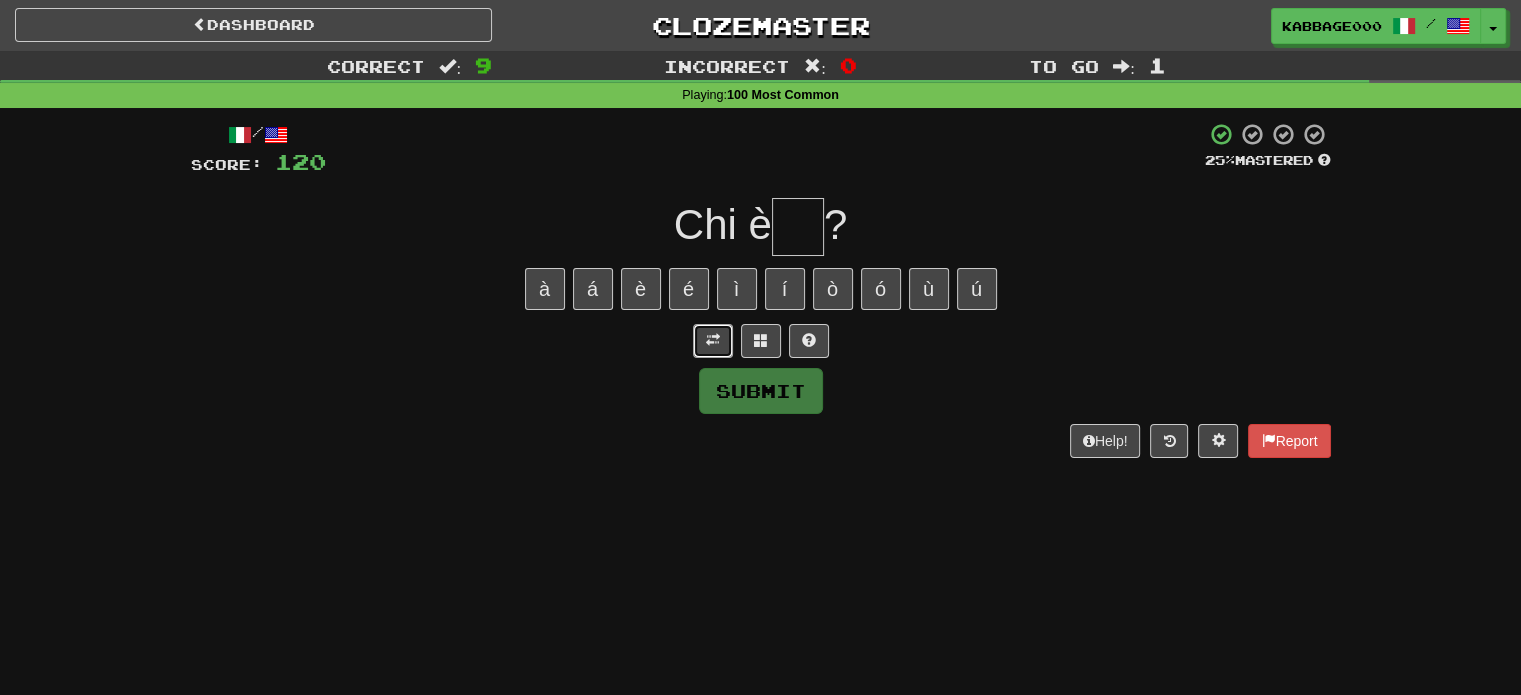 click at bounding box center (713, 341) 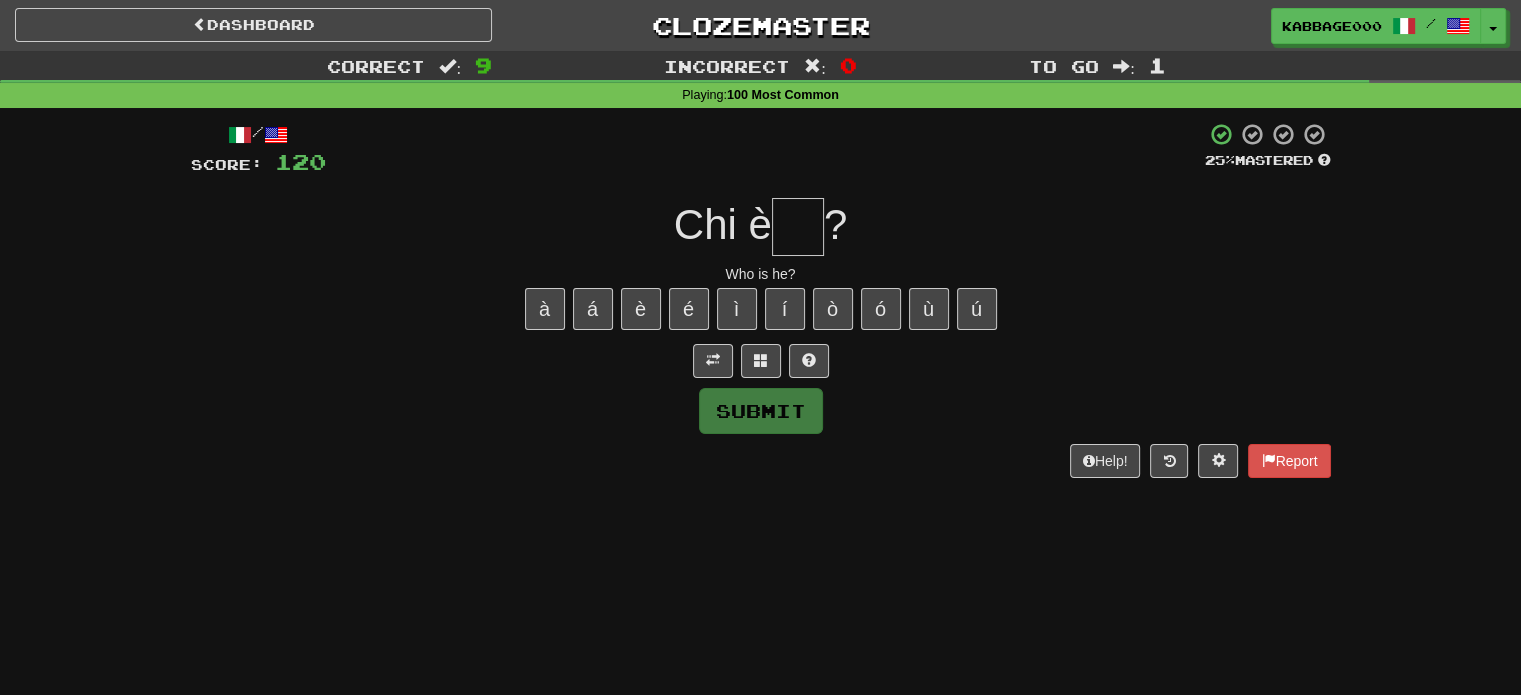 click at bounding box center [798, 227] 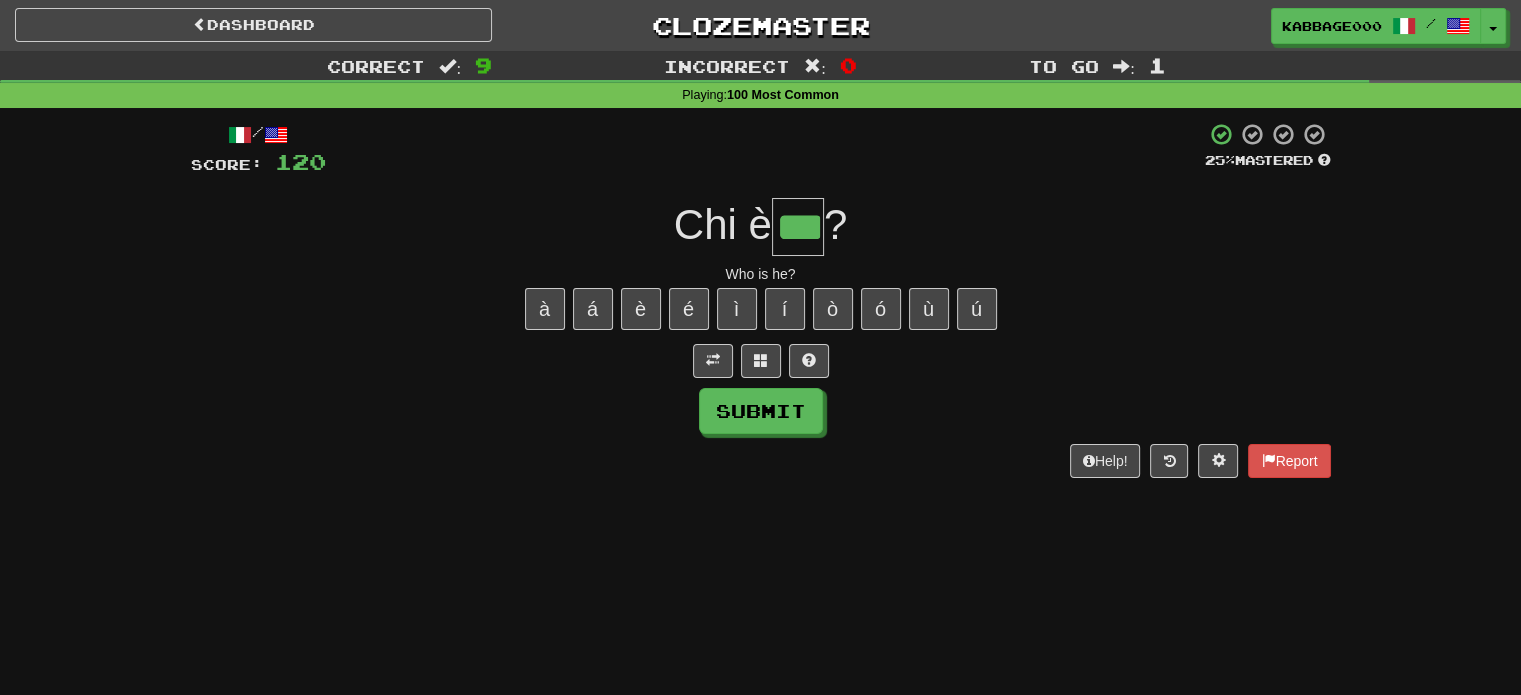 type on "***" 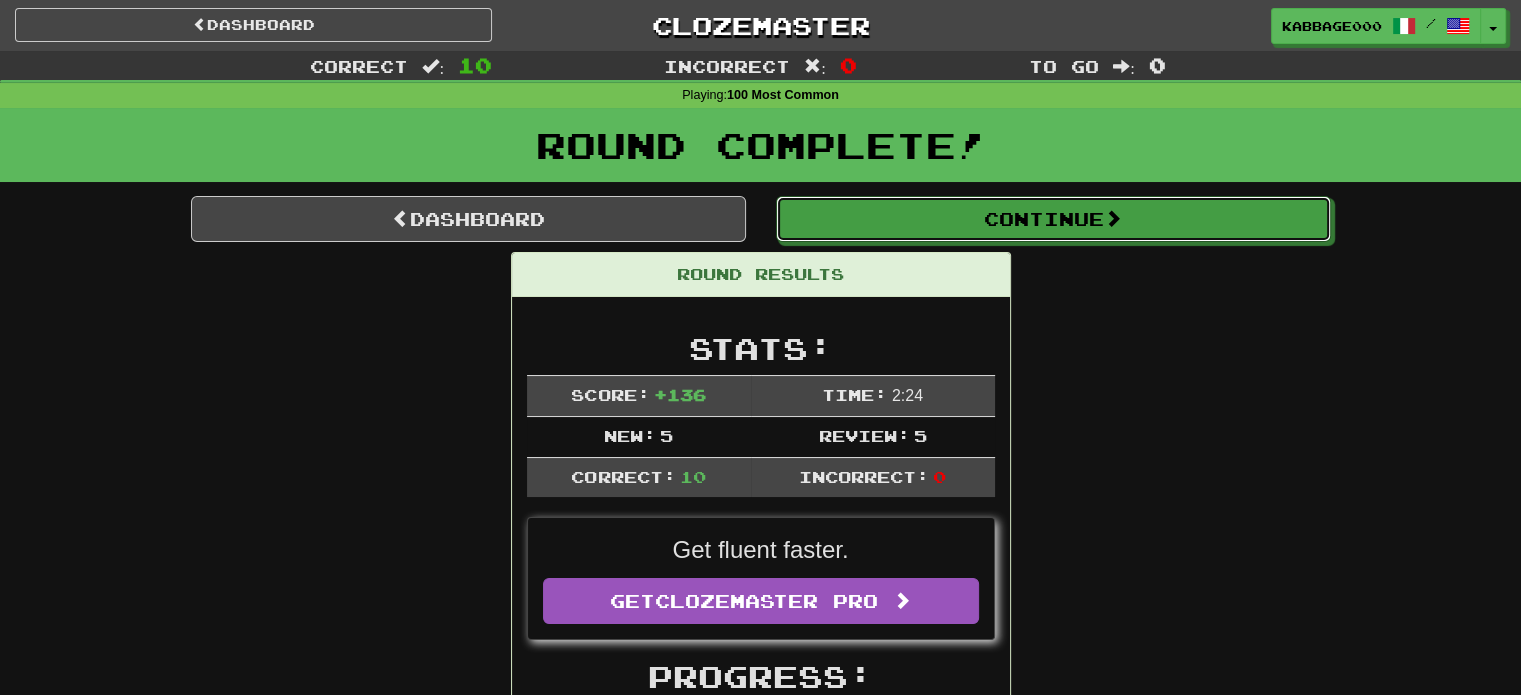 click on "Continue" at bounding box center [1053, 219] 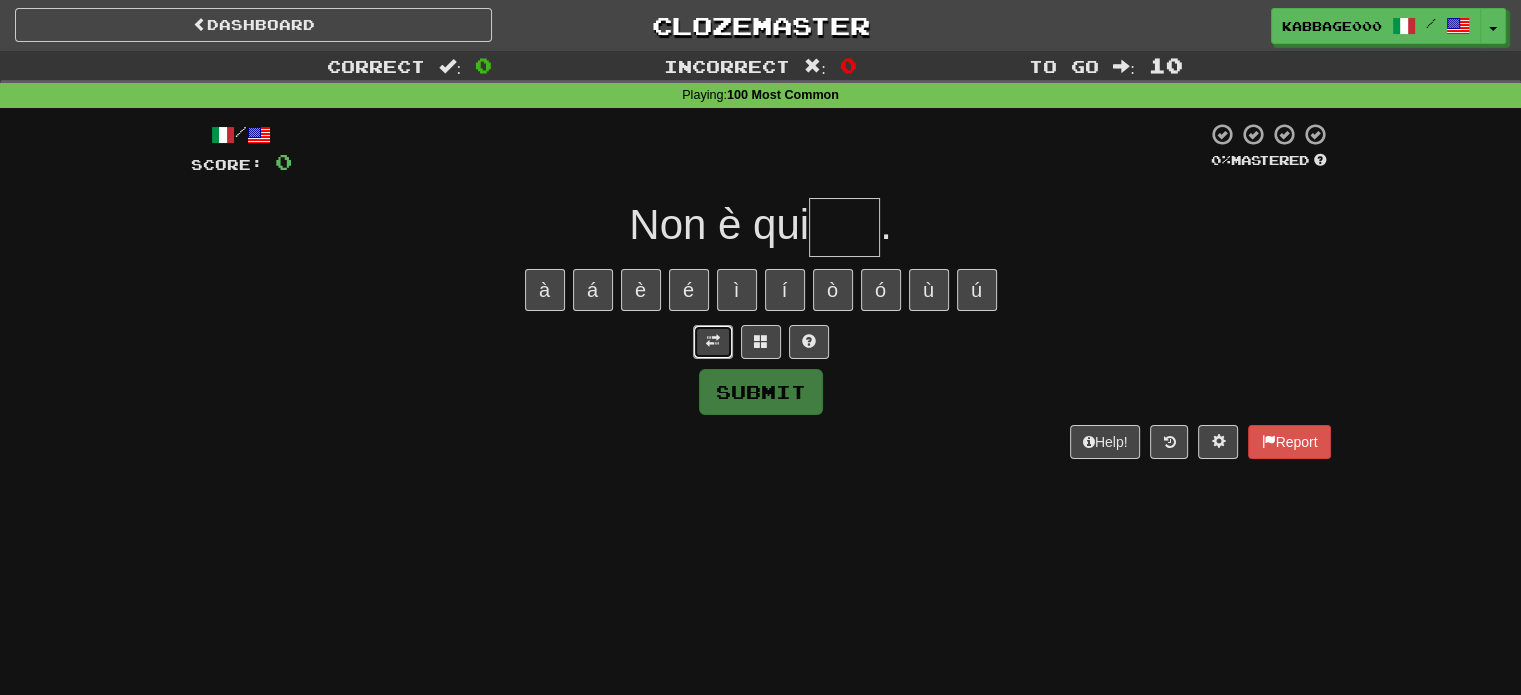 click at bounding box center [713, 342] 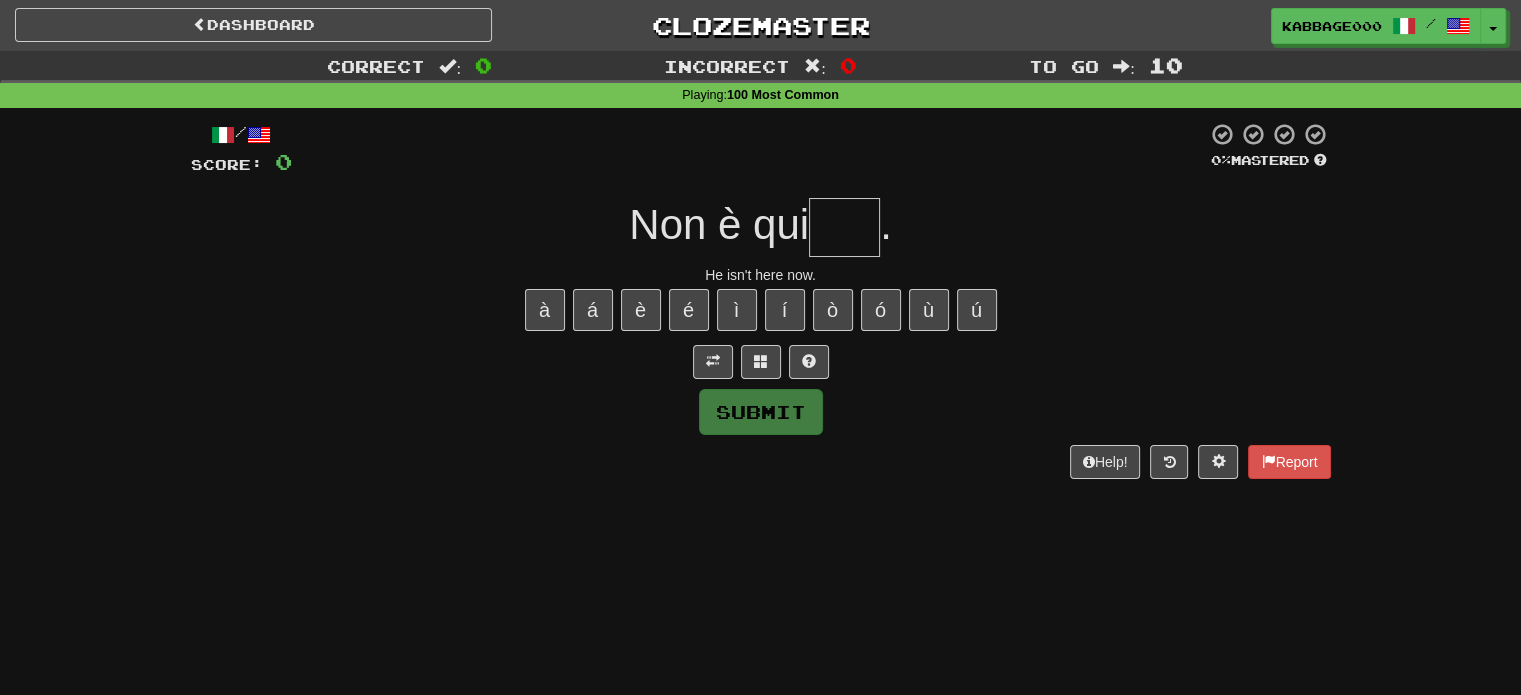 click at bounding box center (844, 227) 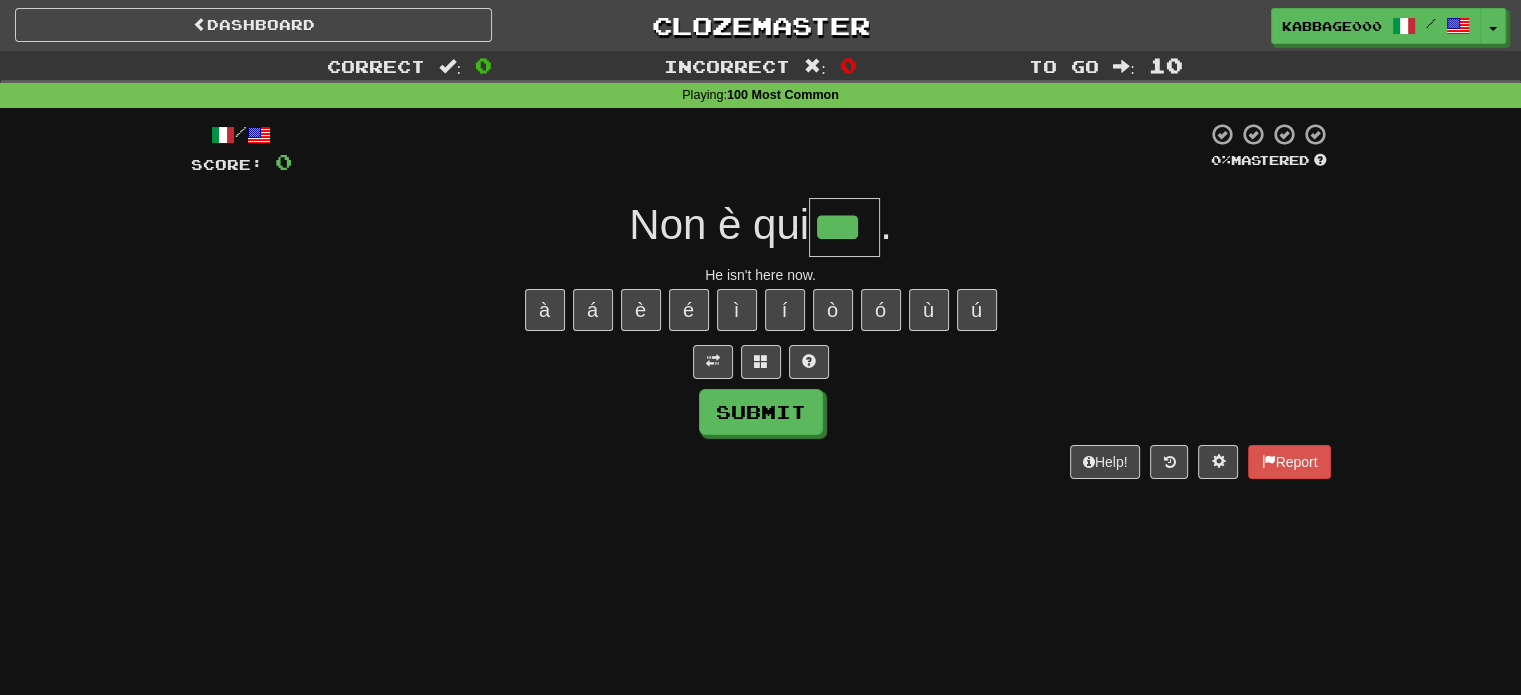 type on "***" 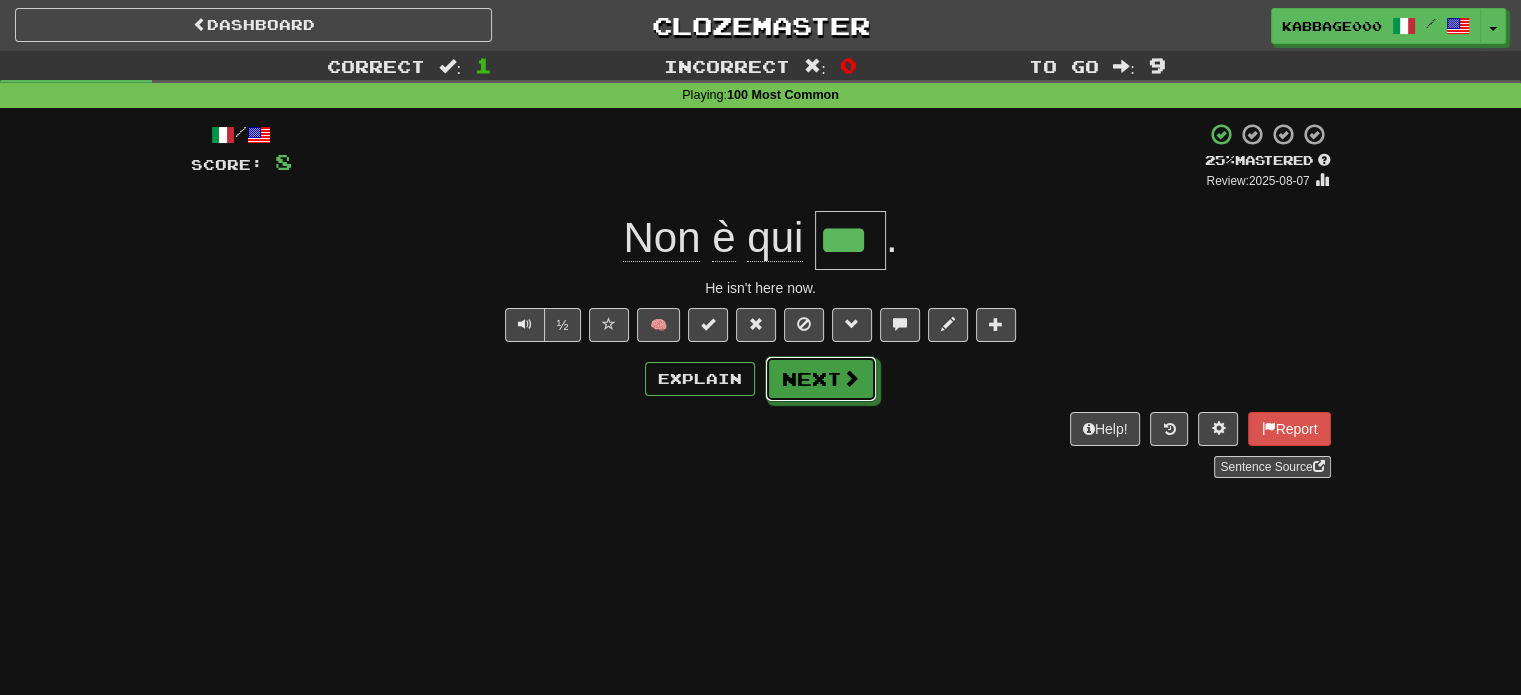 click on "Next" at bounding box center [821, 379] 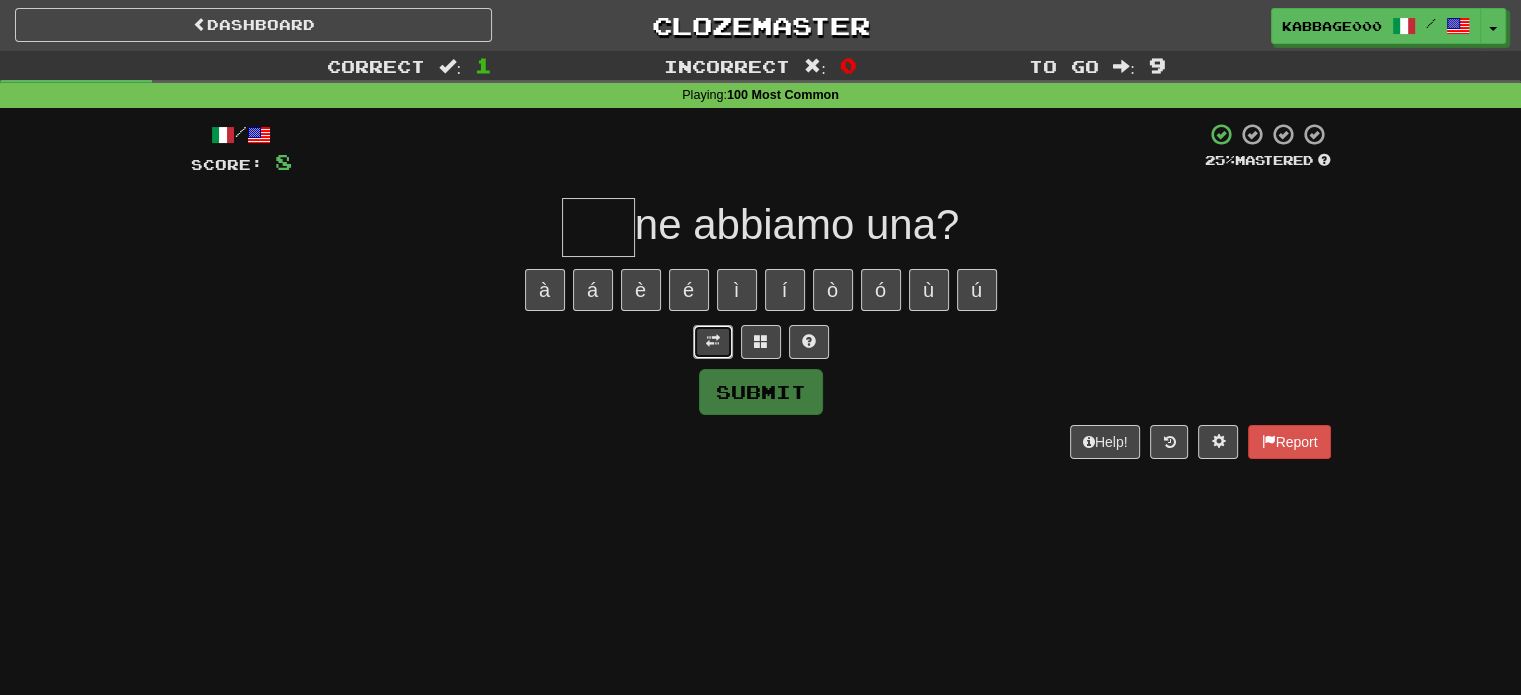click at bounding box center (713, 342) 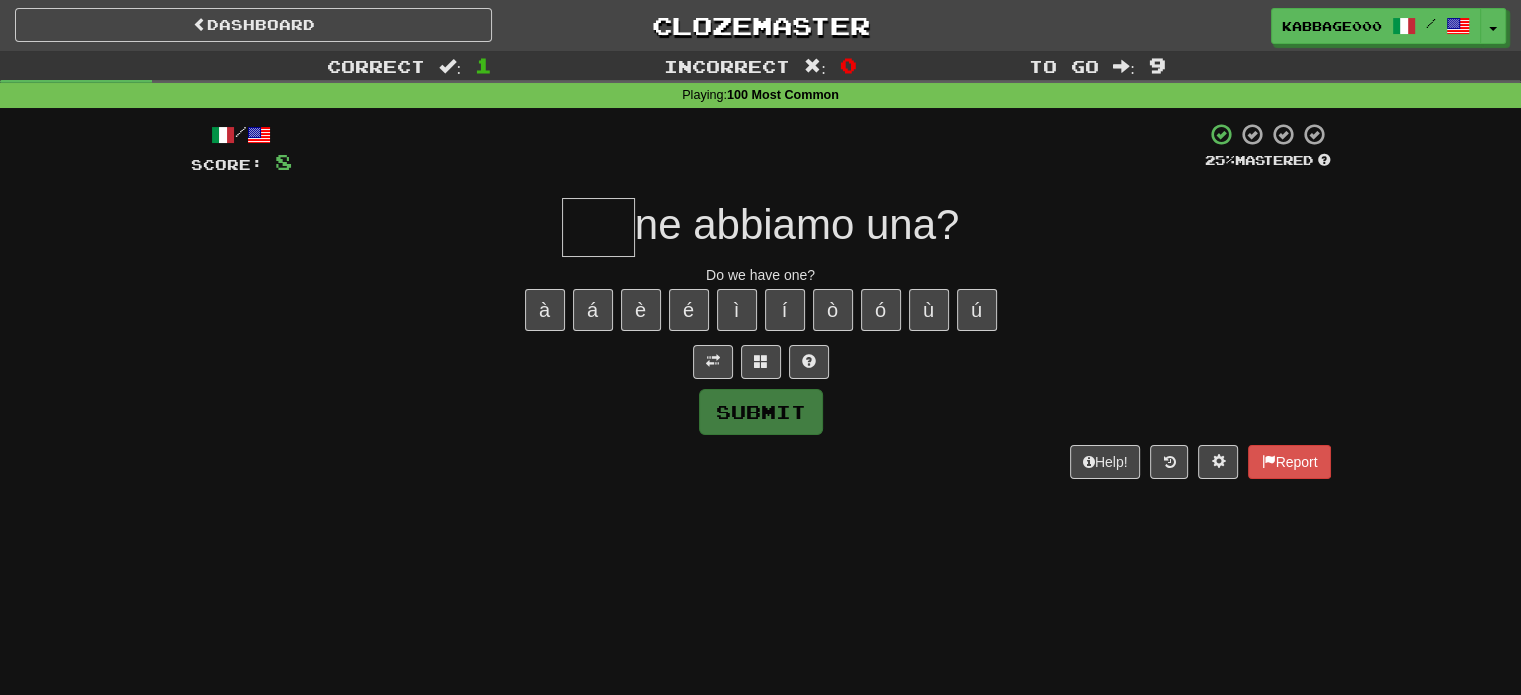 click at bounding box center (598, 227) 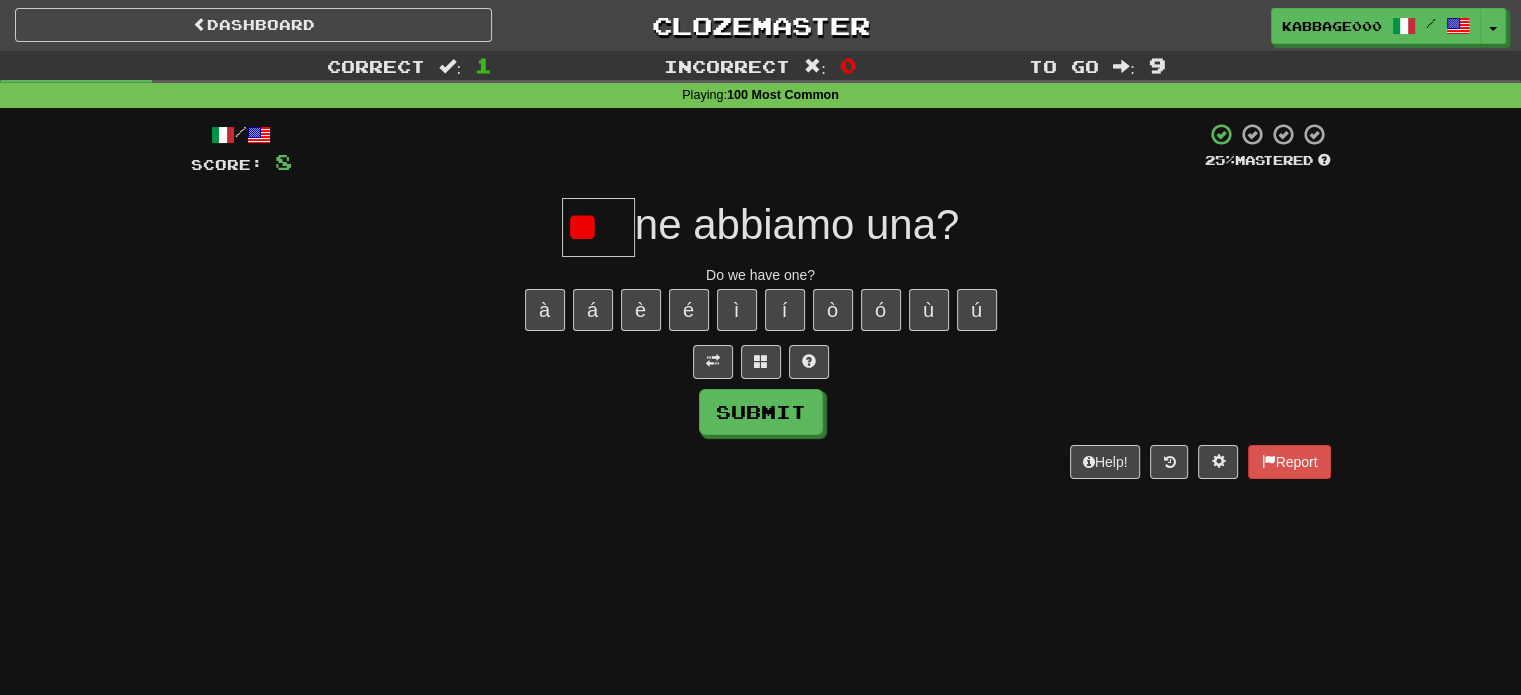 type on "*" 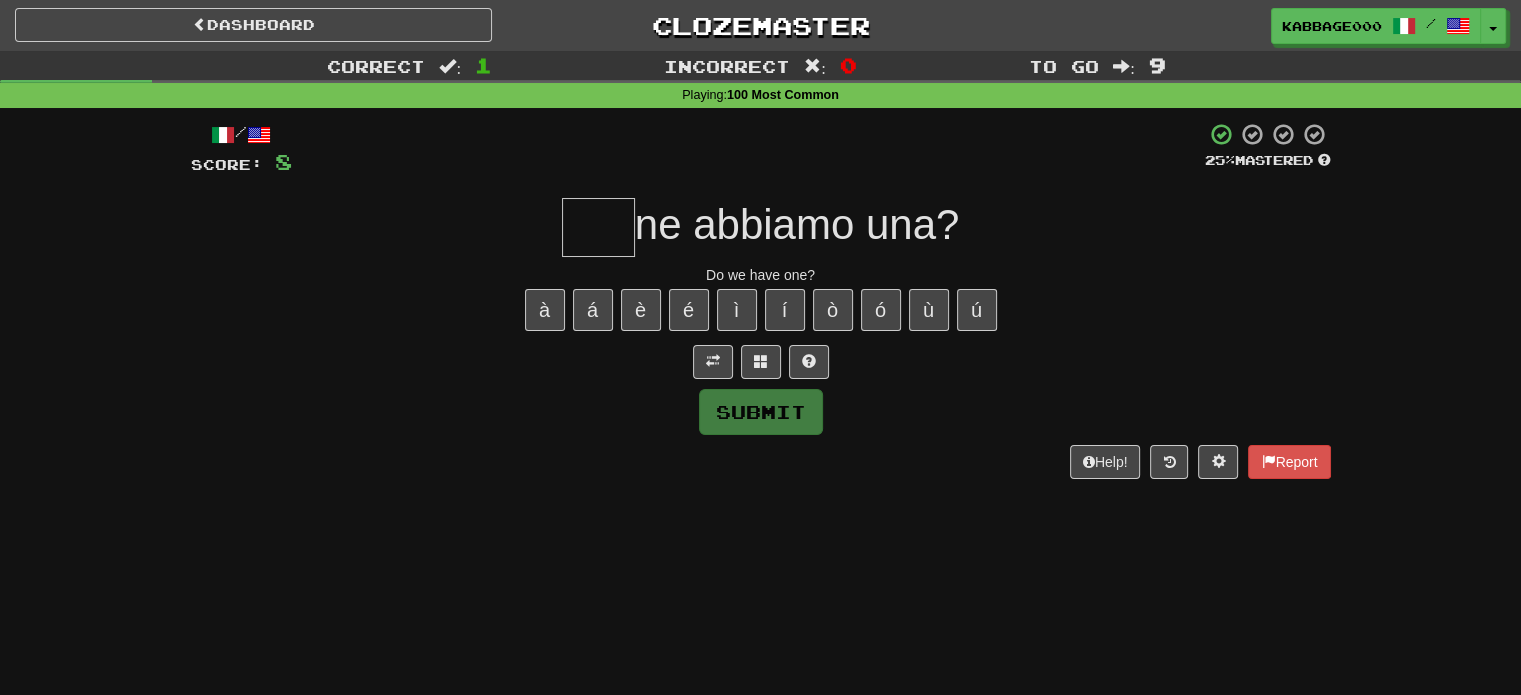 type on "*" 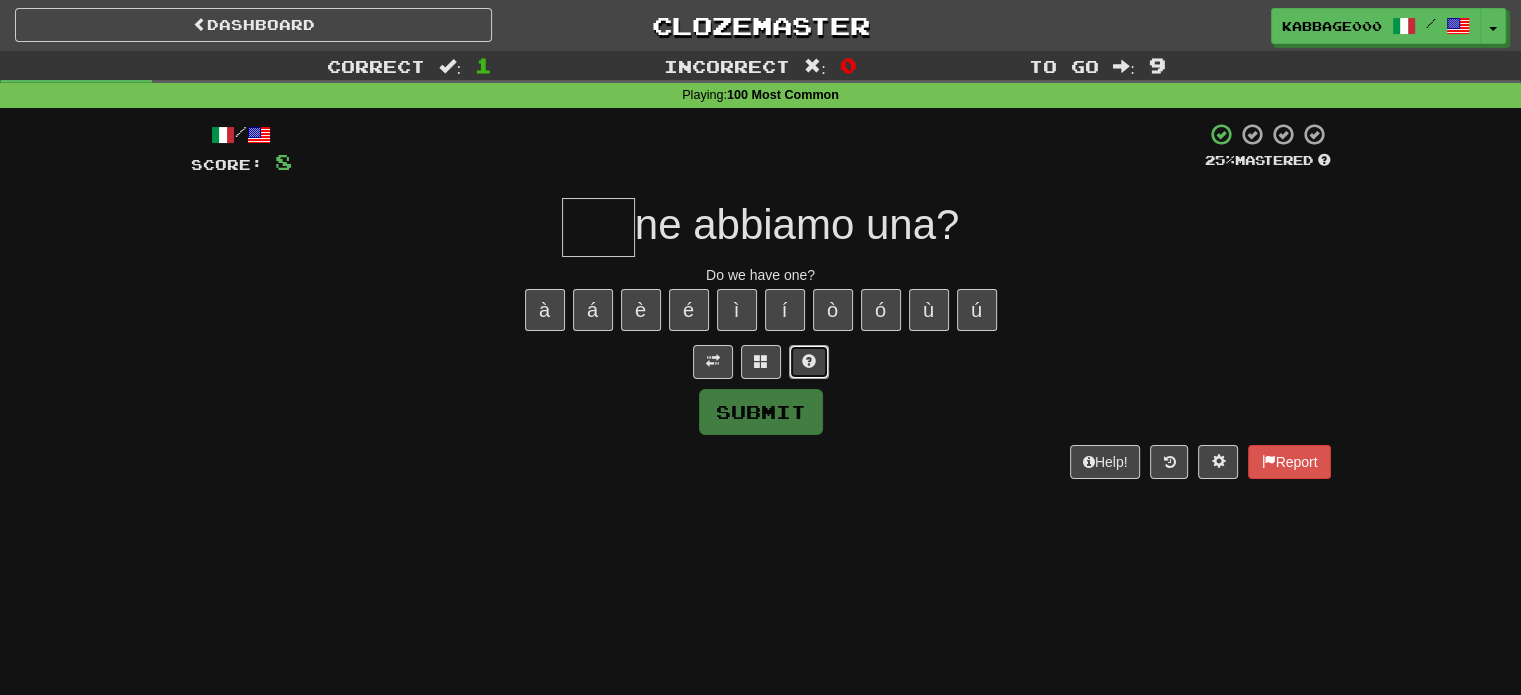 click at bounding box center [809, 362] 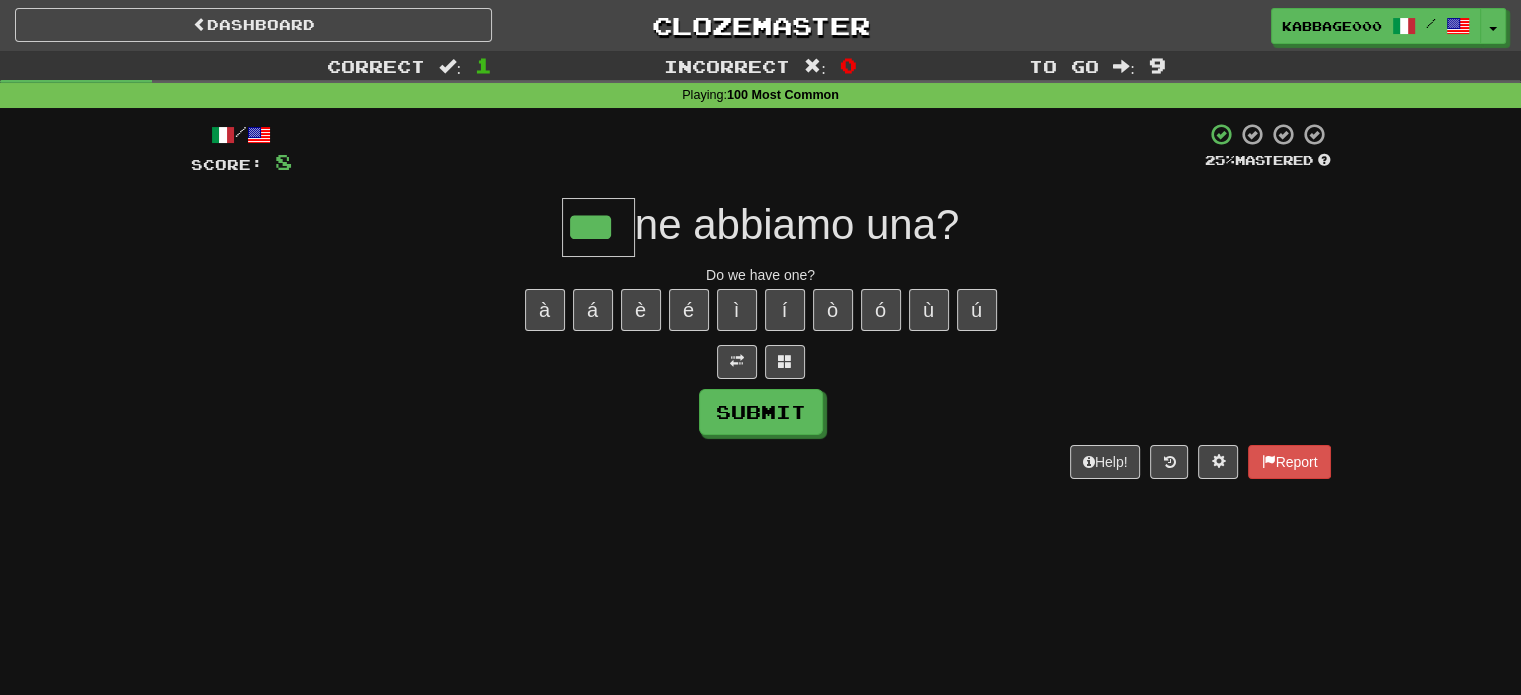 type on "***" 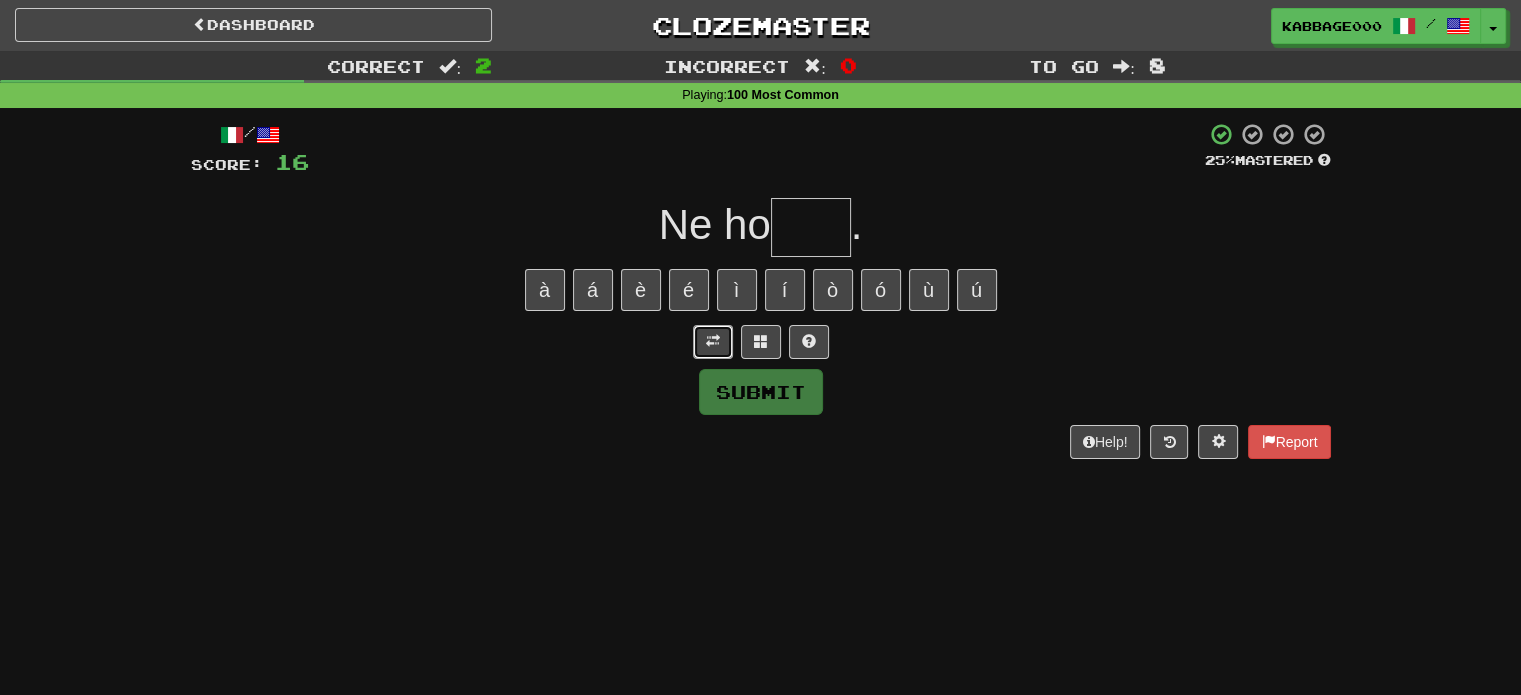 click at bounding box center [713, 342] 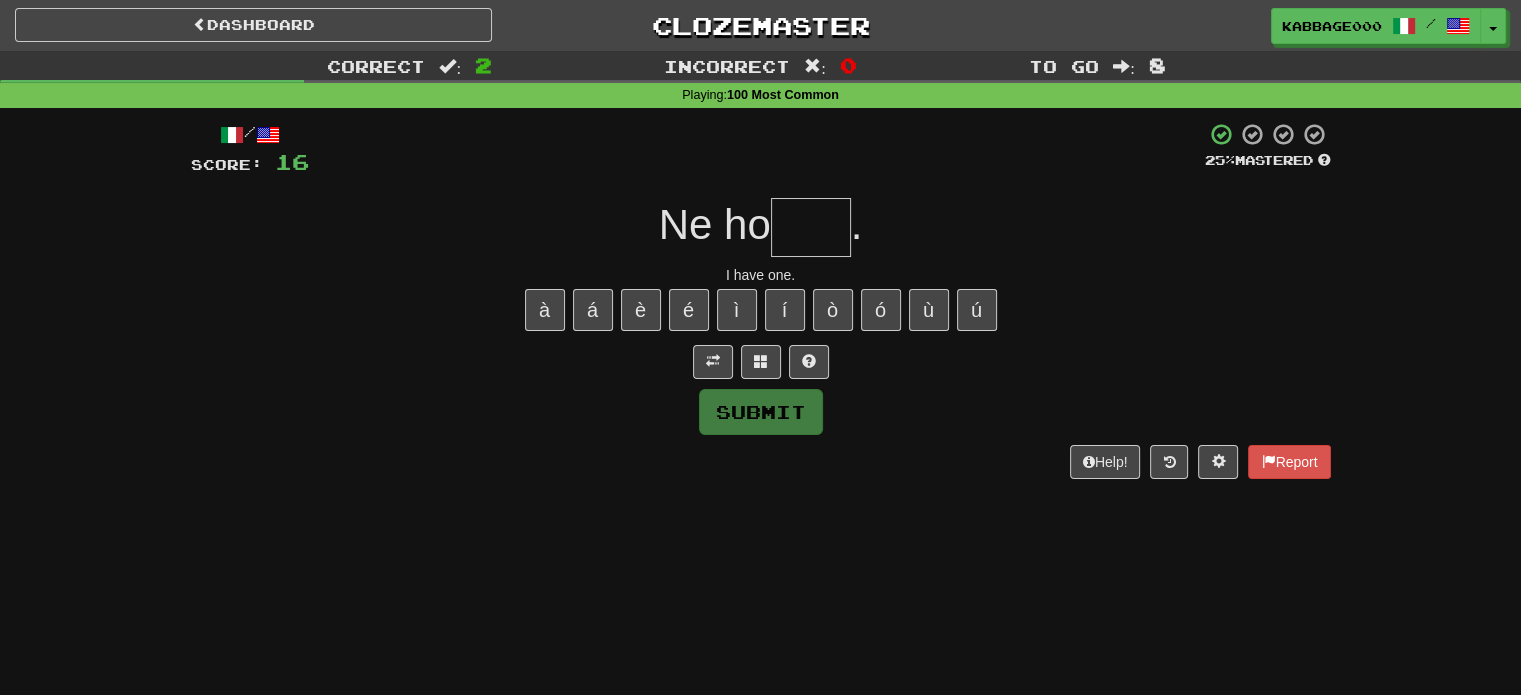 click at bounding box center (811, 227) 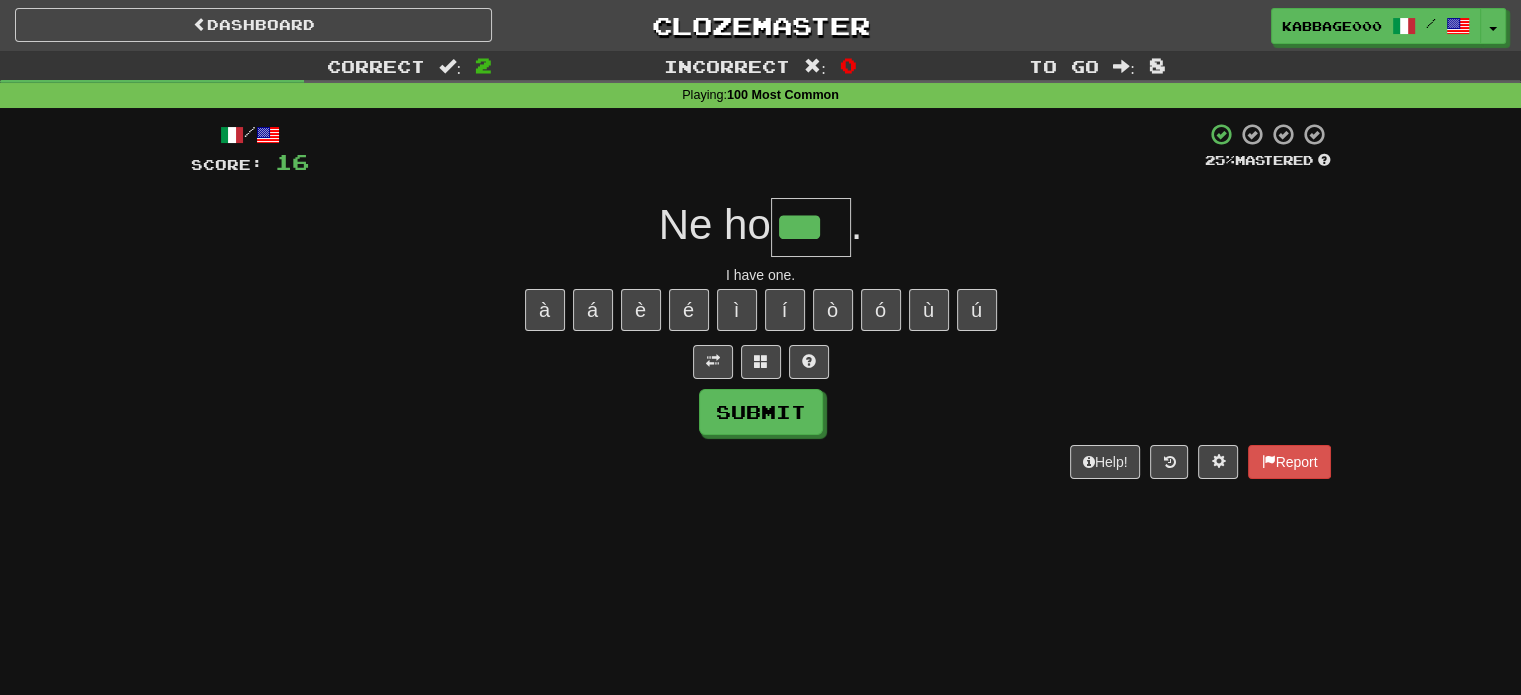 type on "***" 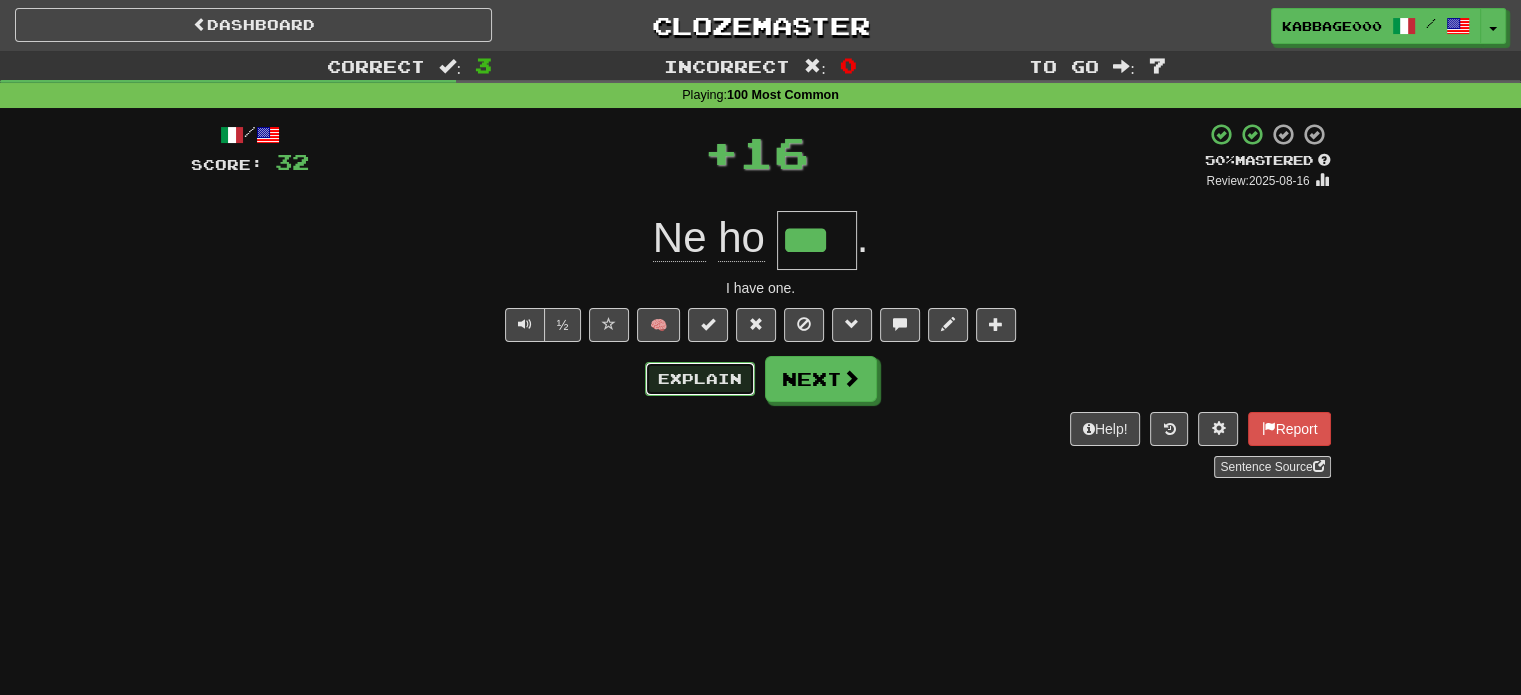 click on "Explain" at bounding box center [700, 379] 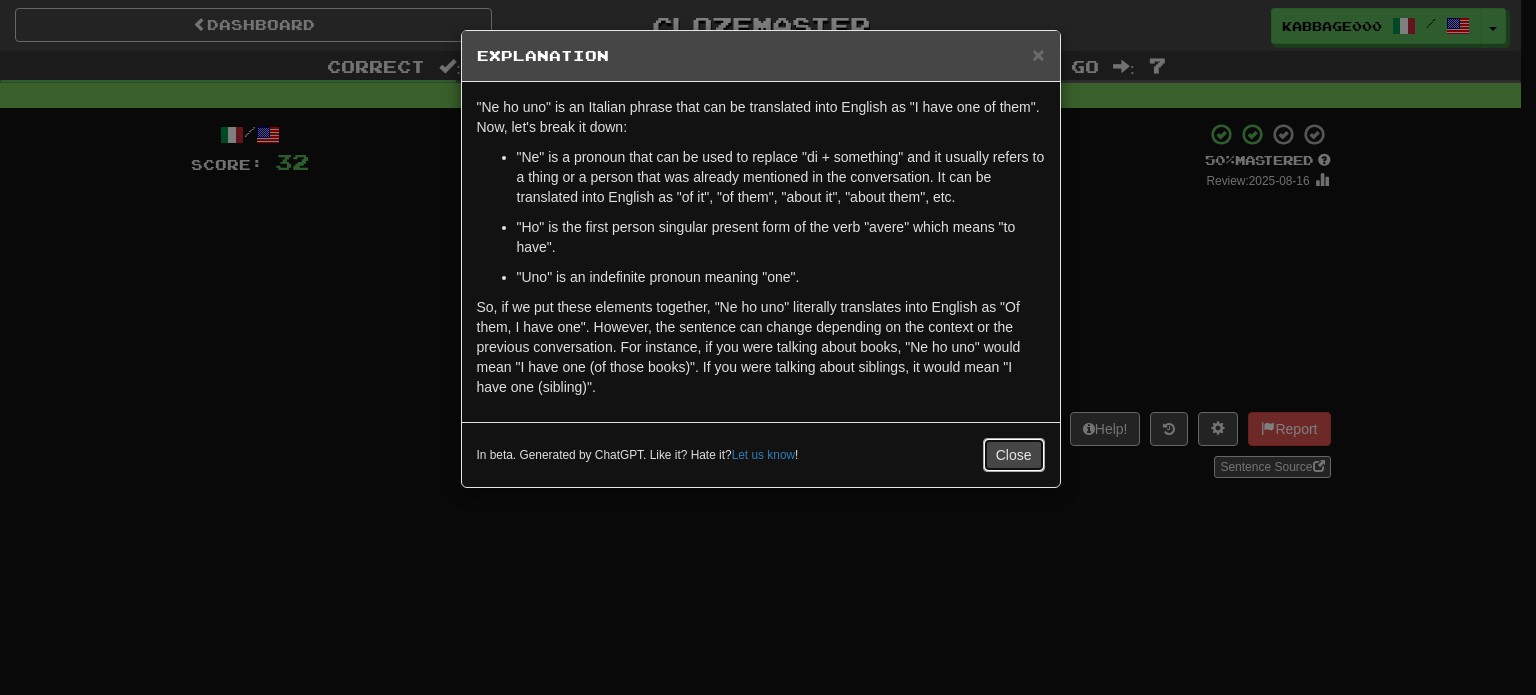 click on "Close" at bounding box center [1014, 455] 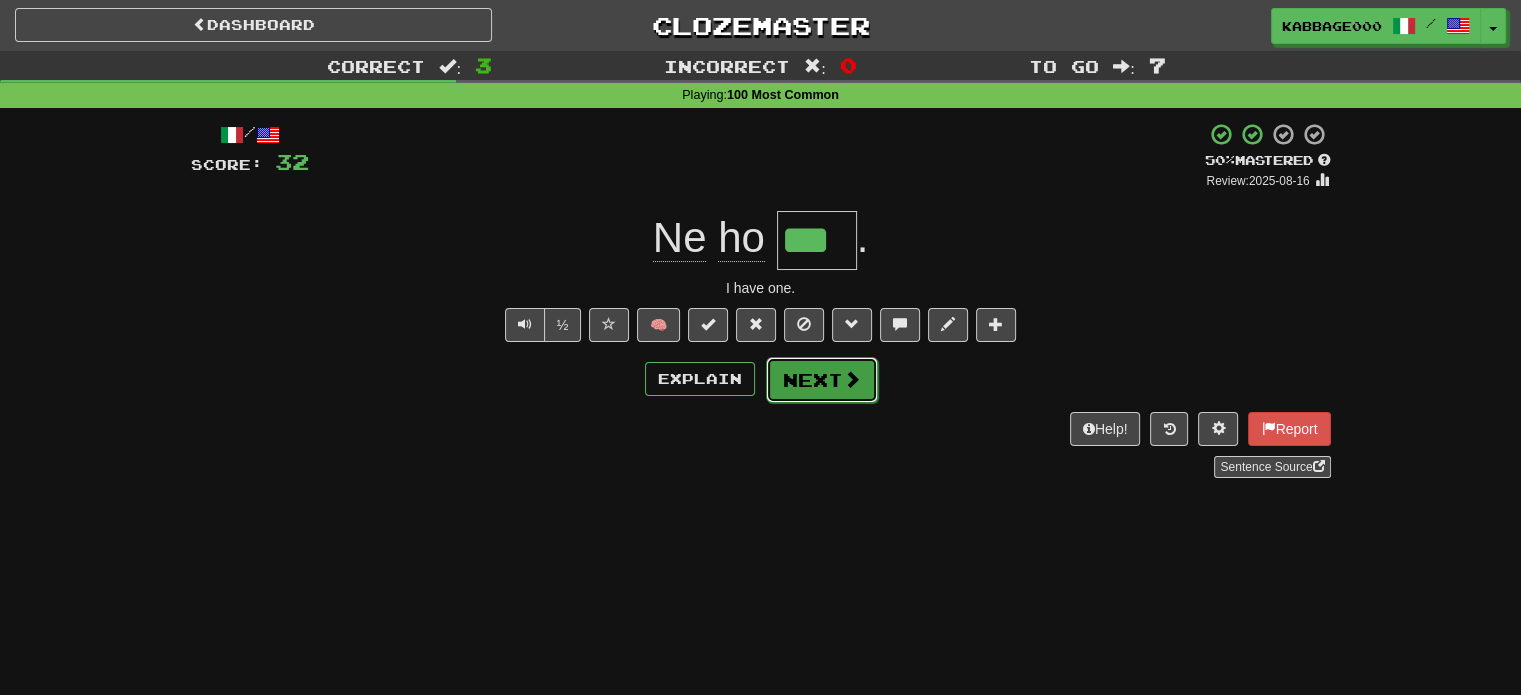 click on "Next" at bounding box center (822, 380) 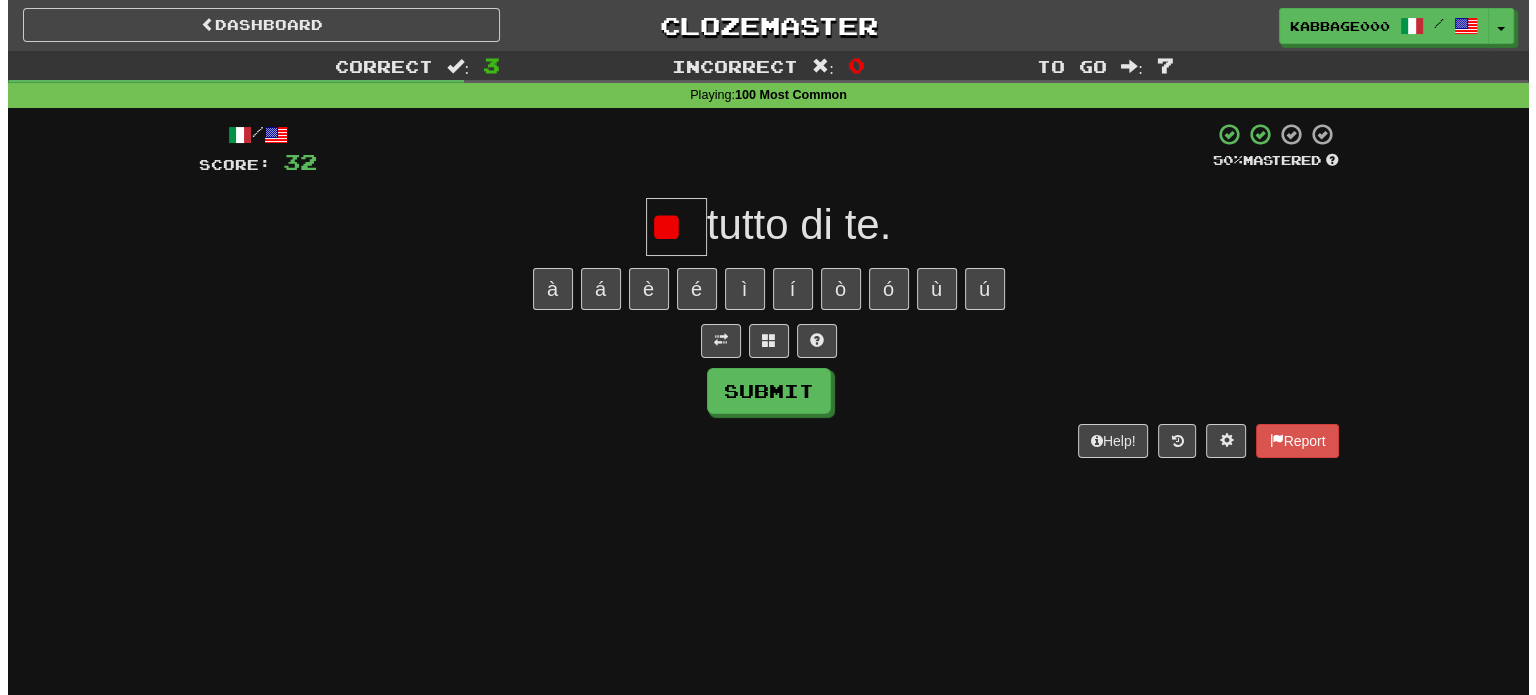 scroll, scrollTop: 0, scrollLeft: 0, axis: both 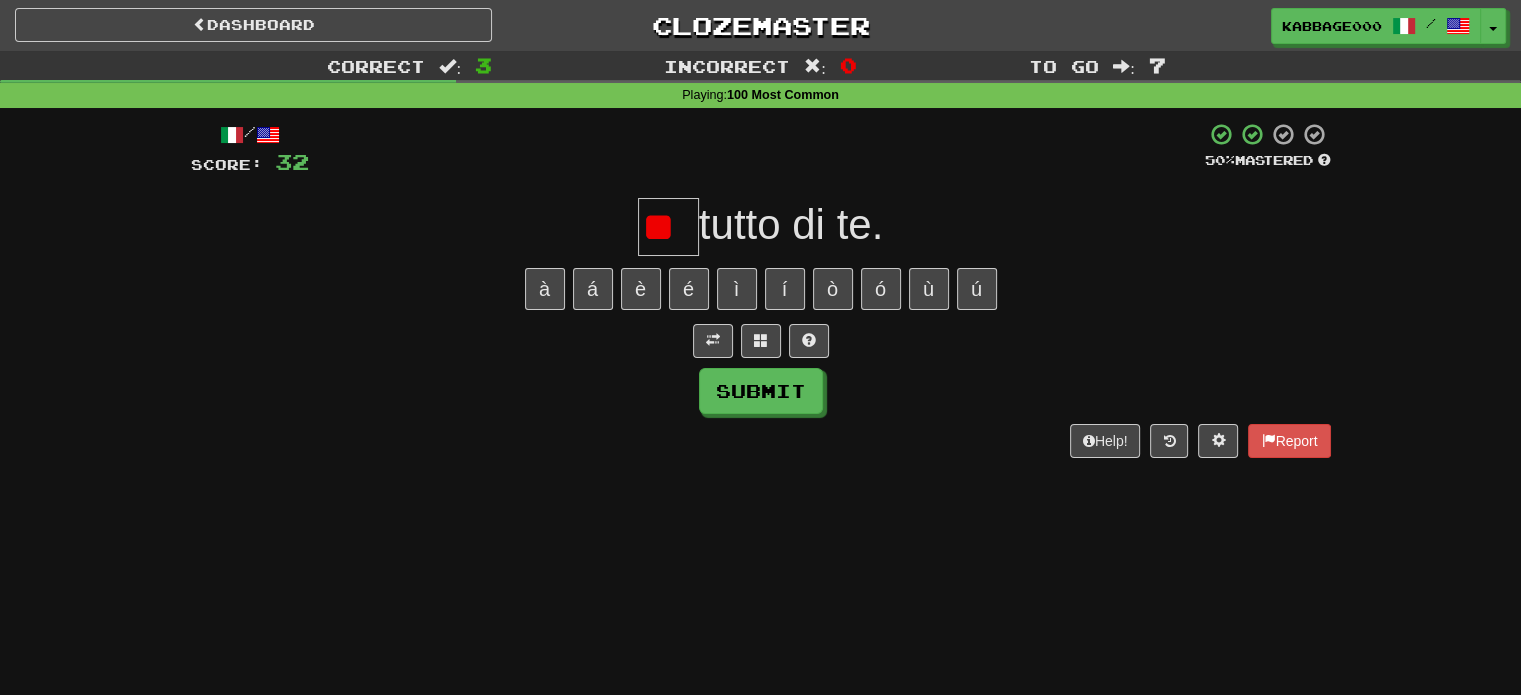 type on "*" 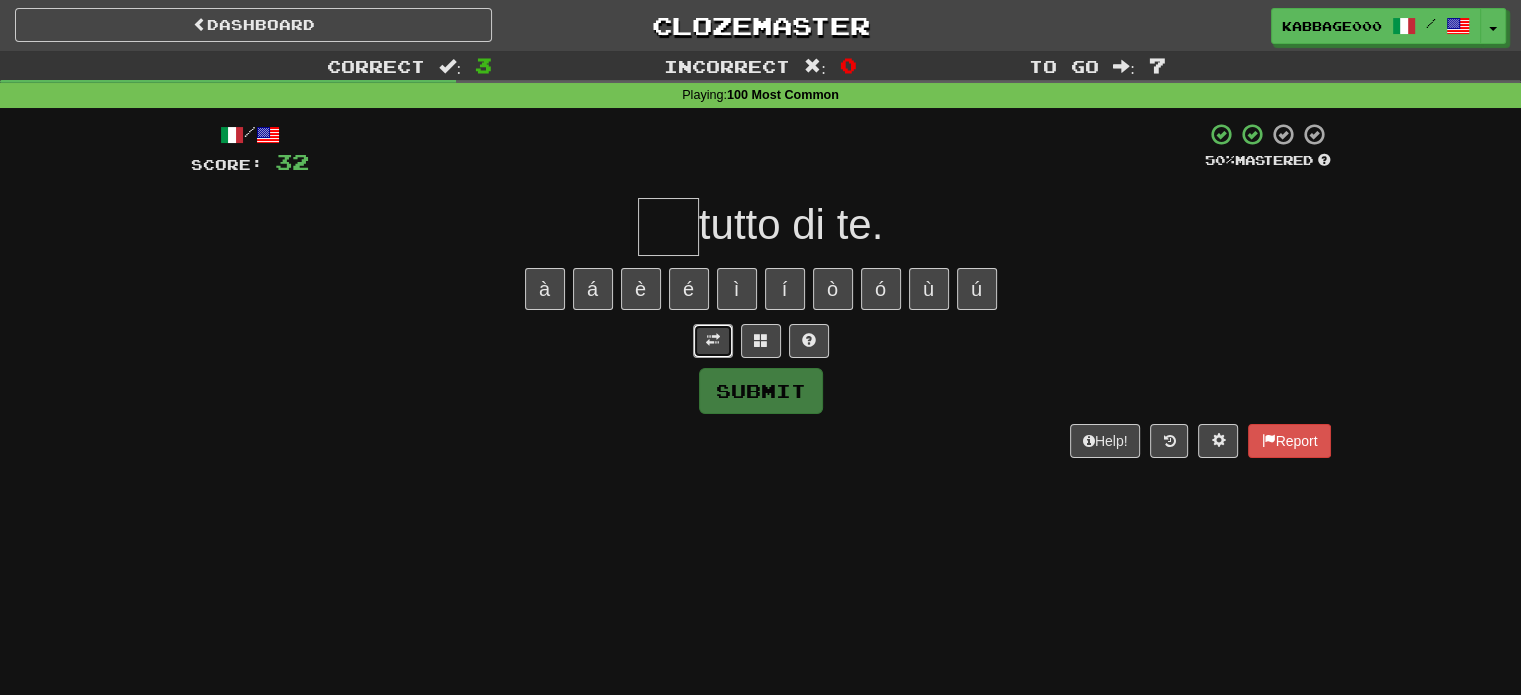 click at bounding box center [713, 341] 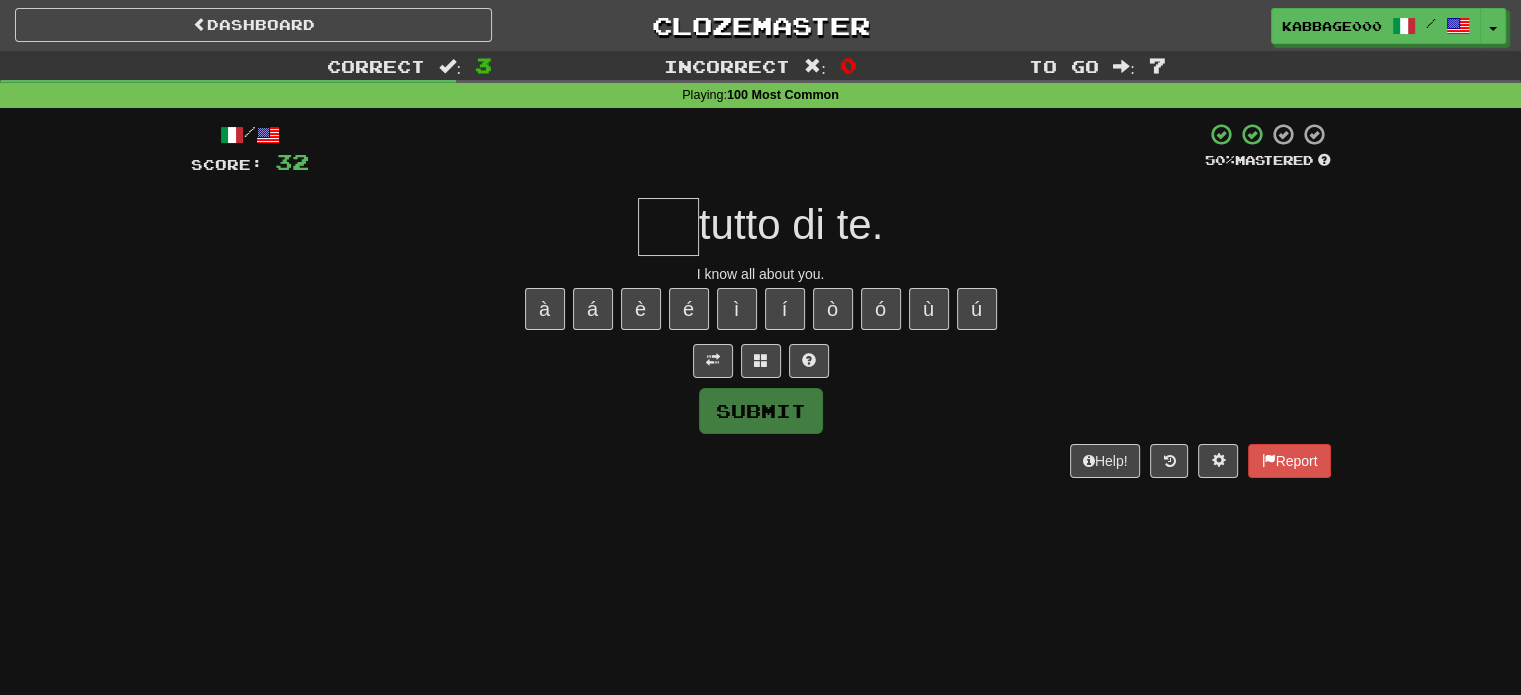 click at bounding box center (668, 227) 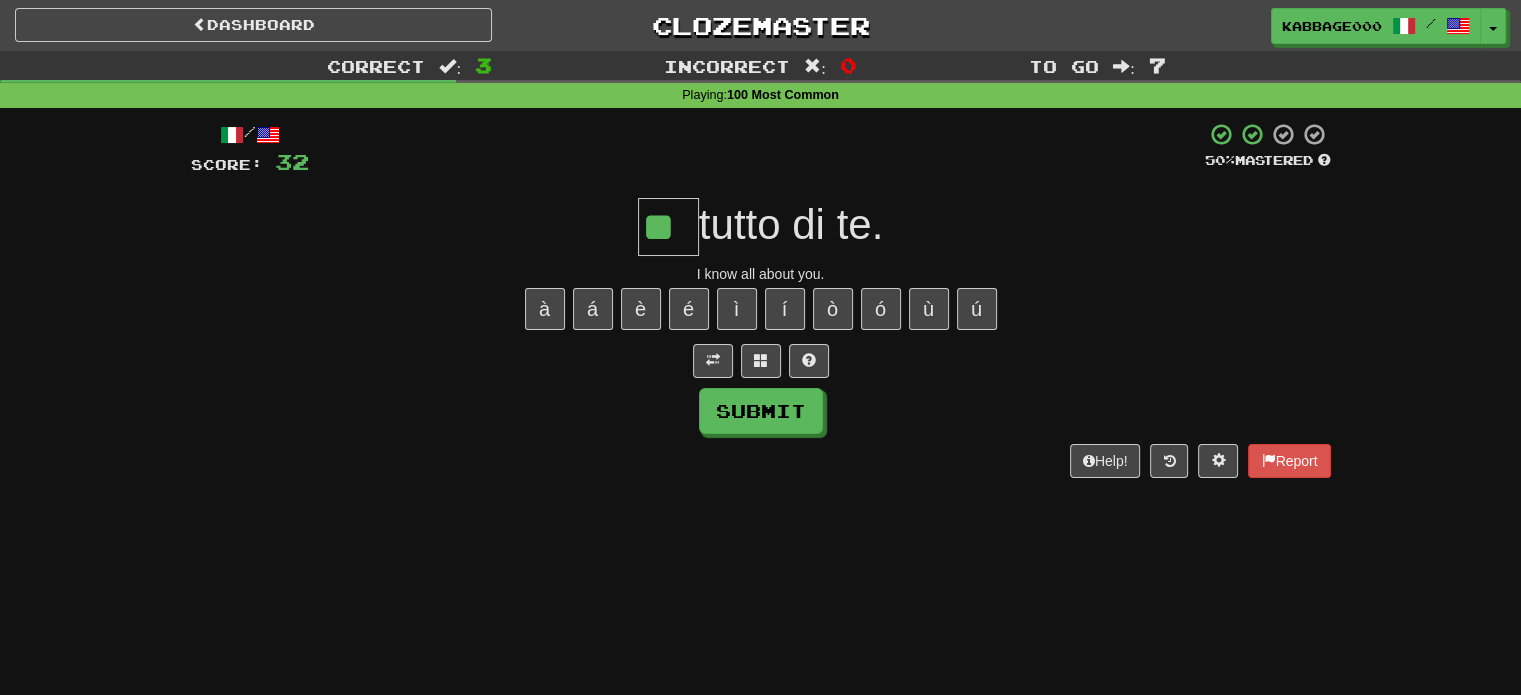 type on "**" 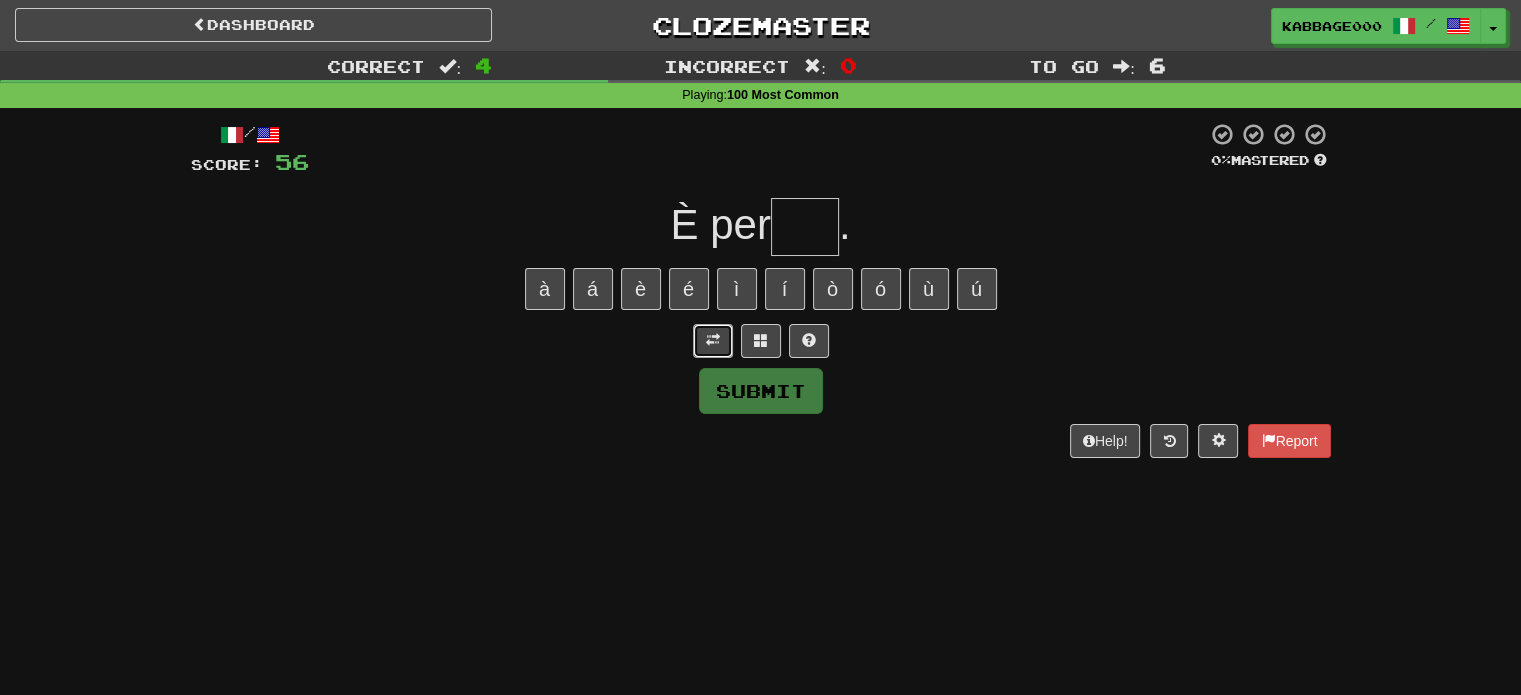 click at bounding box center (713, 341) 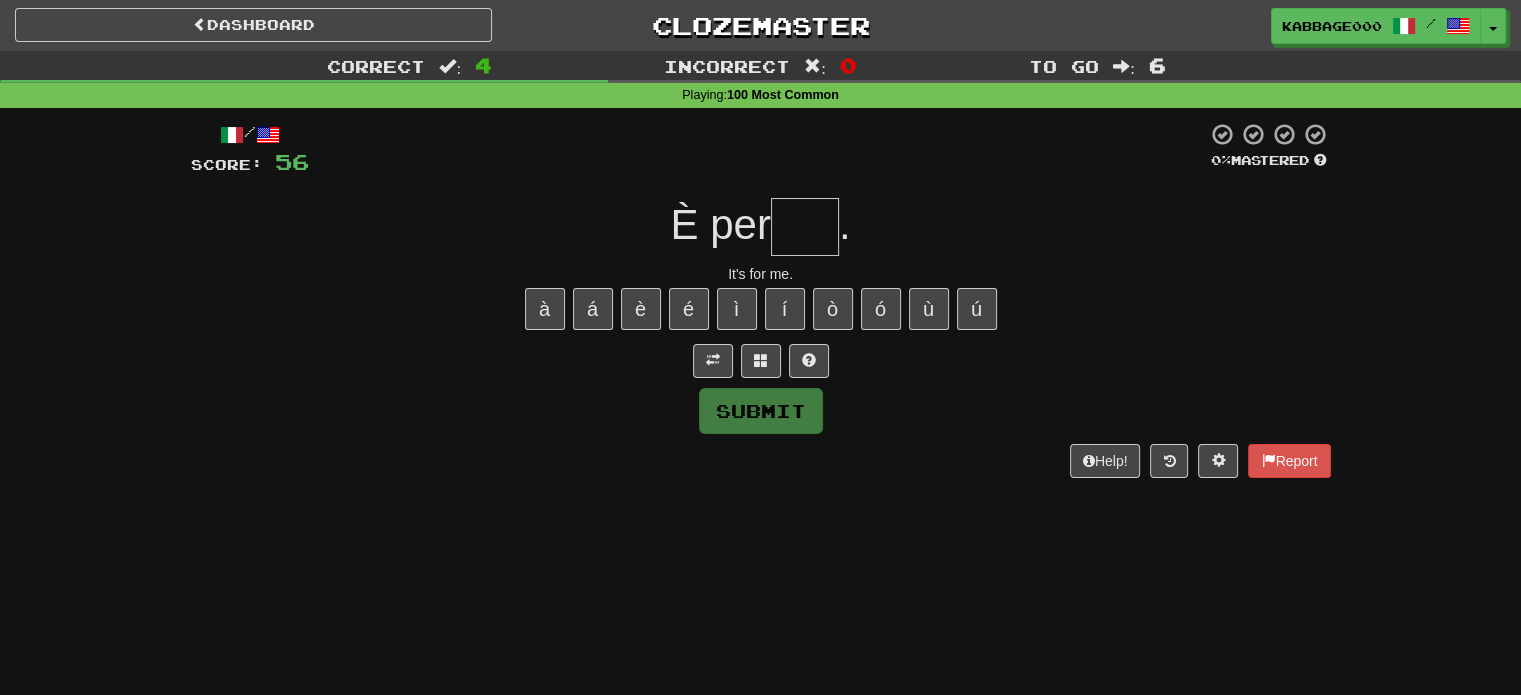 click at bounding box center (805, 227) 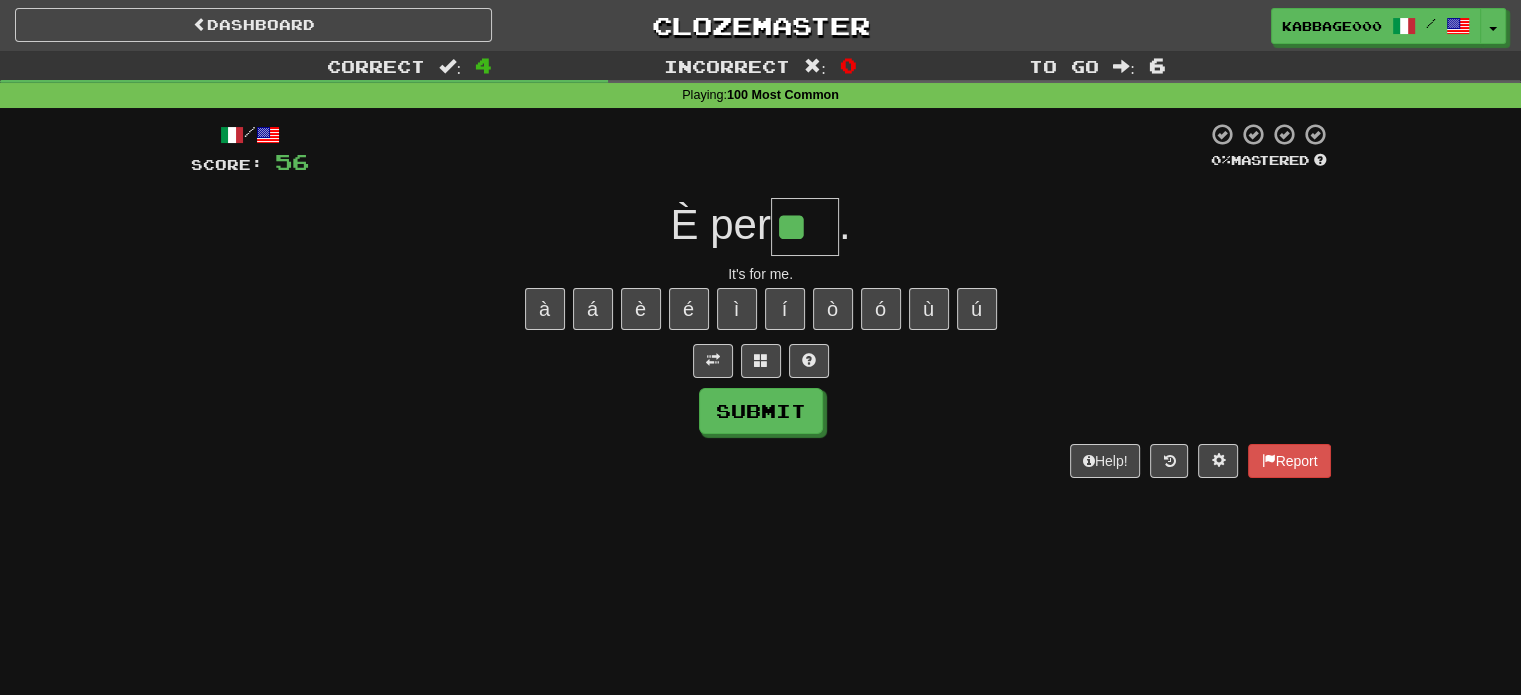 type on "**" 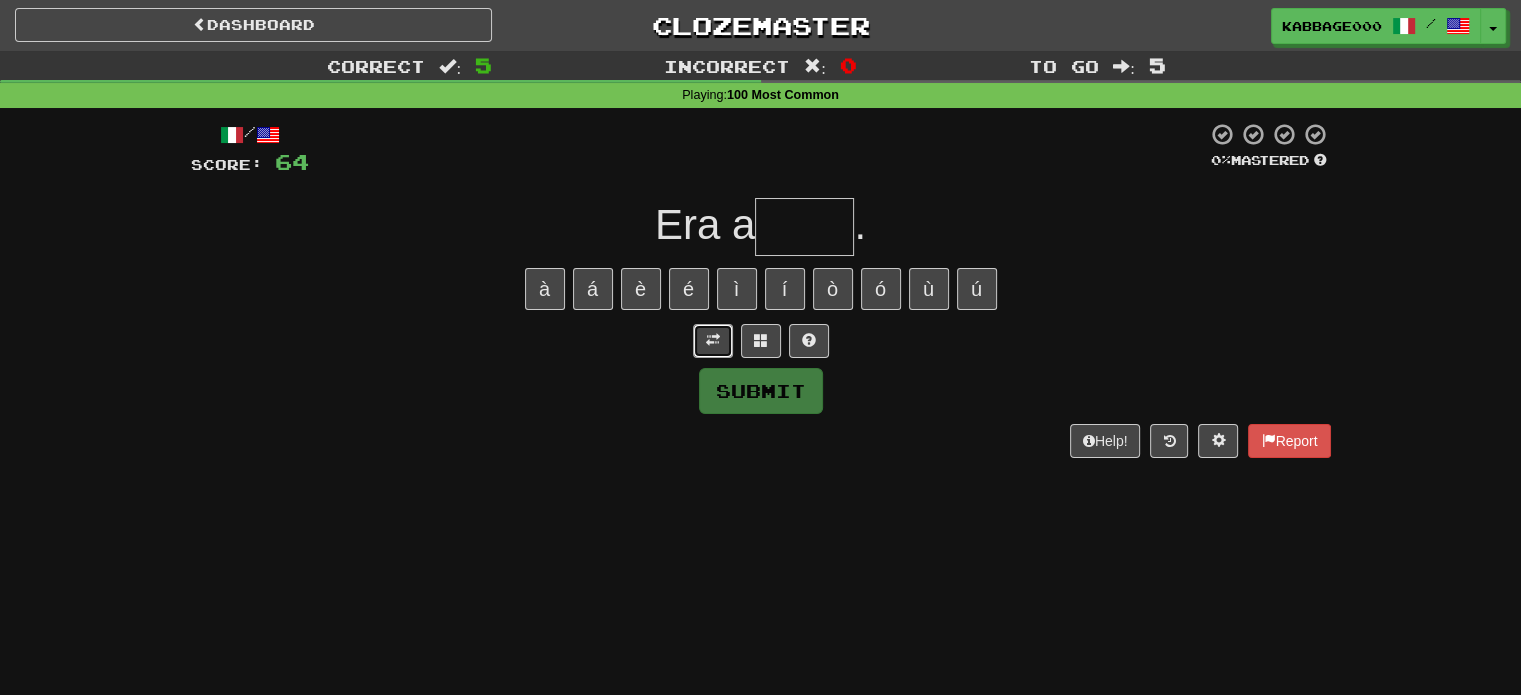 click at bounding box center [713, 341] 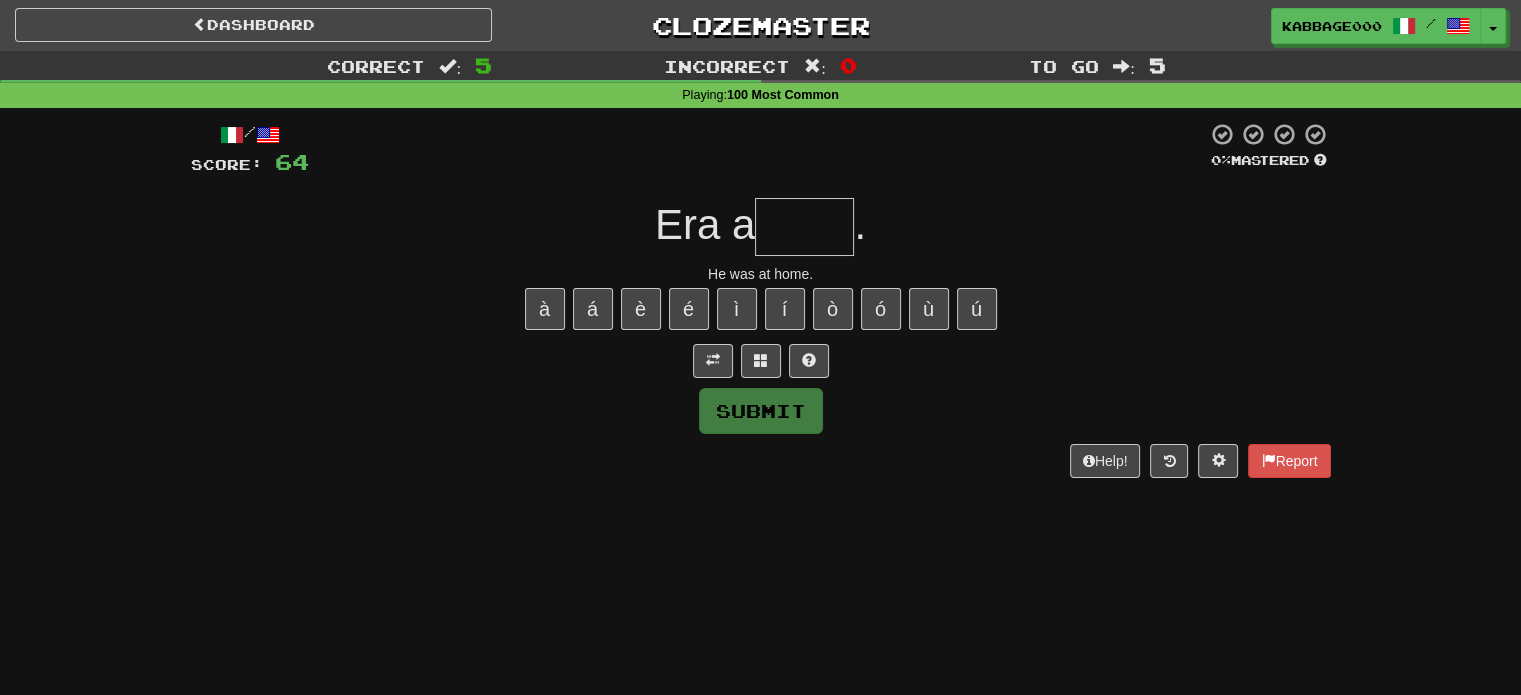 click at bounding box center (804, 227) 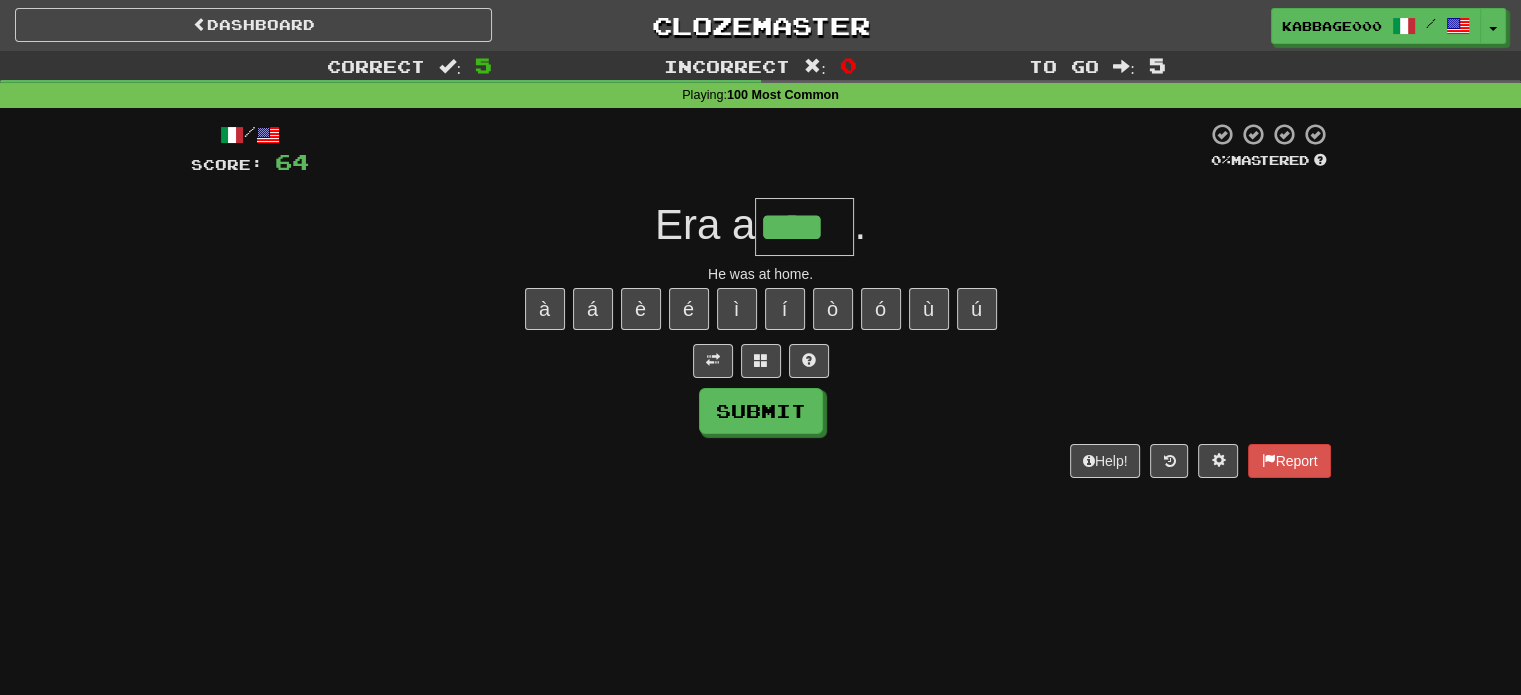type on "****" 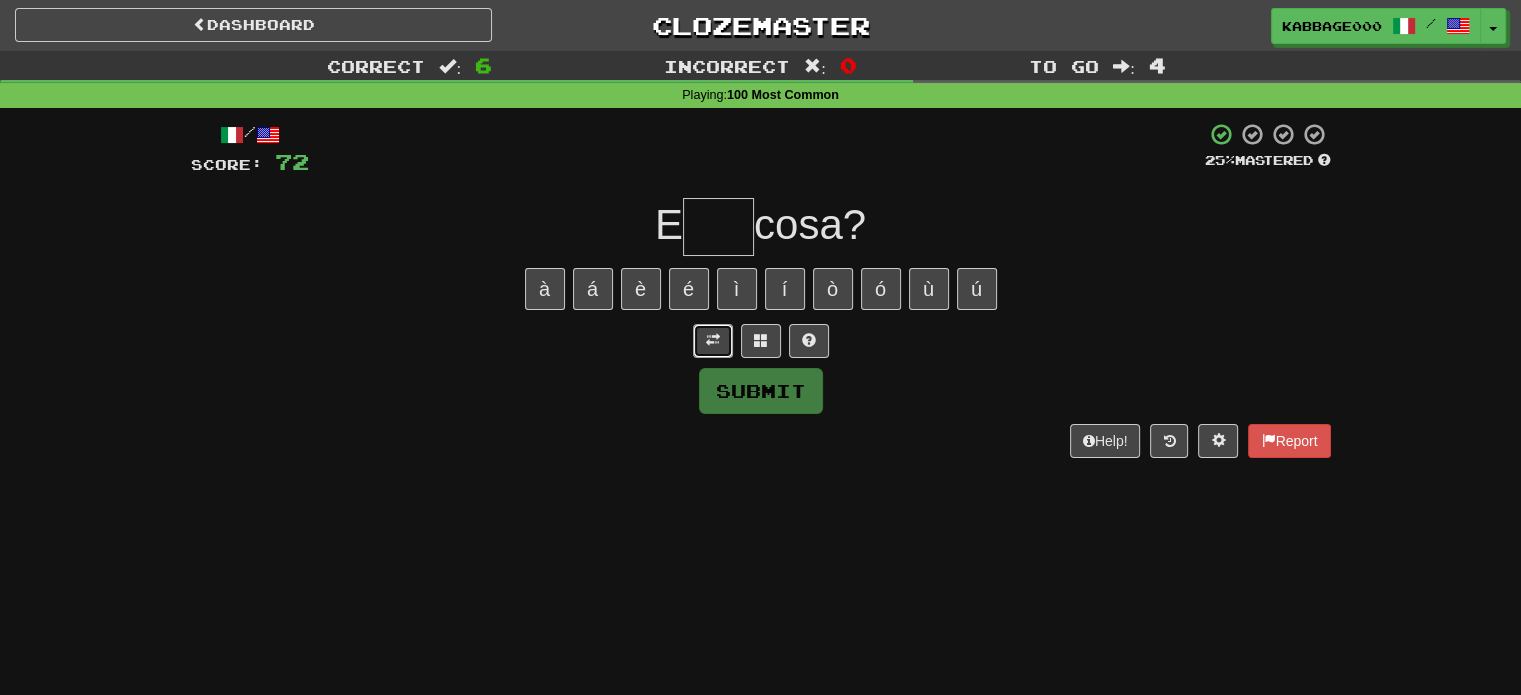 click at bounding box center [713, 341] 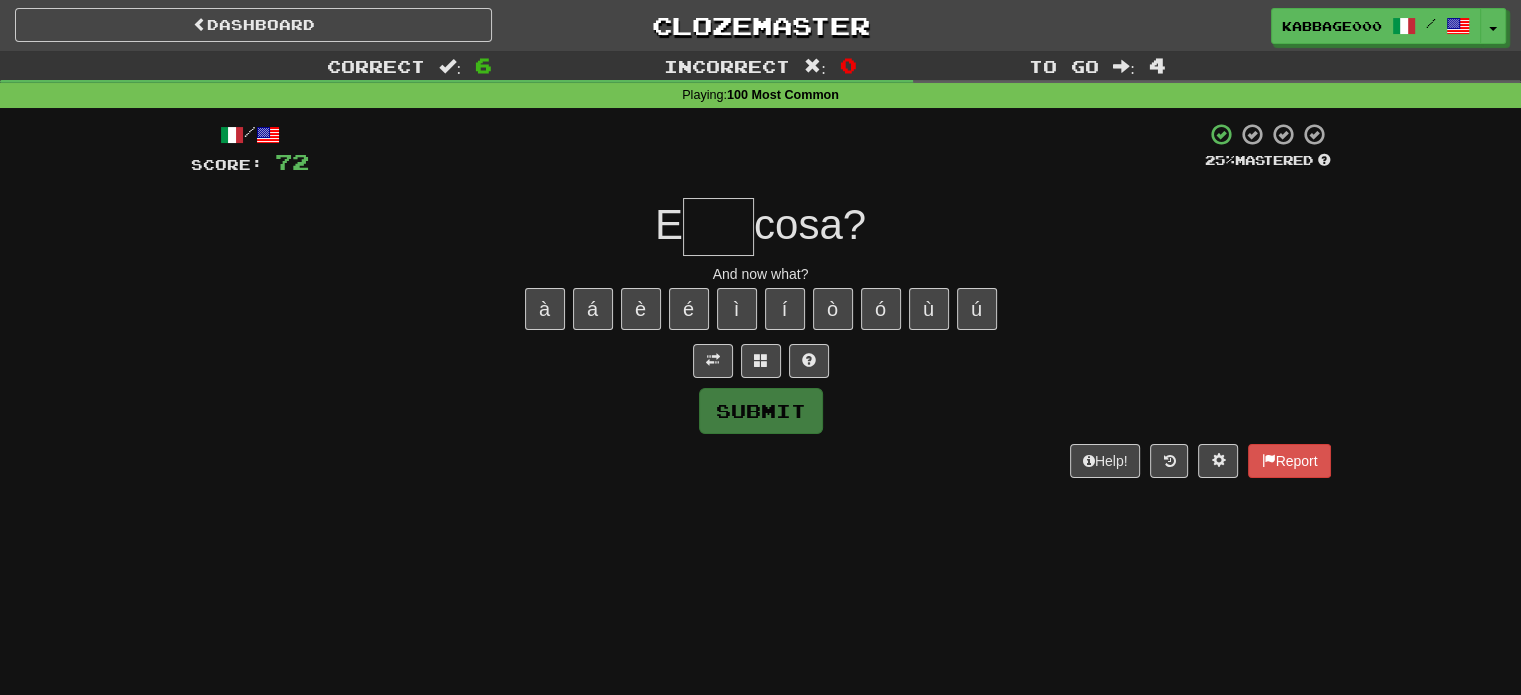 click at bounding box center (718, 227) 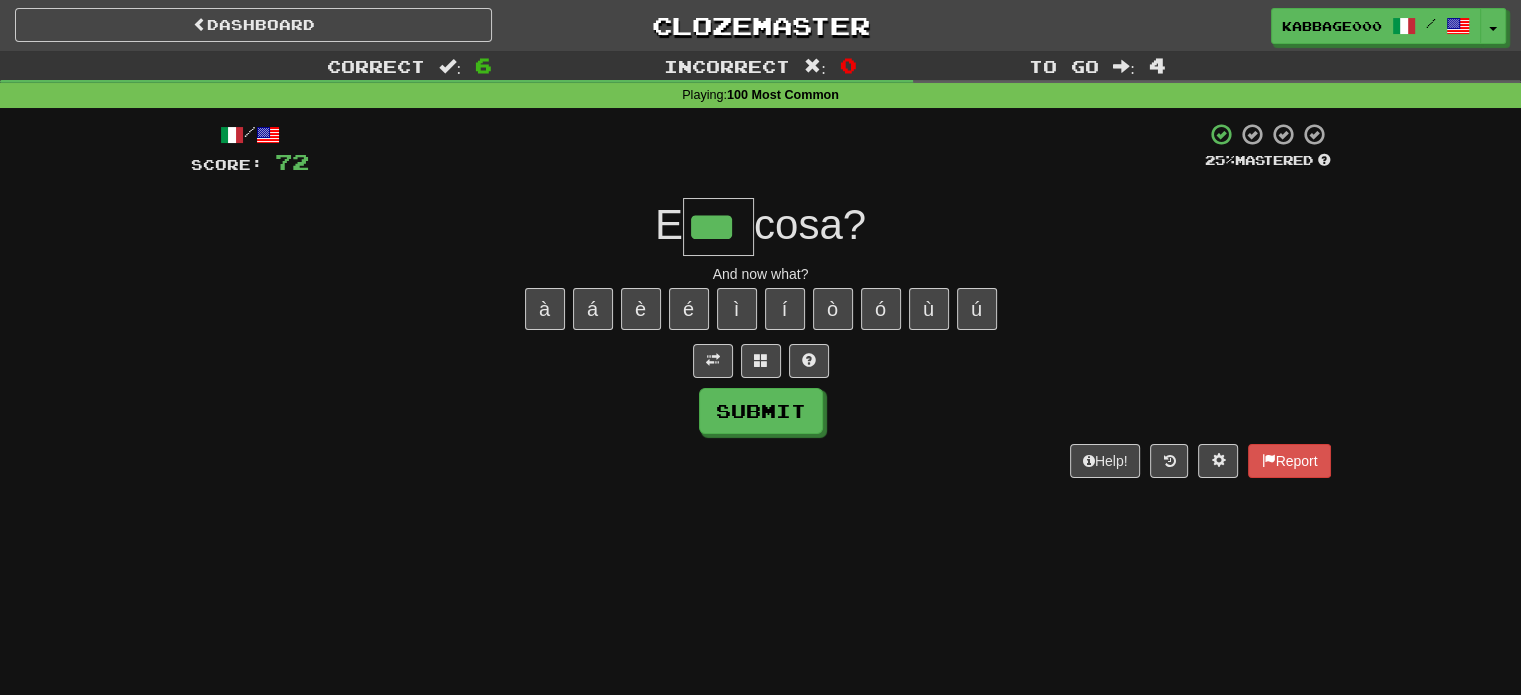 type on "***" 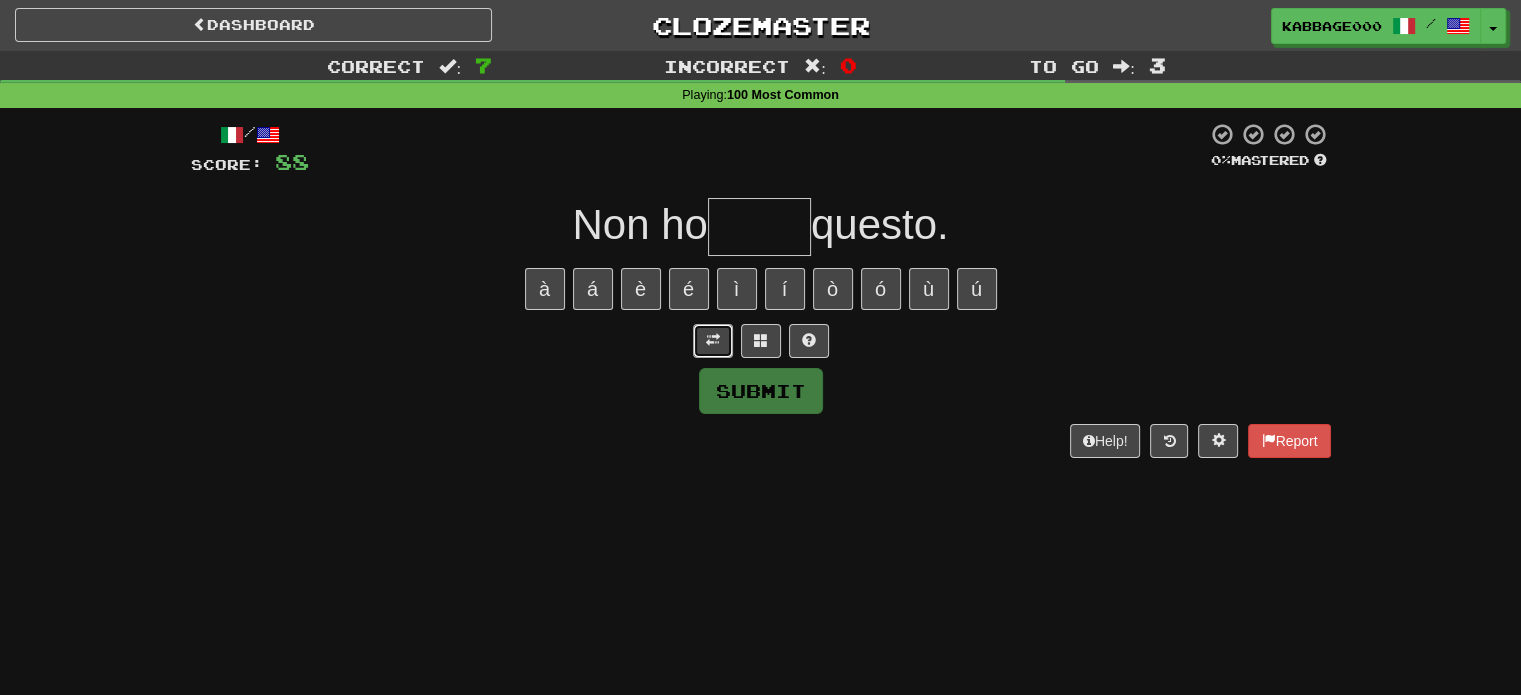 click at bounding box center (713, 341) 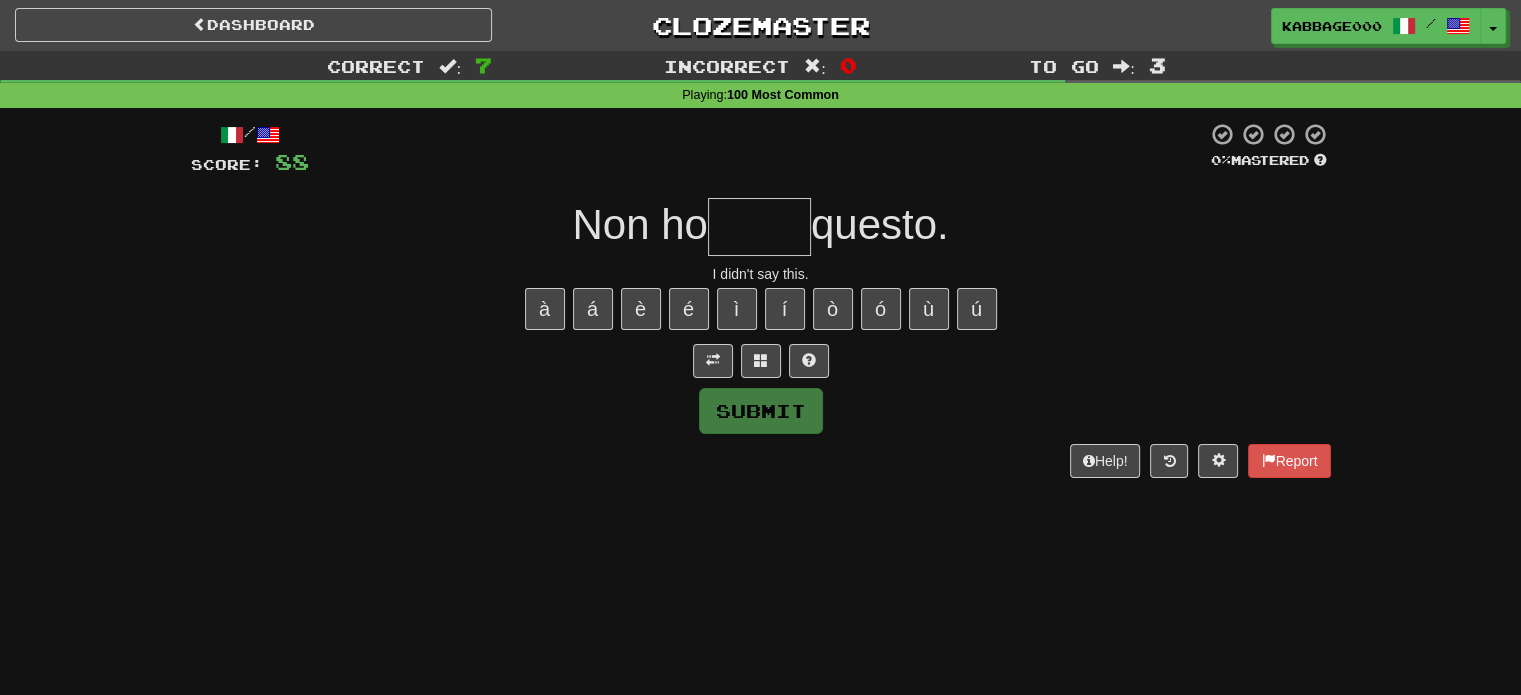click at bounding box center (759, 227) 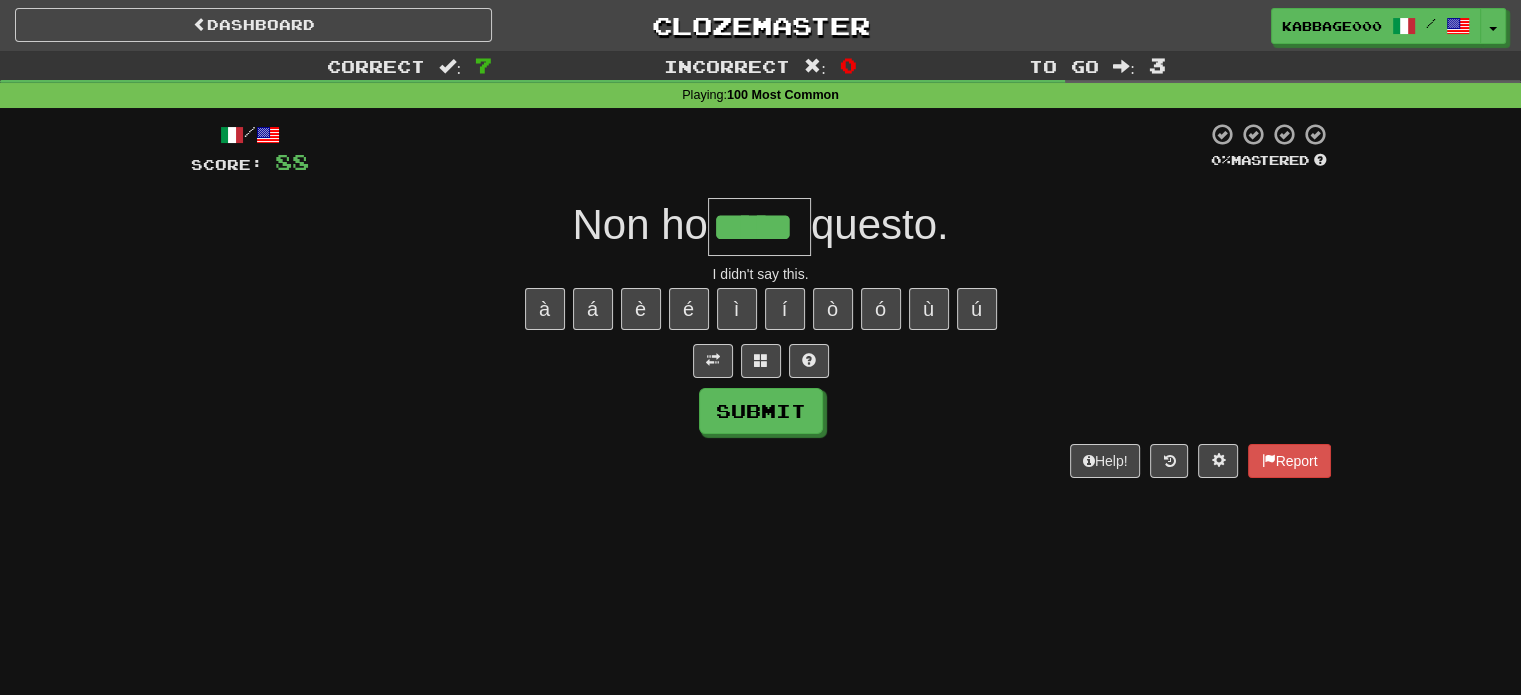 type on "*****" 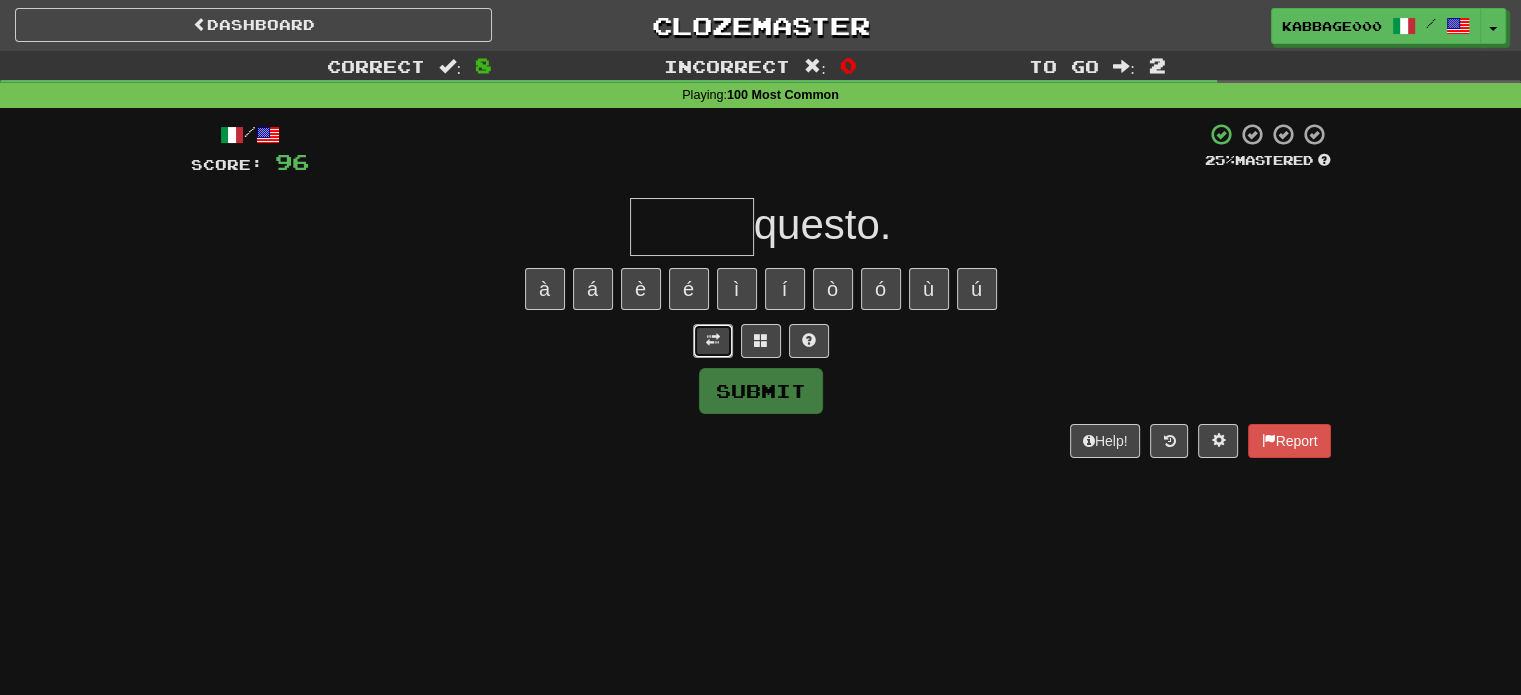 click at bounding box center (713, 340) 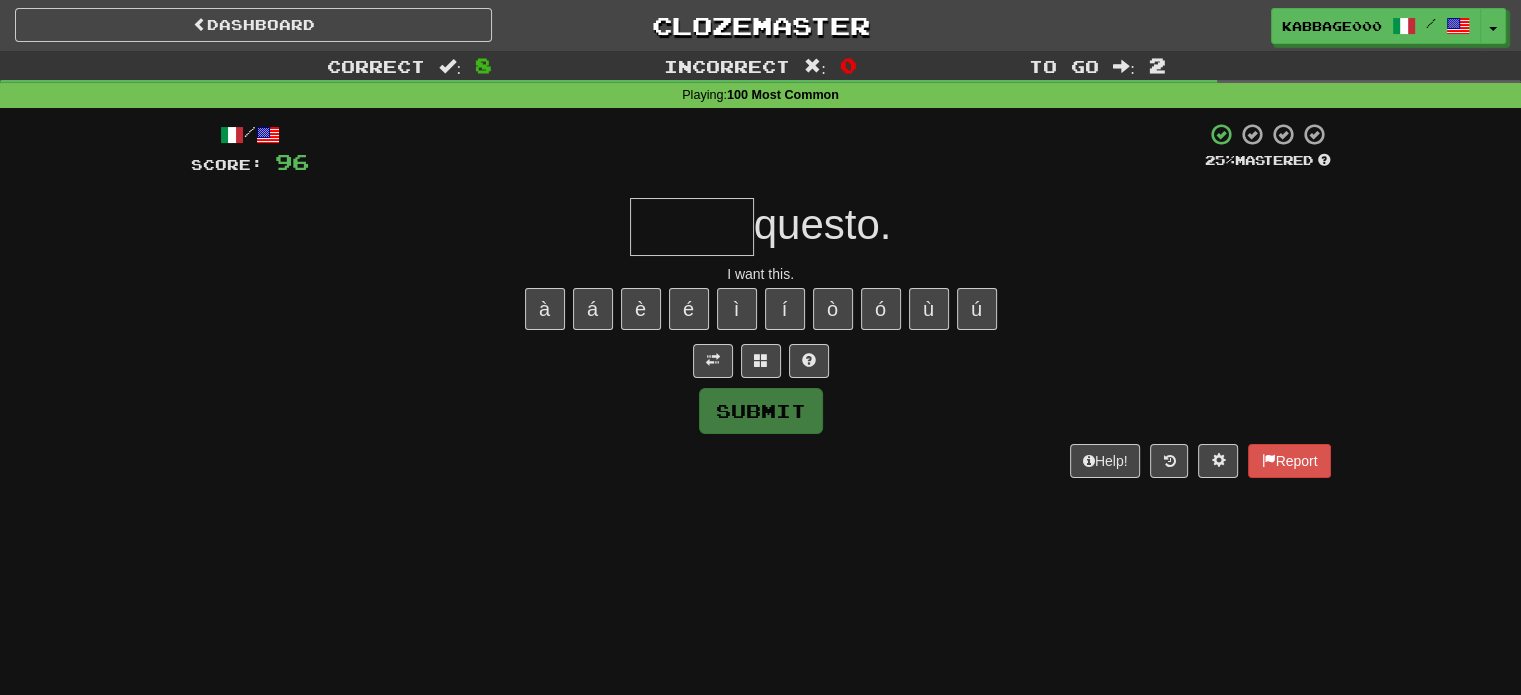 click at bounding box center [692, 227] 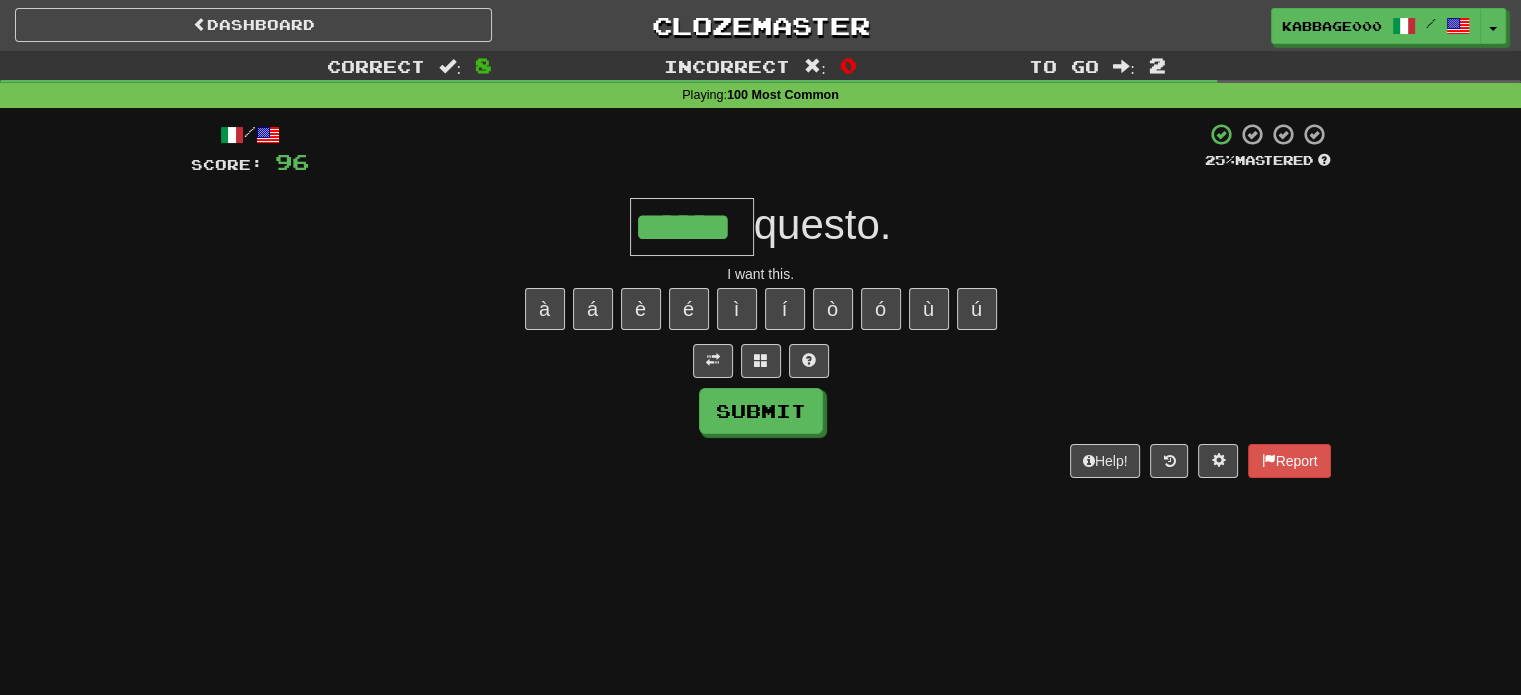 type on "******" 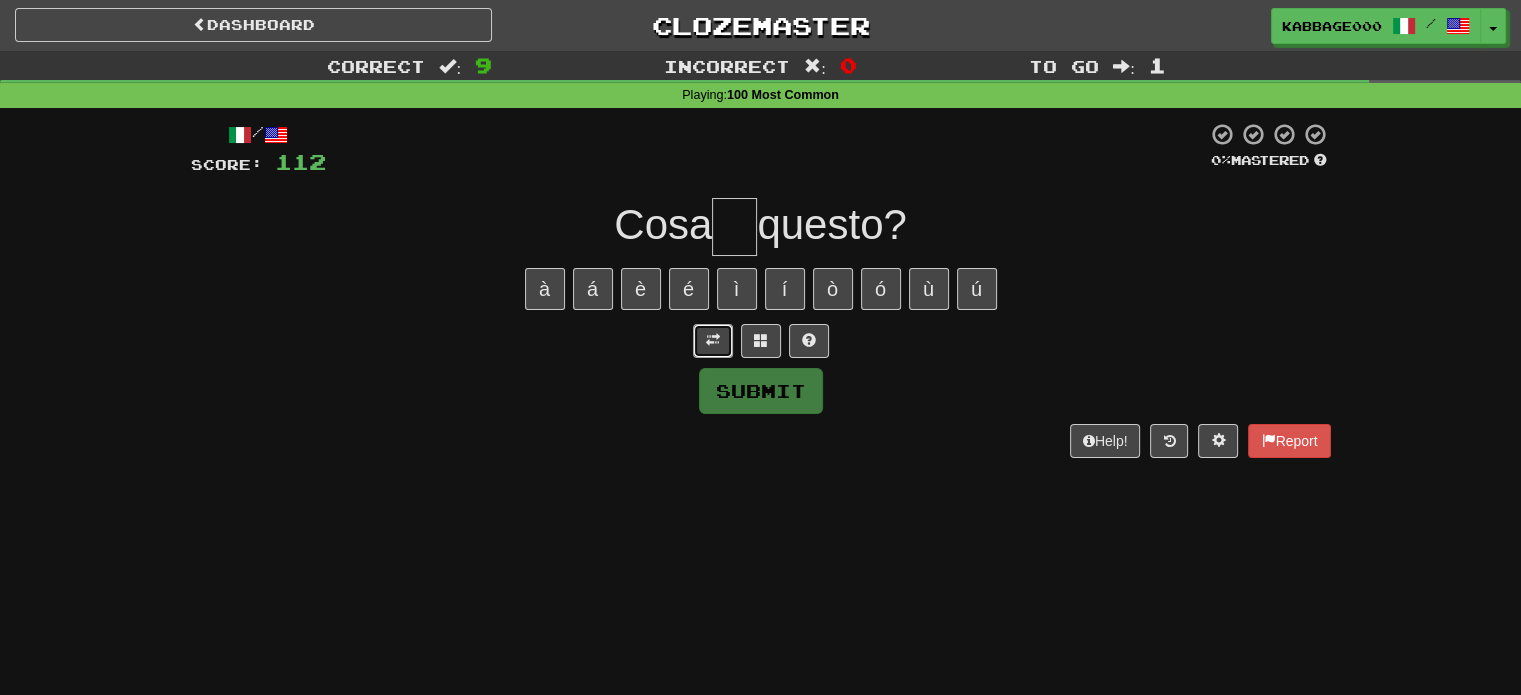 click at bounding box center (713, 341) 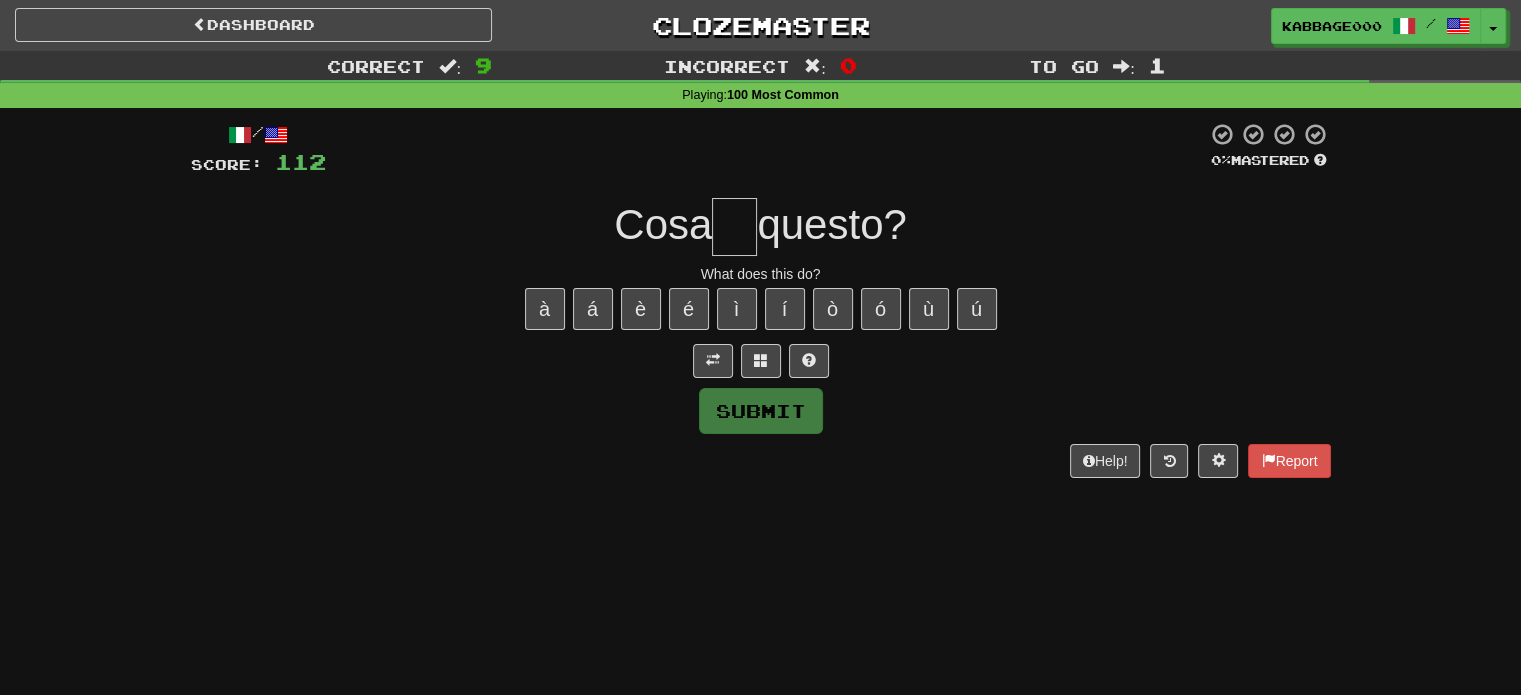 click at bounding box center (734, 227) 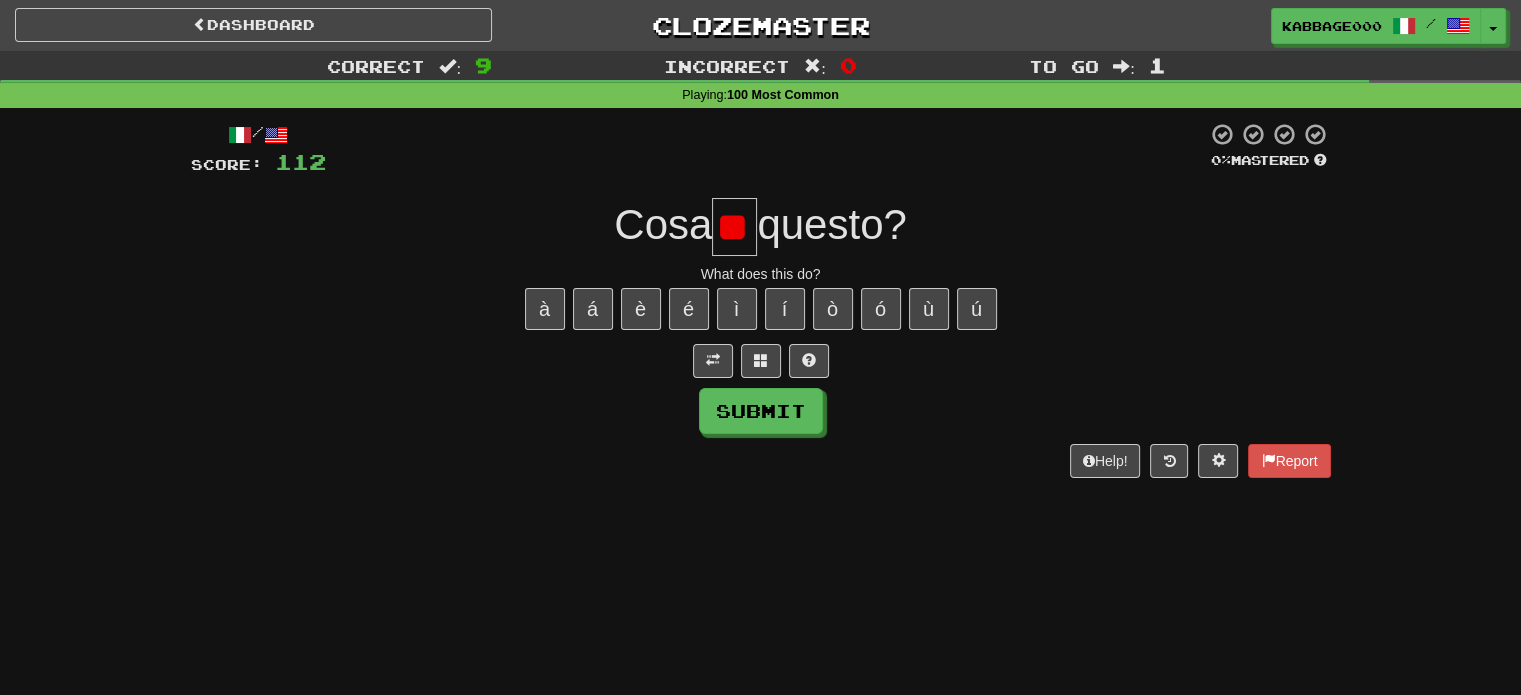 type on "*" 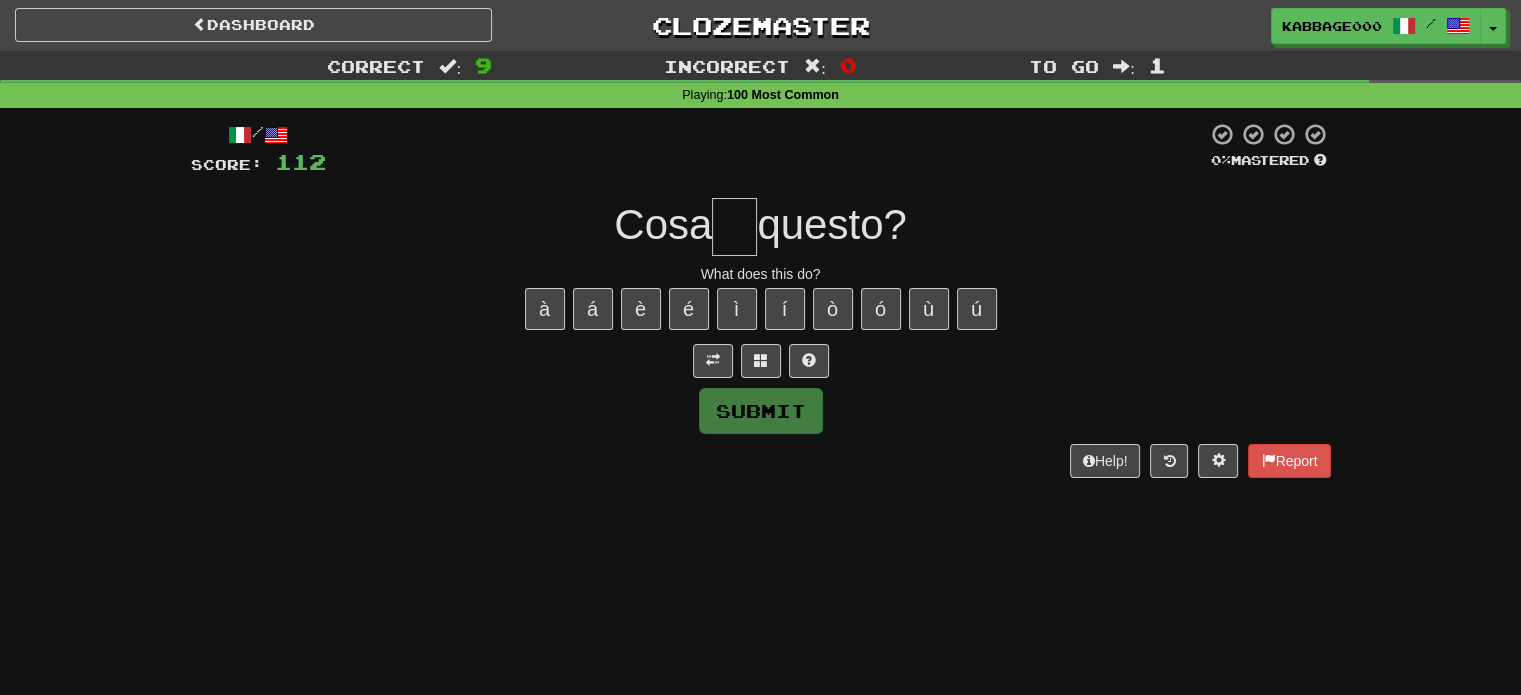 type on "*" 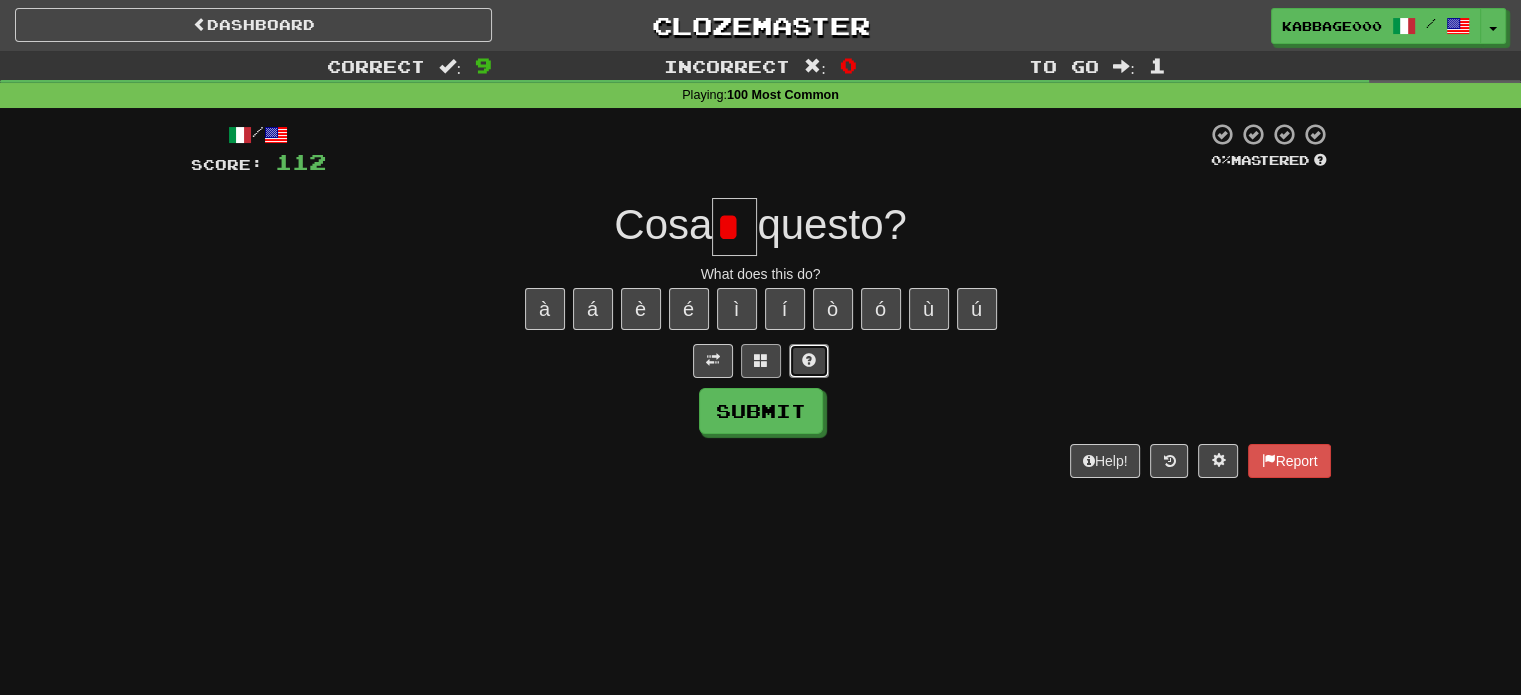 click at bounding box center (809, 361) 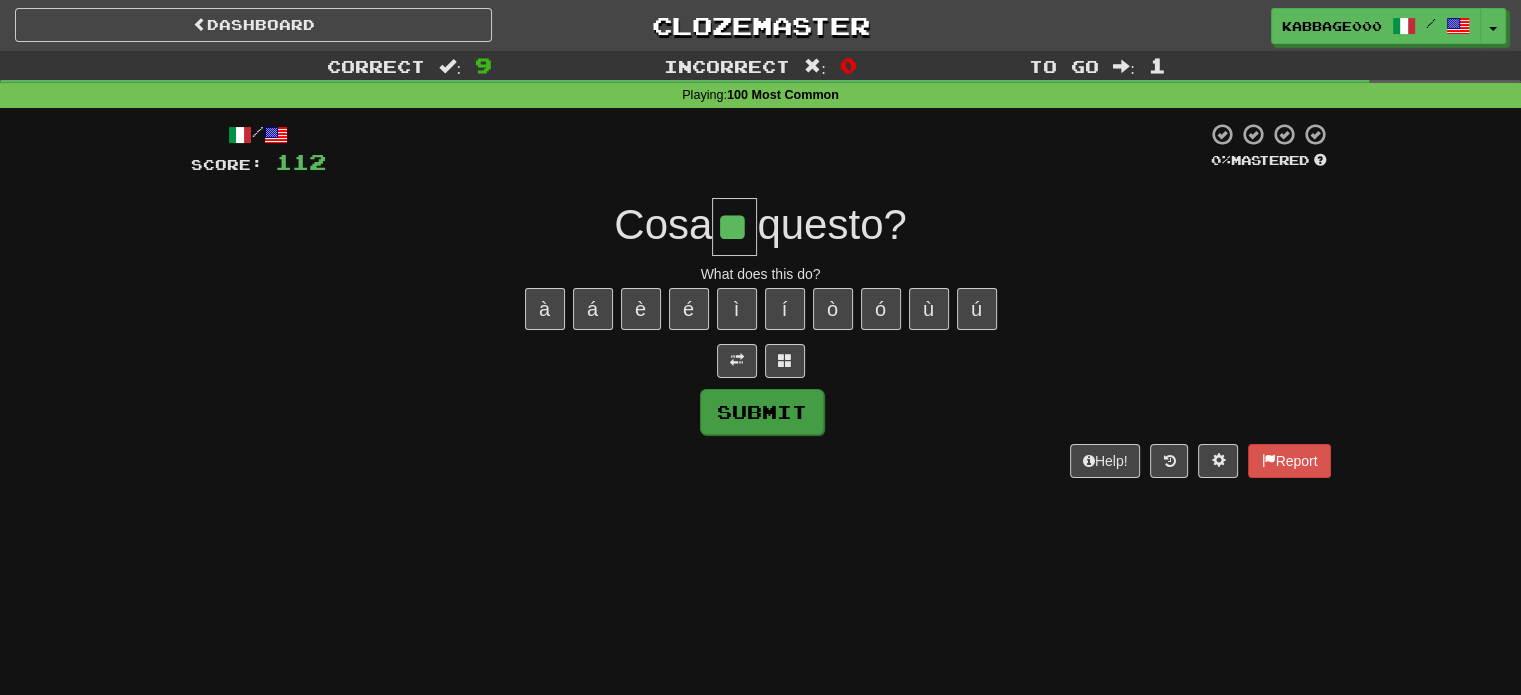 type on "**" 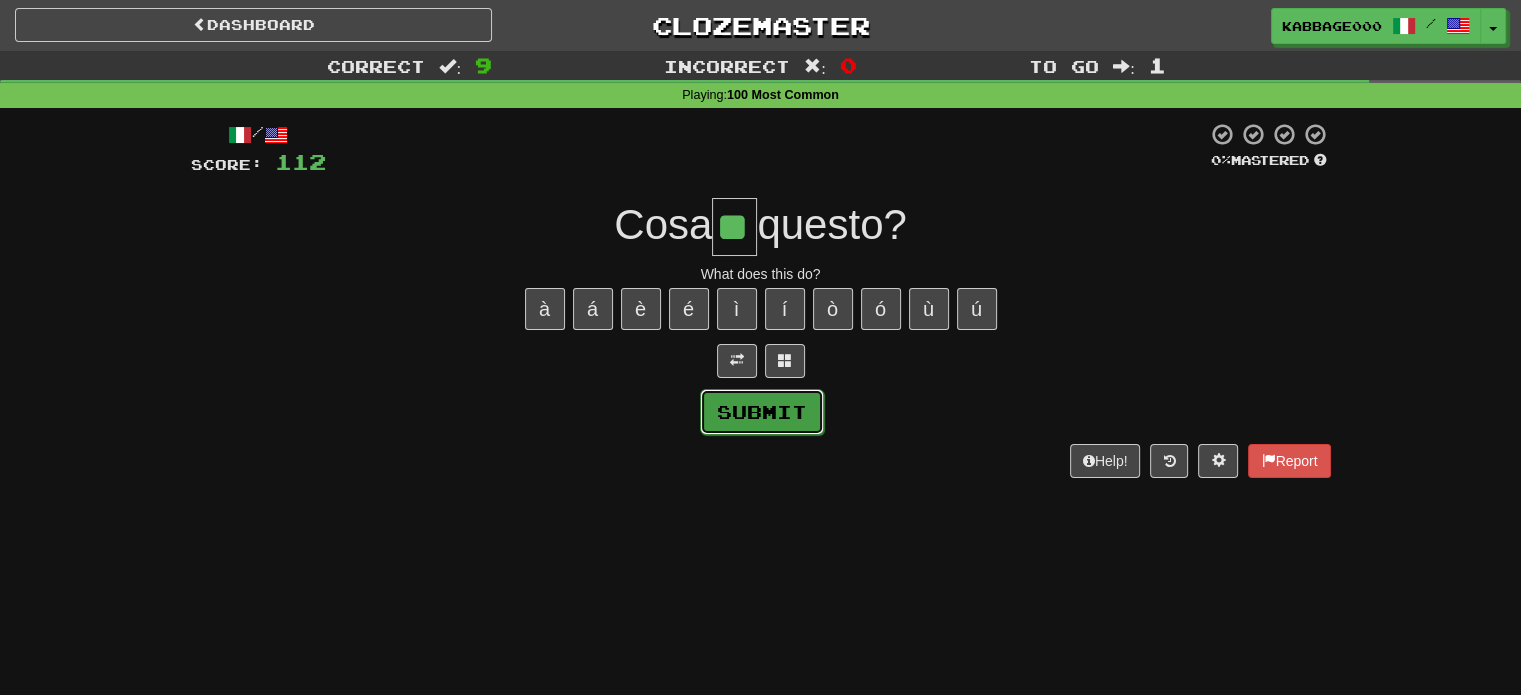 click on "Submit" at bounding box center [762, 412] 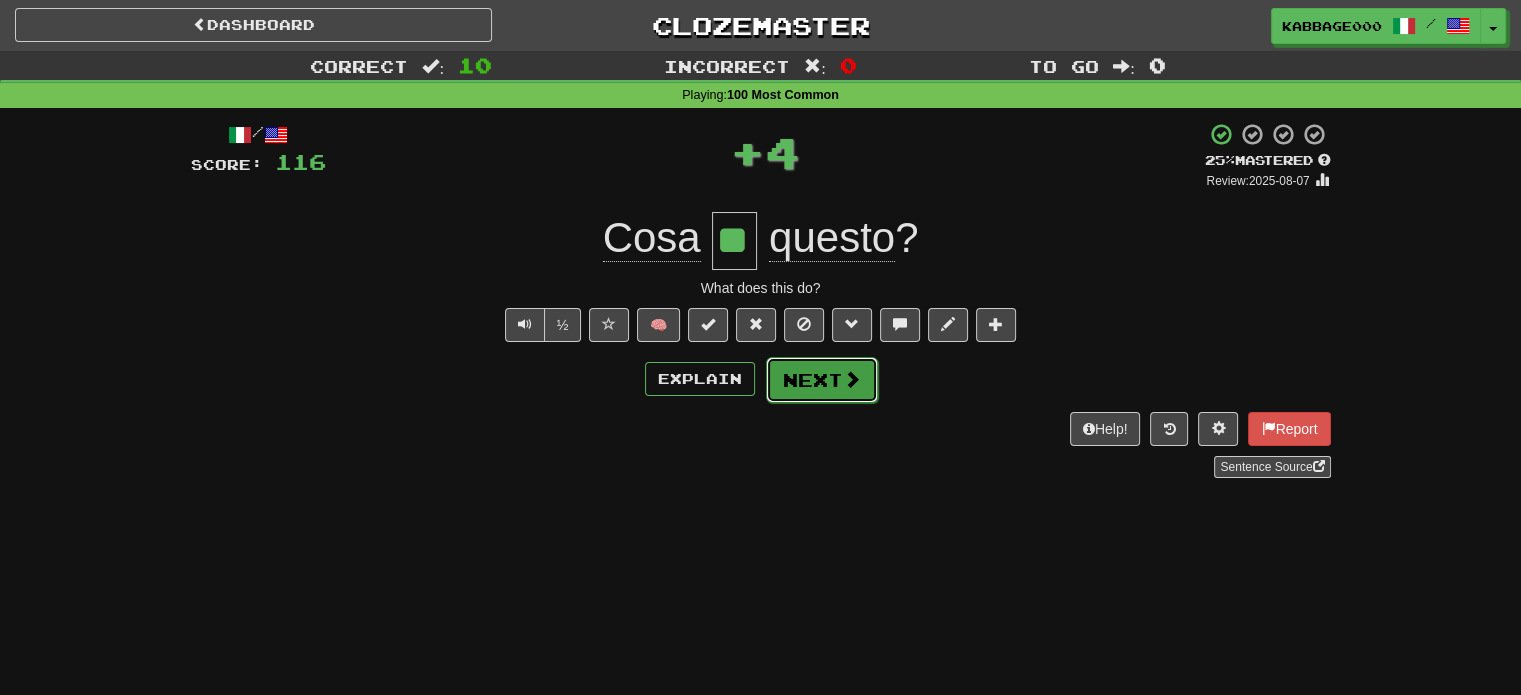 click on "Next" at bounding box center [822, 380] 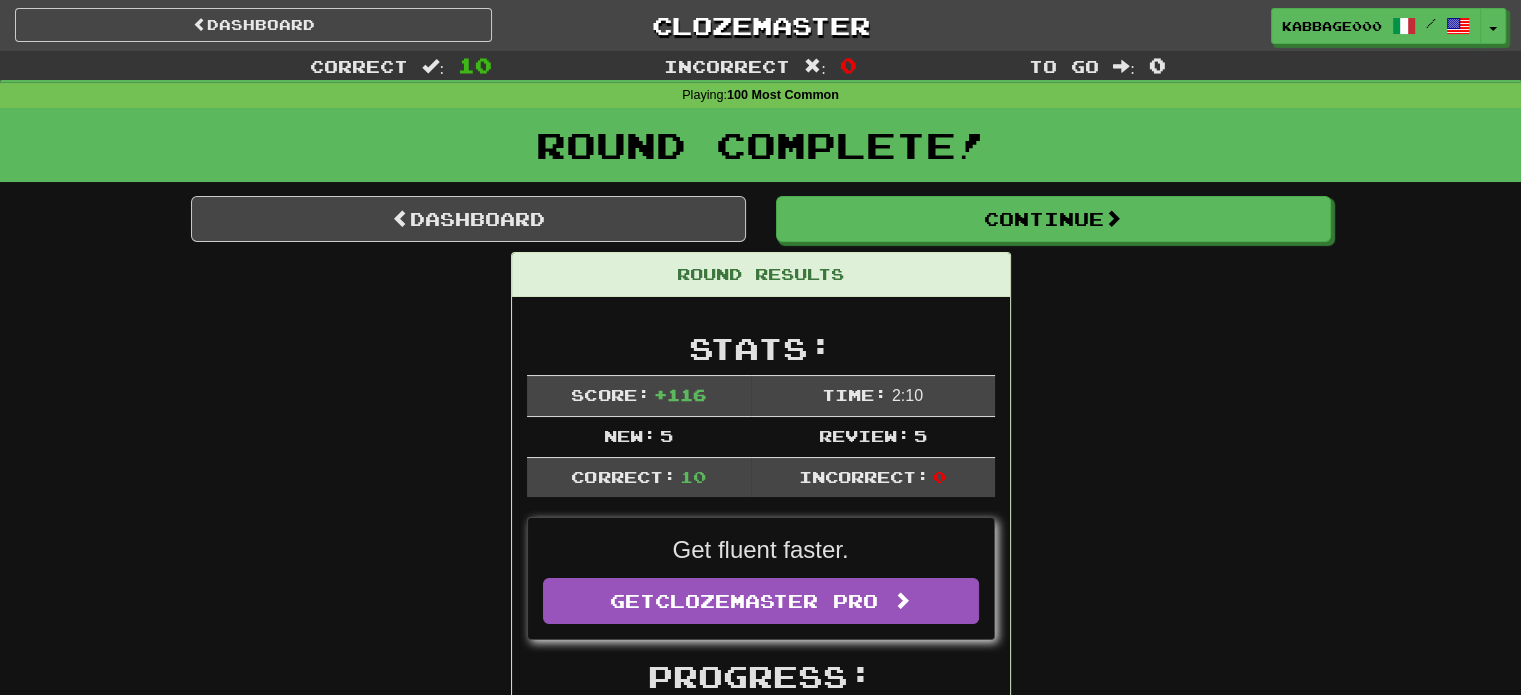 click on "So all about you." at bounding box center [761, 1169] 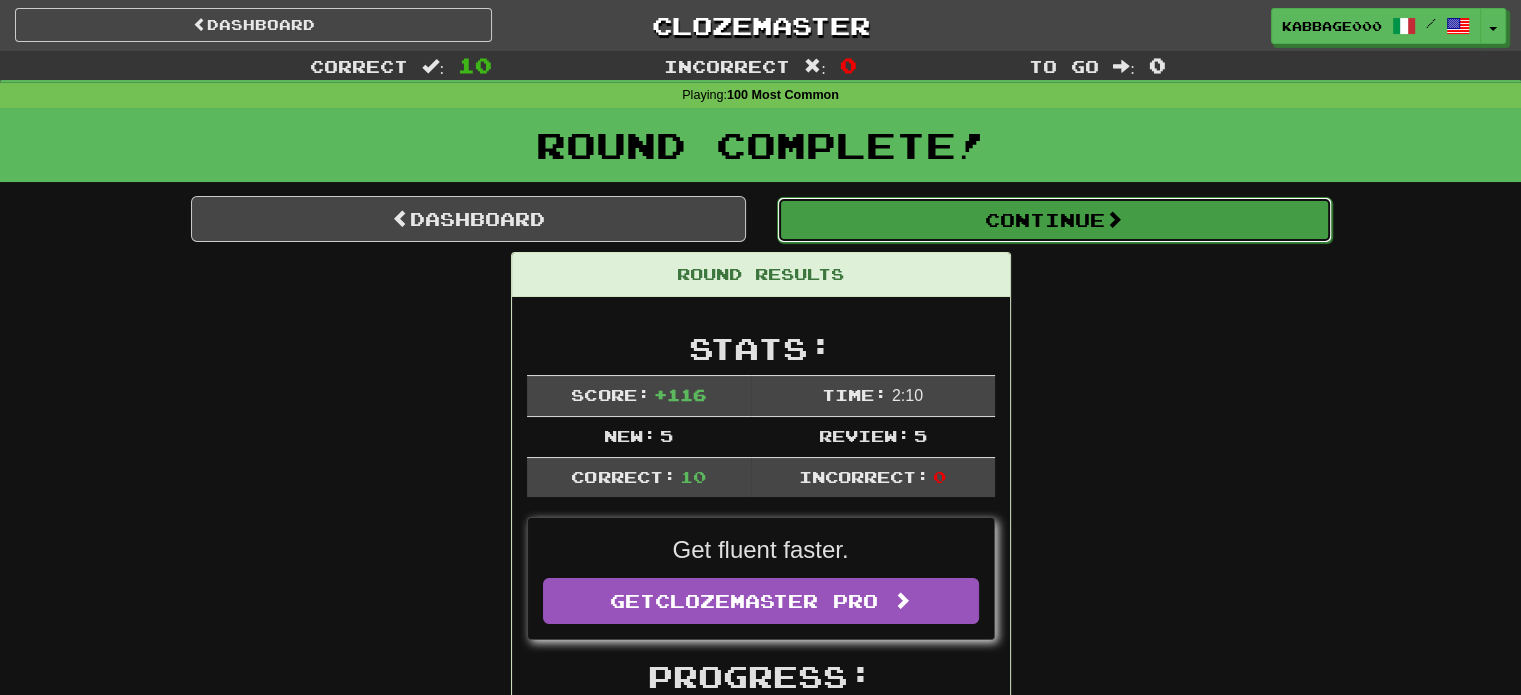 click on "Continue" at bounding box center [1054, 220] 